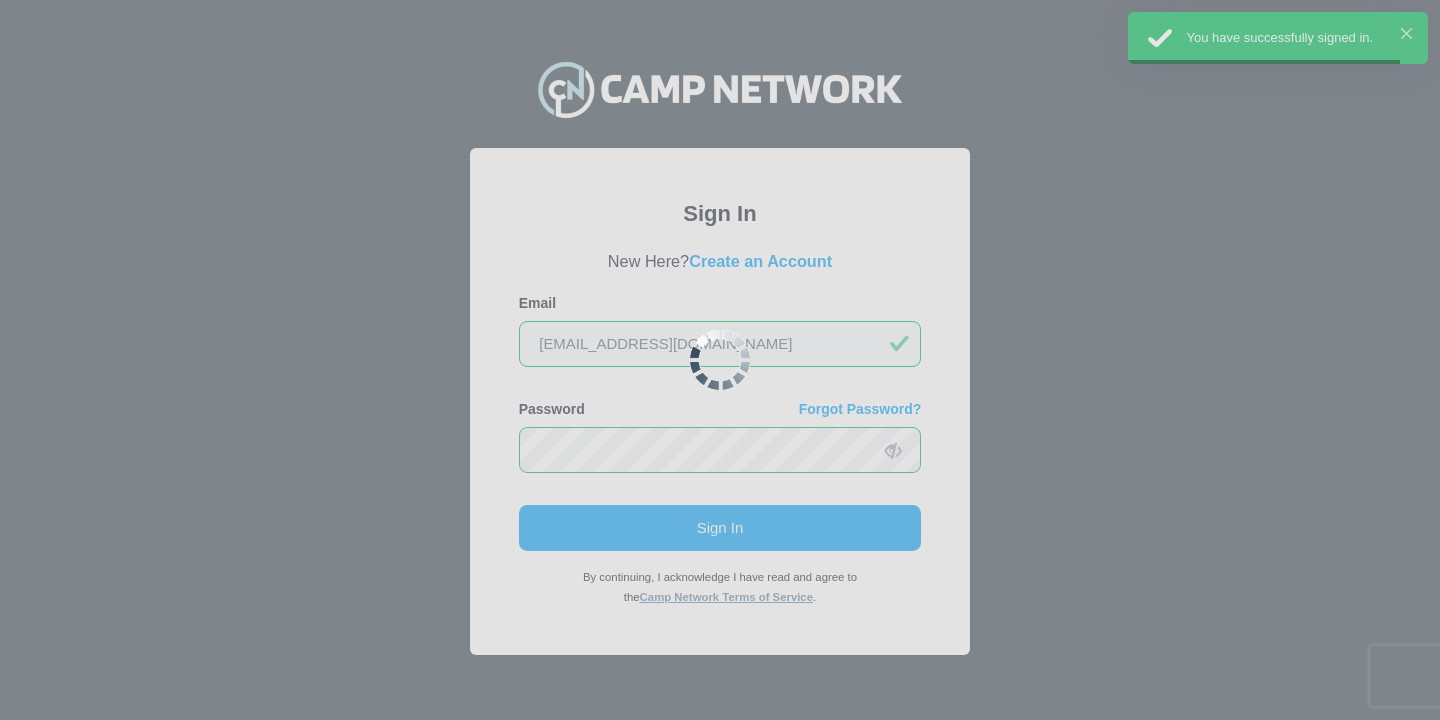scroll, scrollTop: 0, scrollLeft: 0, axis: both 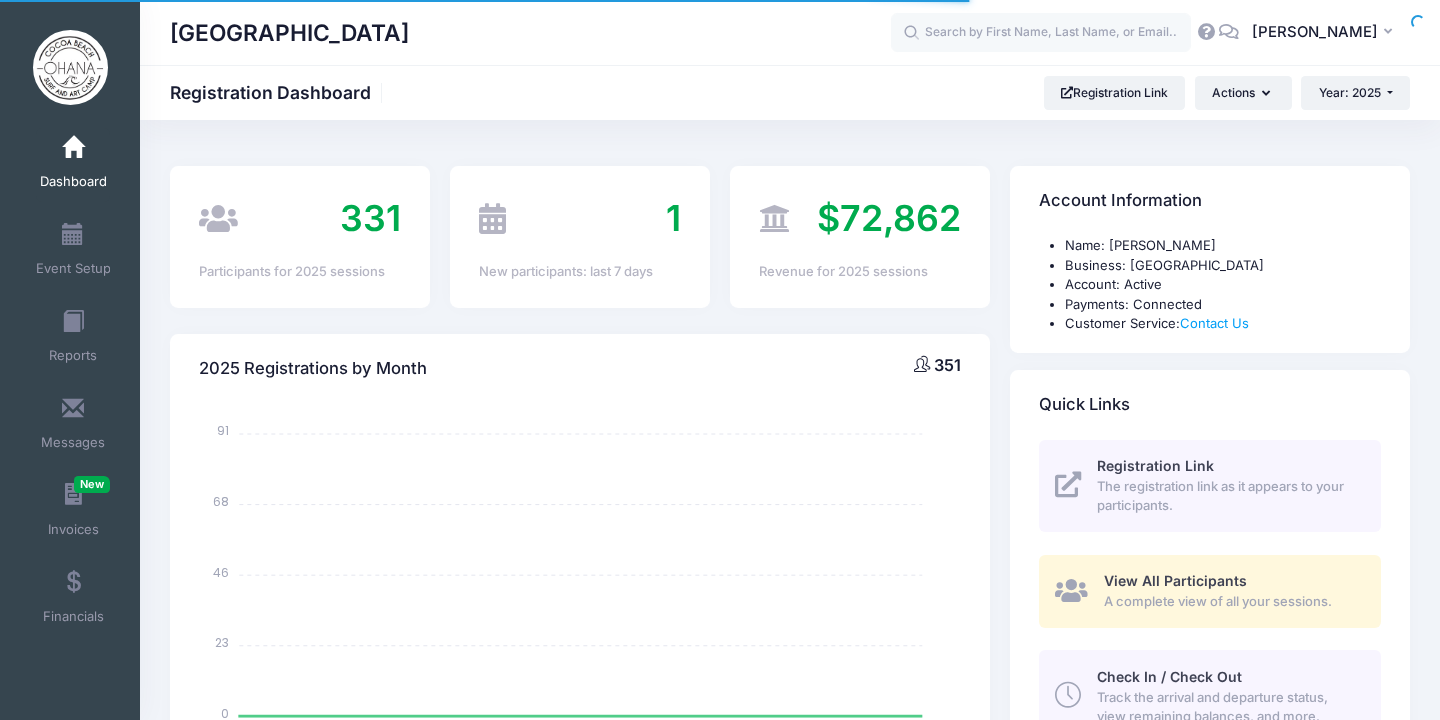 select 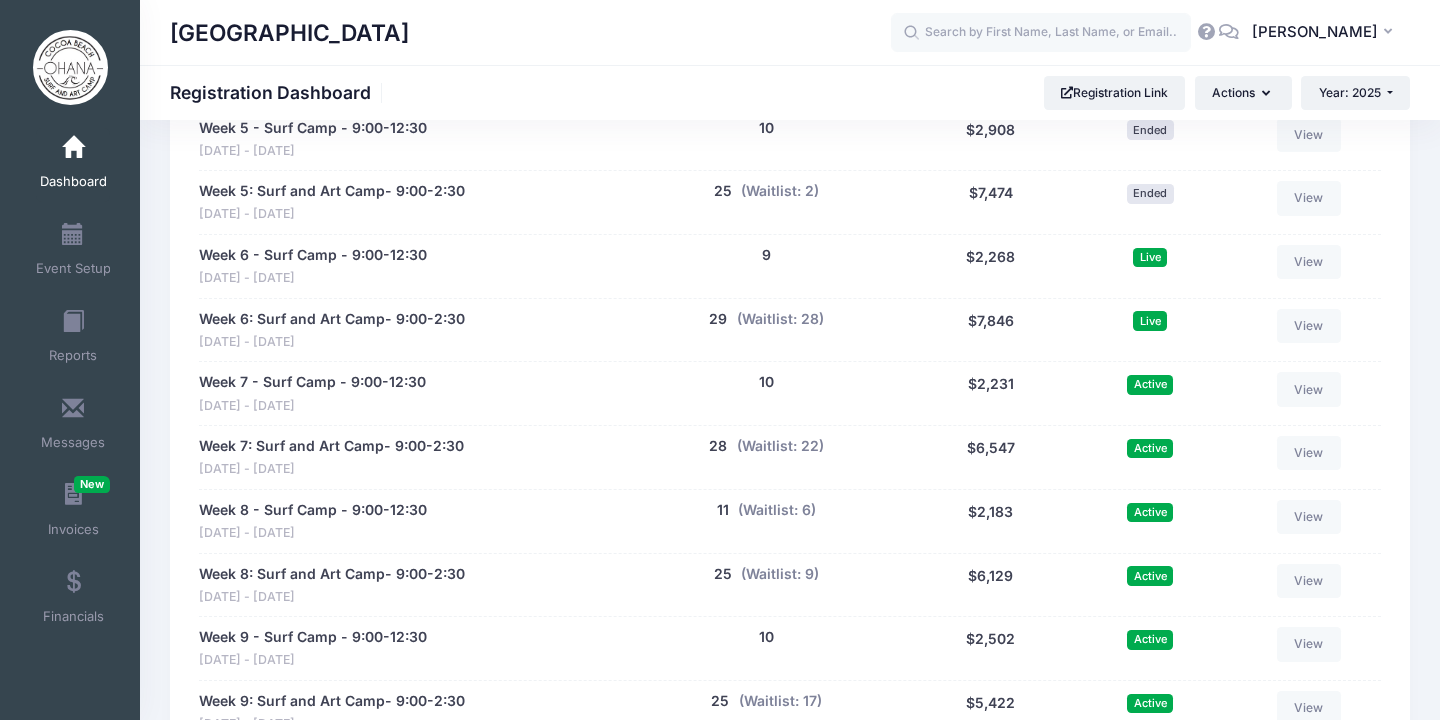 scroll, scrollTop: 1577, scrollLeft: 0, axis: vertical 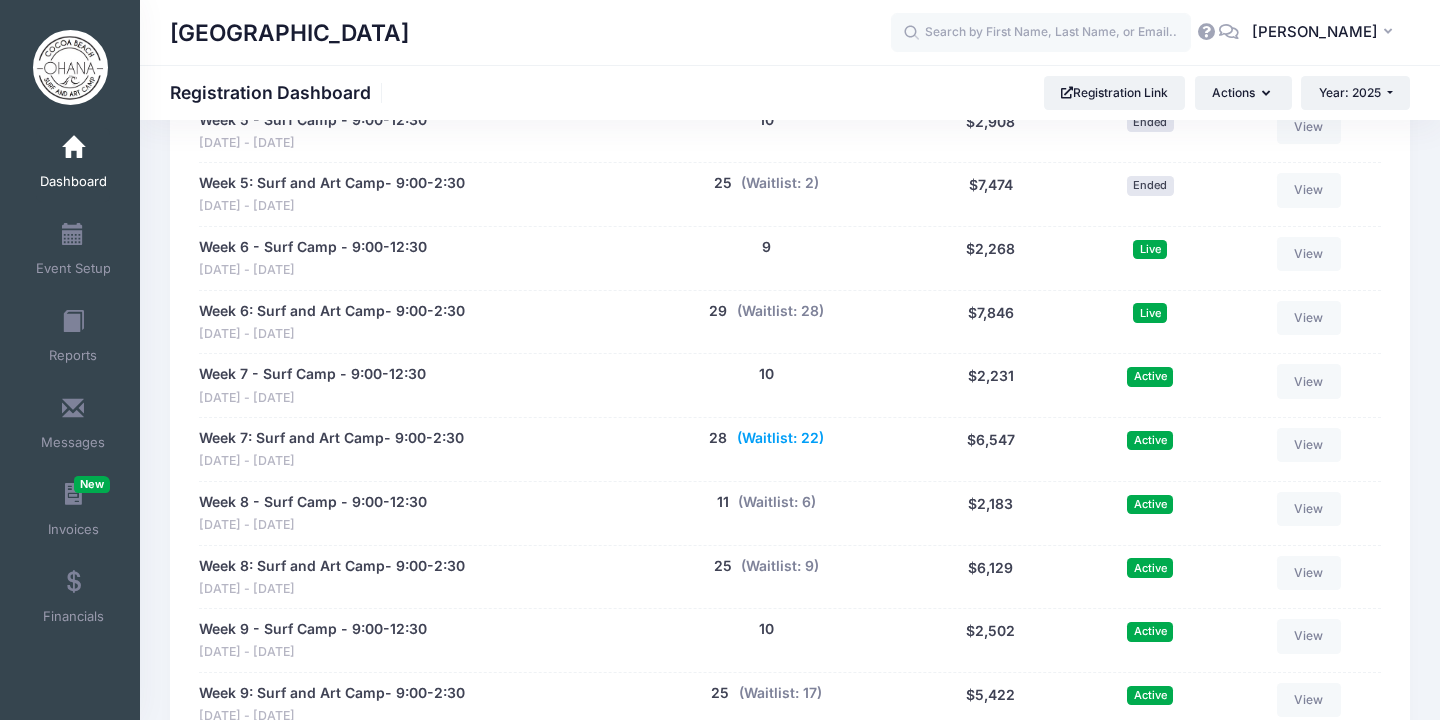 click on "(Waitlist: 22)" at bounding box center [780, 438] 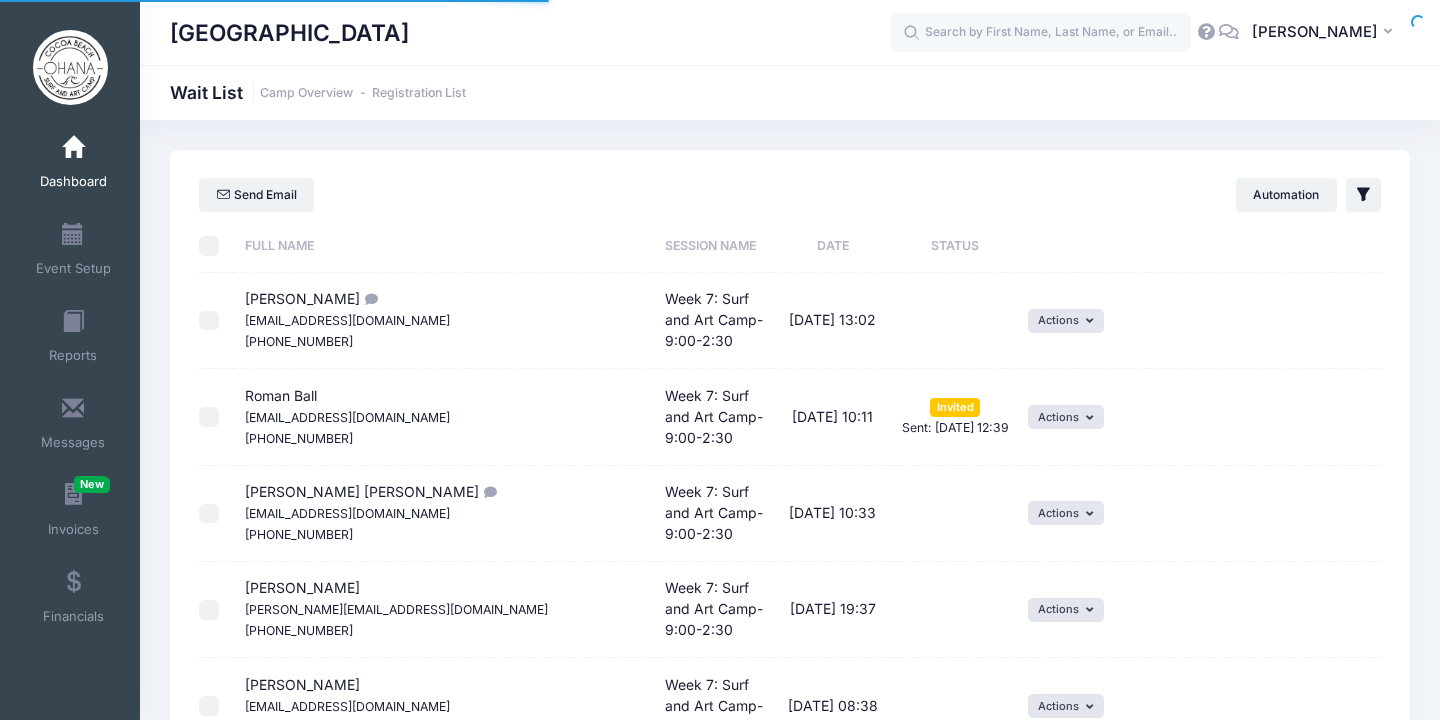 scroll, scrollTop: 0, scrollLeft: 0, axis: both 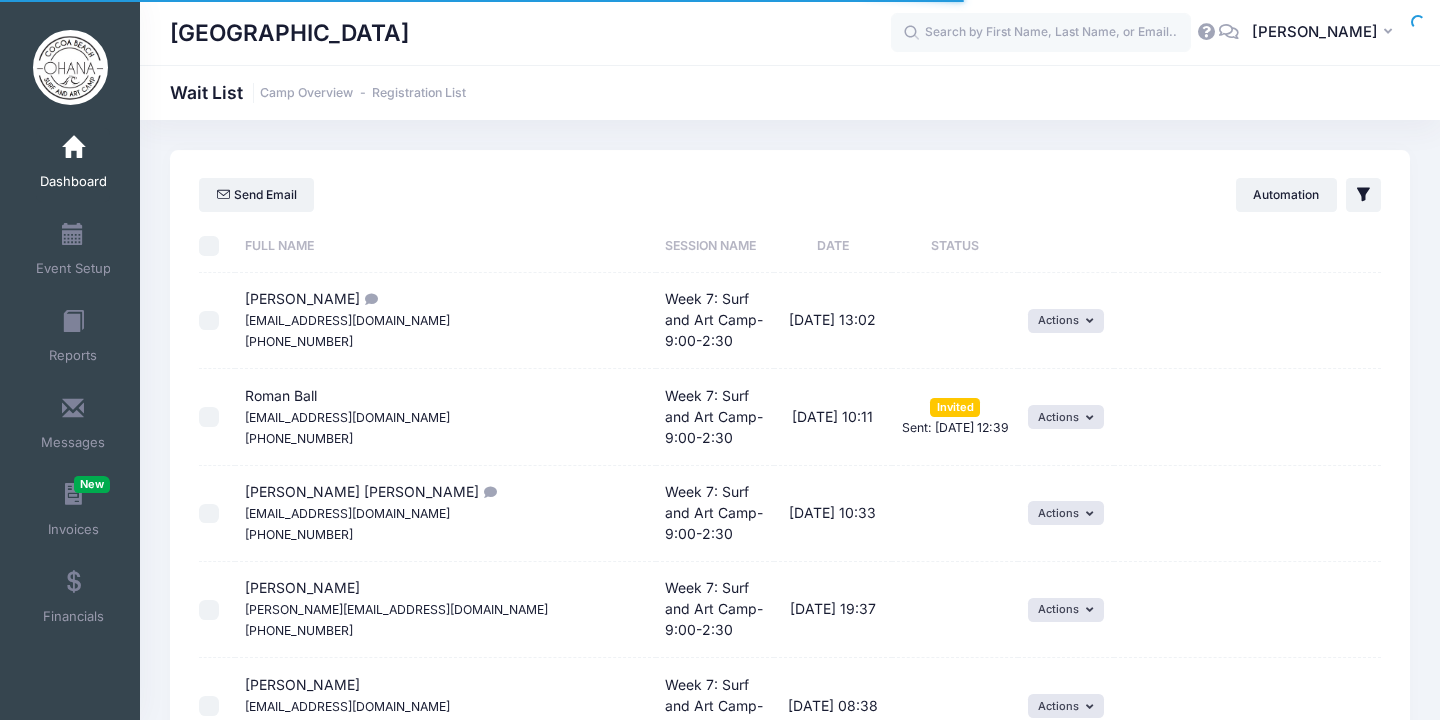 select on "50" 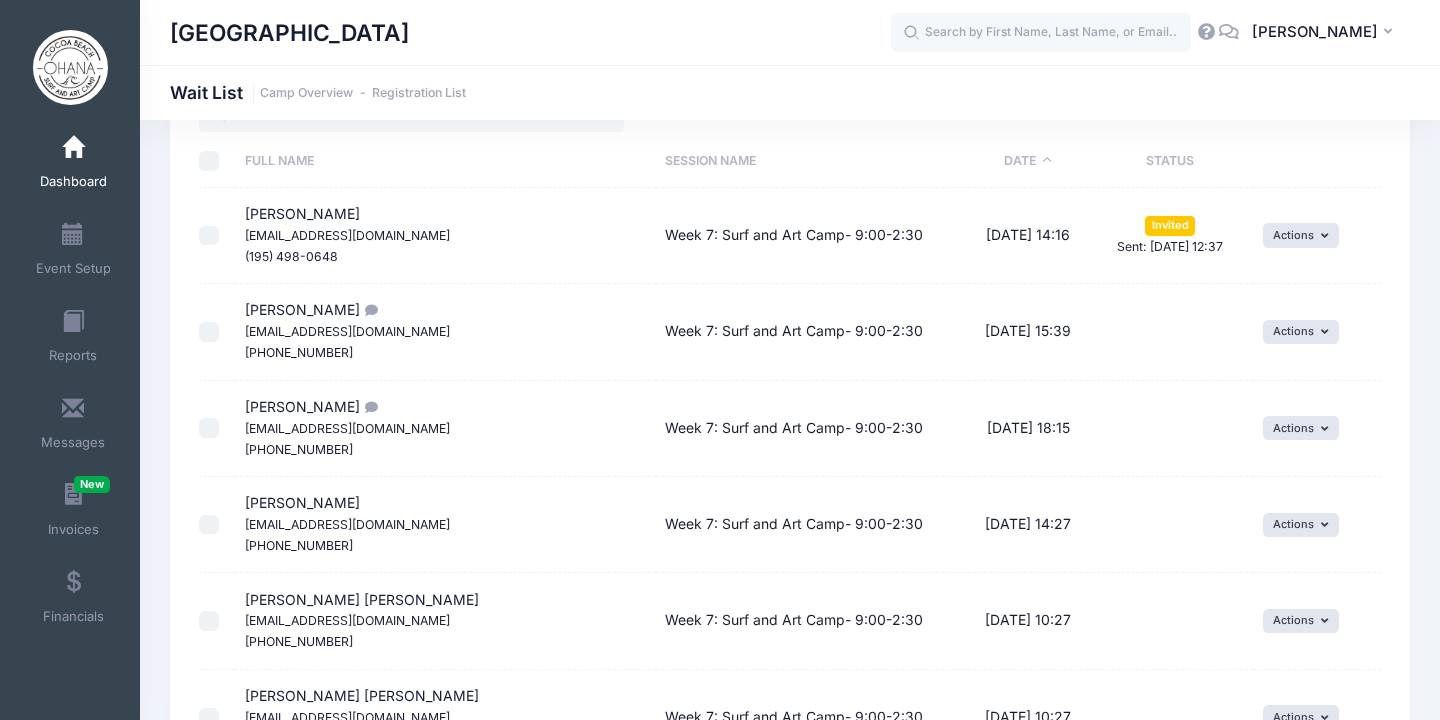 scroll, scrollTop: 134, scrollLeft: 0, axis: vertical 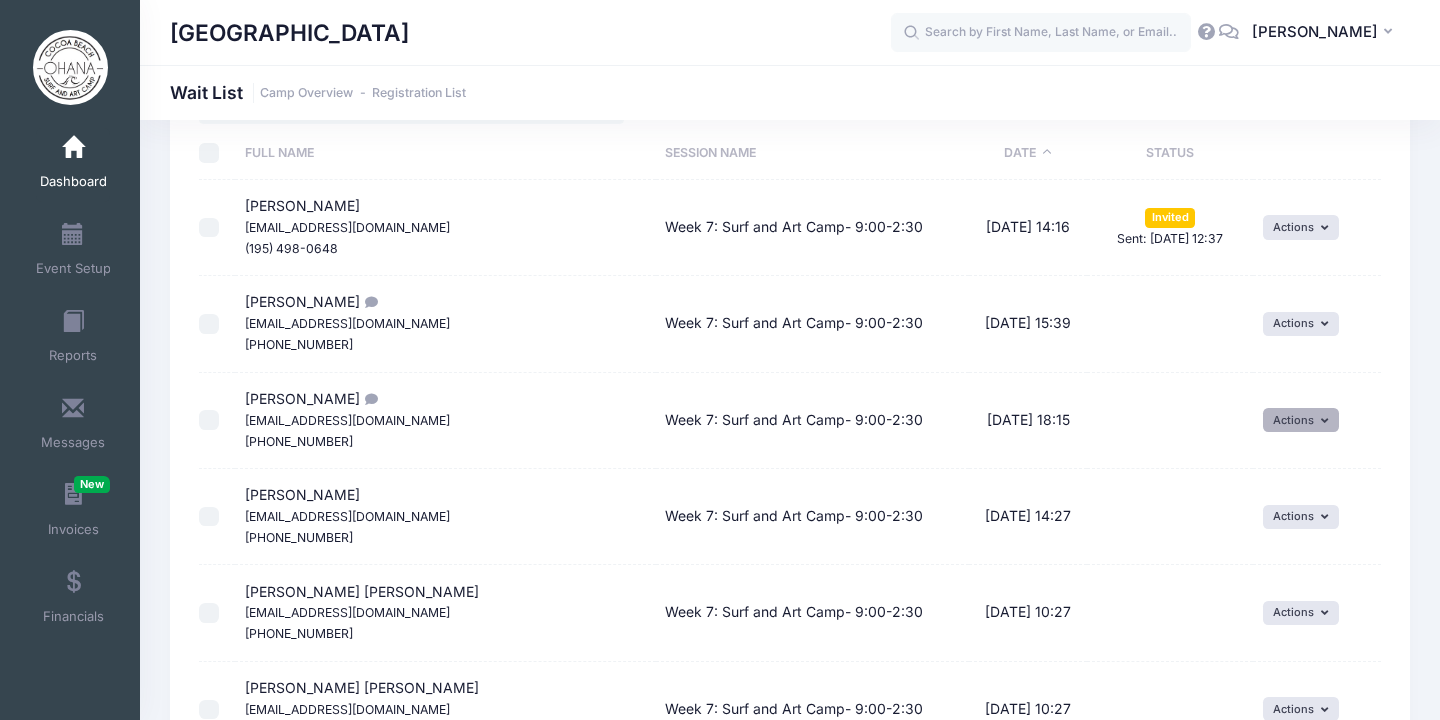 click on "Actions" at bounding box center [1301, 420] 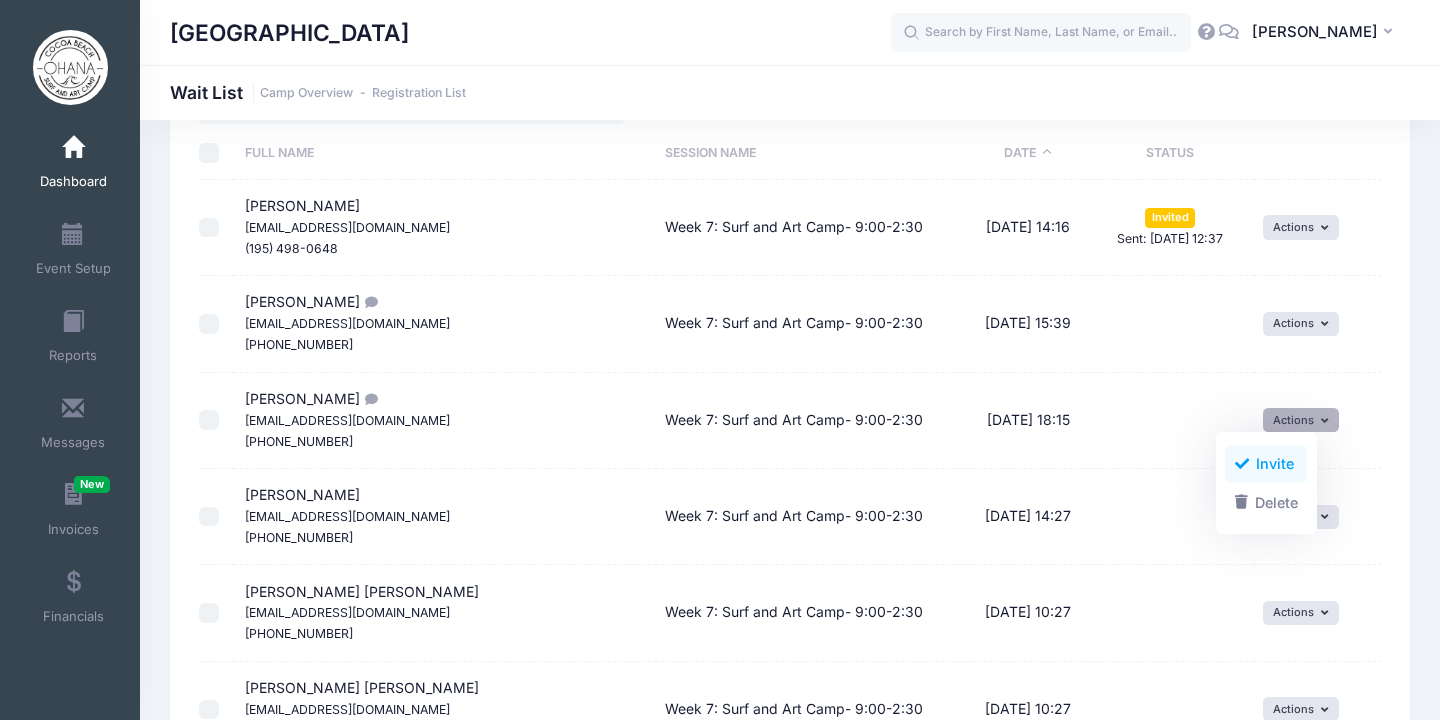 click on "Invite" at bounding box center [1266, 464] 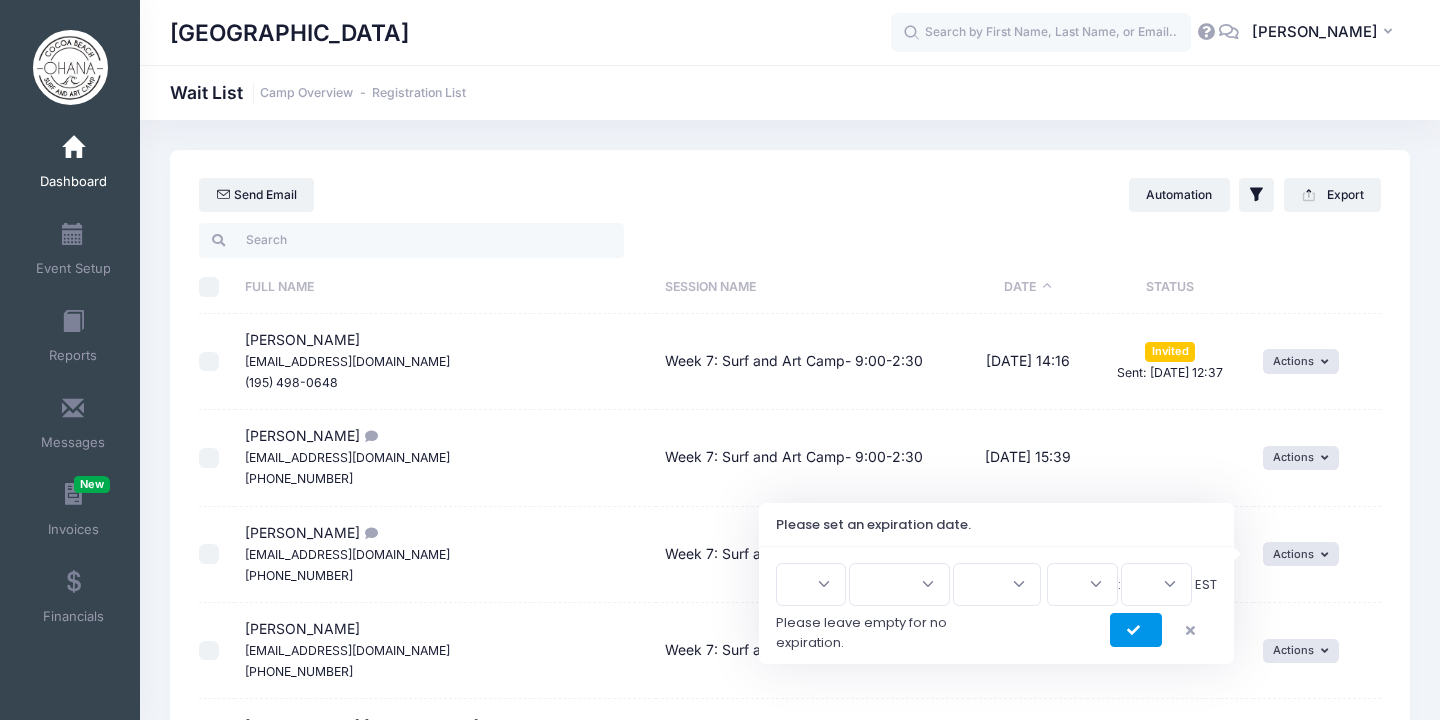 click at bounding box center [1136, 630] 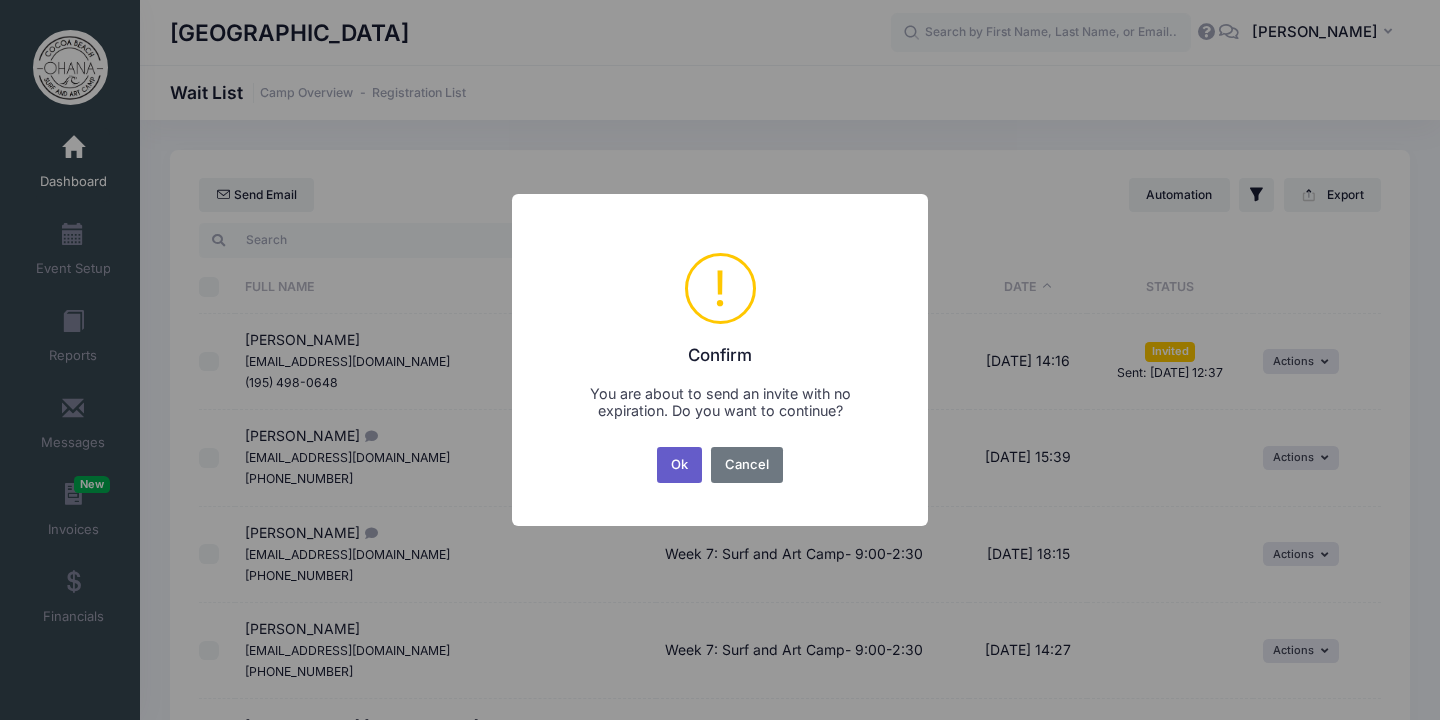 click on "Ok" at bounding box center [680, 465] 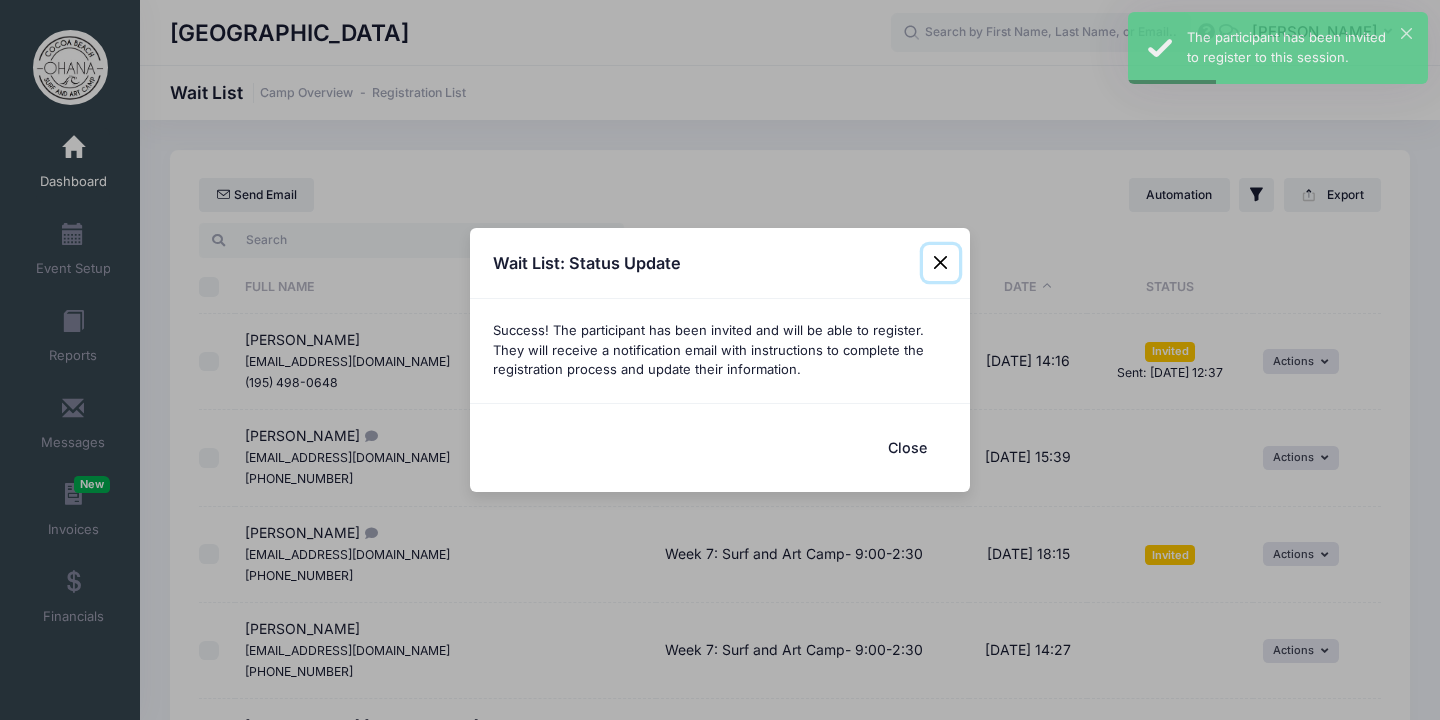 click at bounding box center (941, 263) 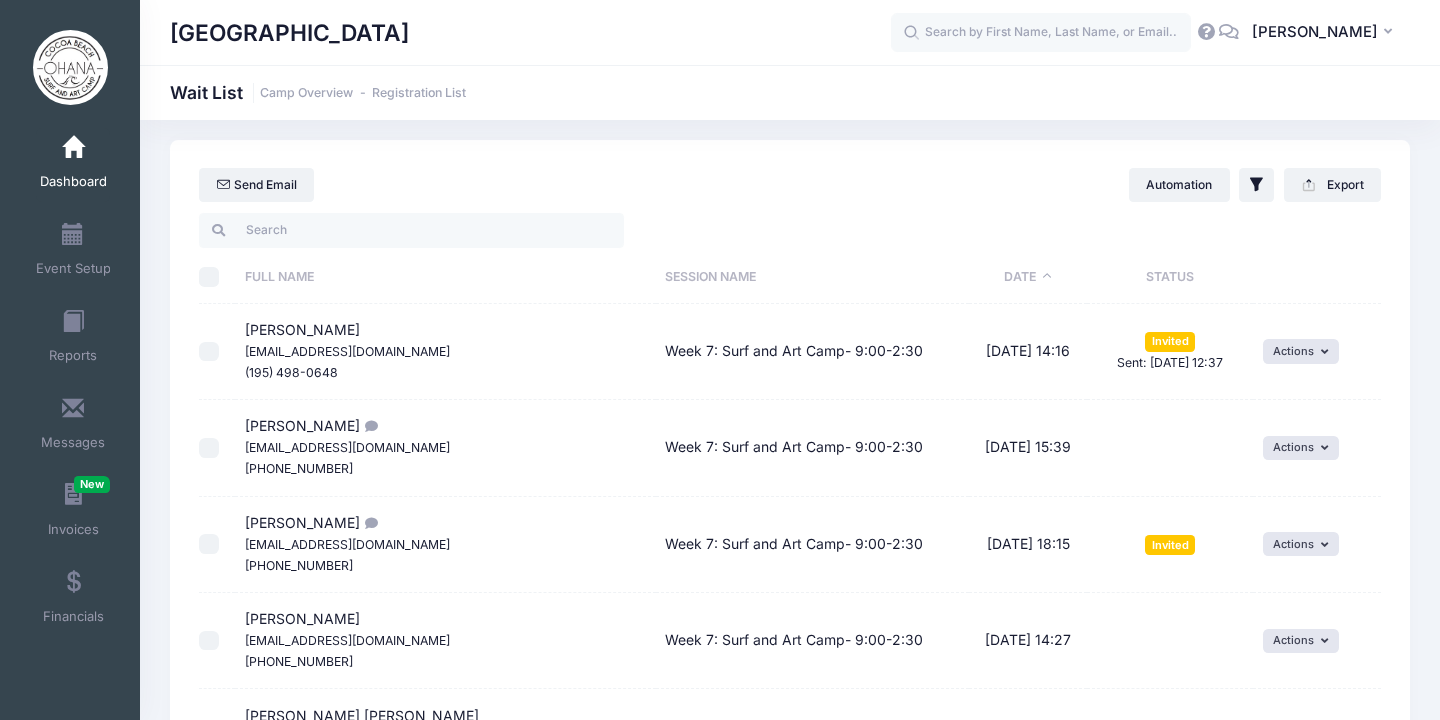 scroll, scrollTop: 0, scrollLeft: 0, axis: both 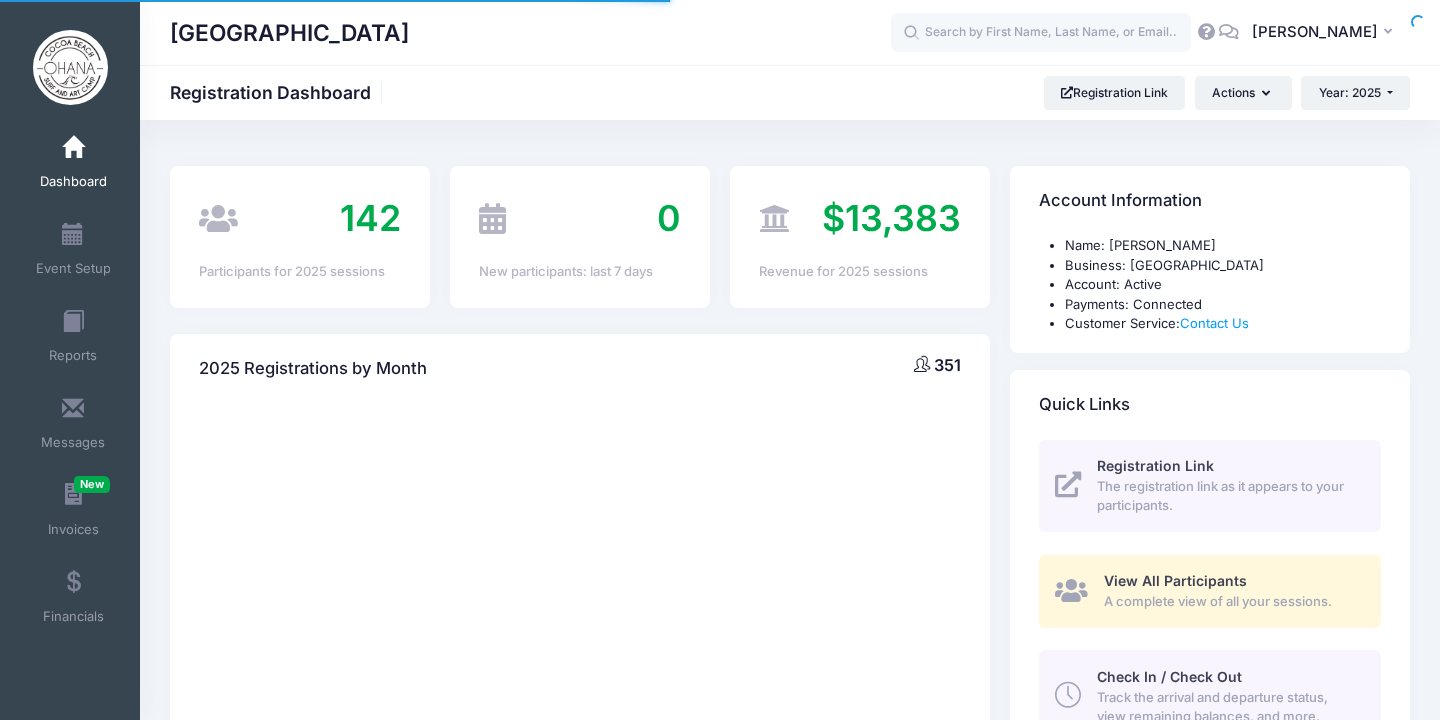 select 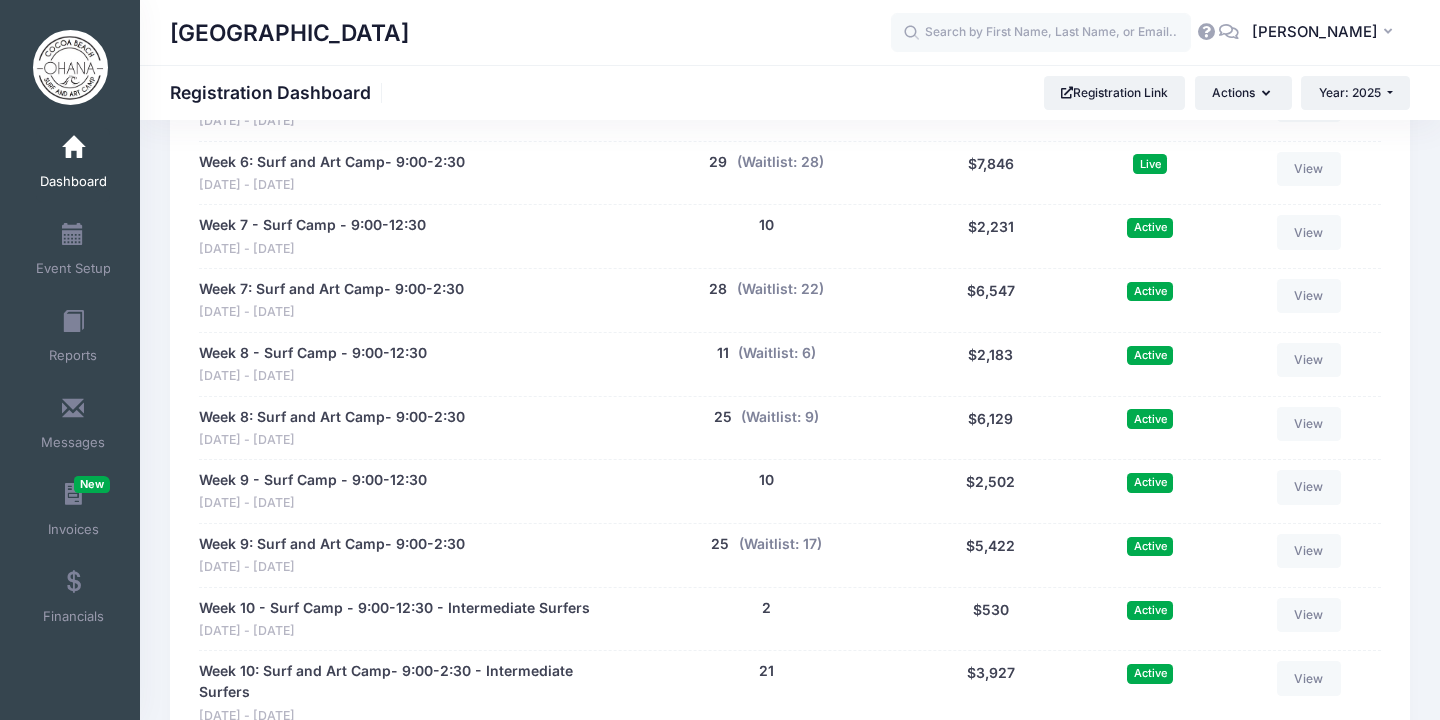 scroll, scrollTop: 1725, scrollLeft: 0, axis: vertical 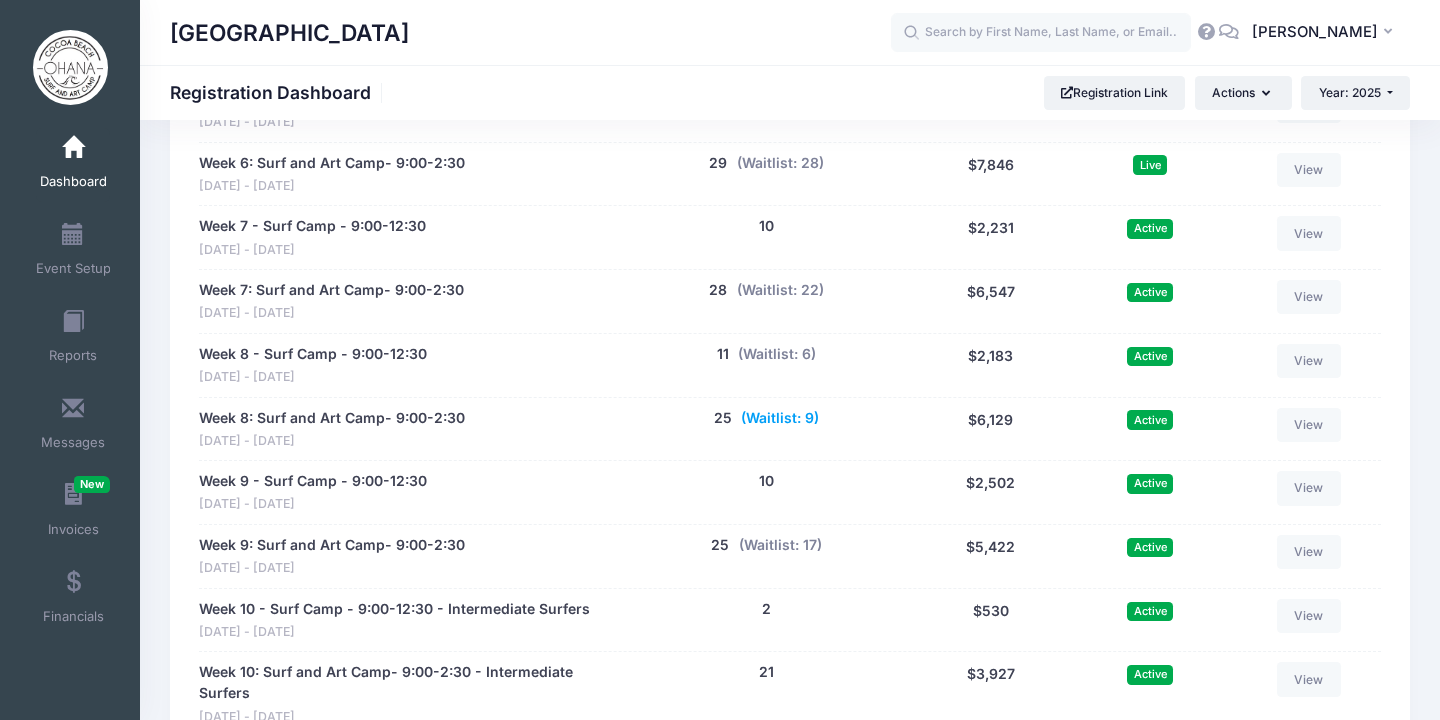 click on "(Waitlist: 9)" at bounding box center [780, 418] 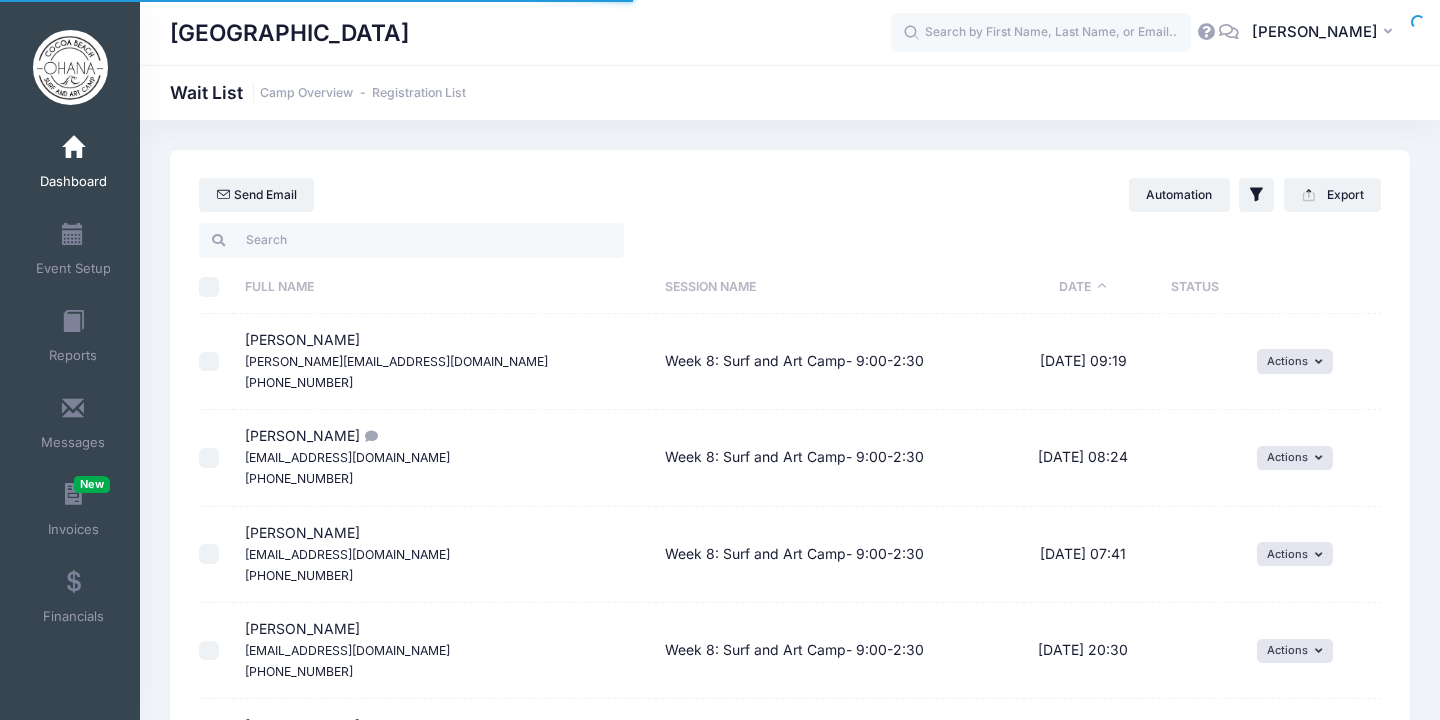 select on "50" 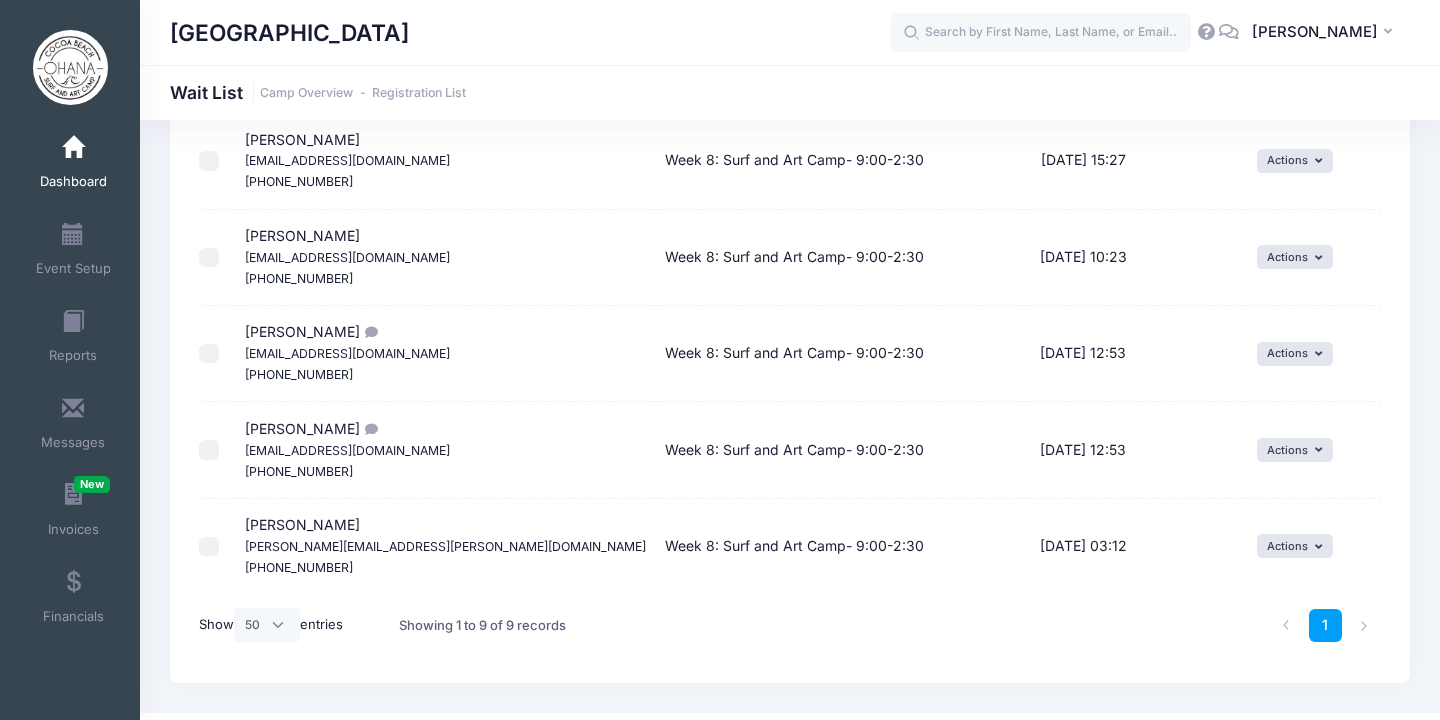 scroll, scrollTop: 624, scrollLeft: 0, axis: vertical 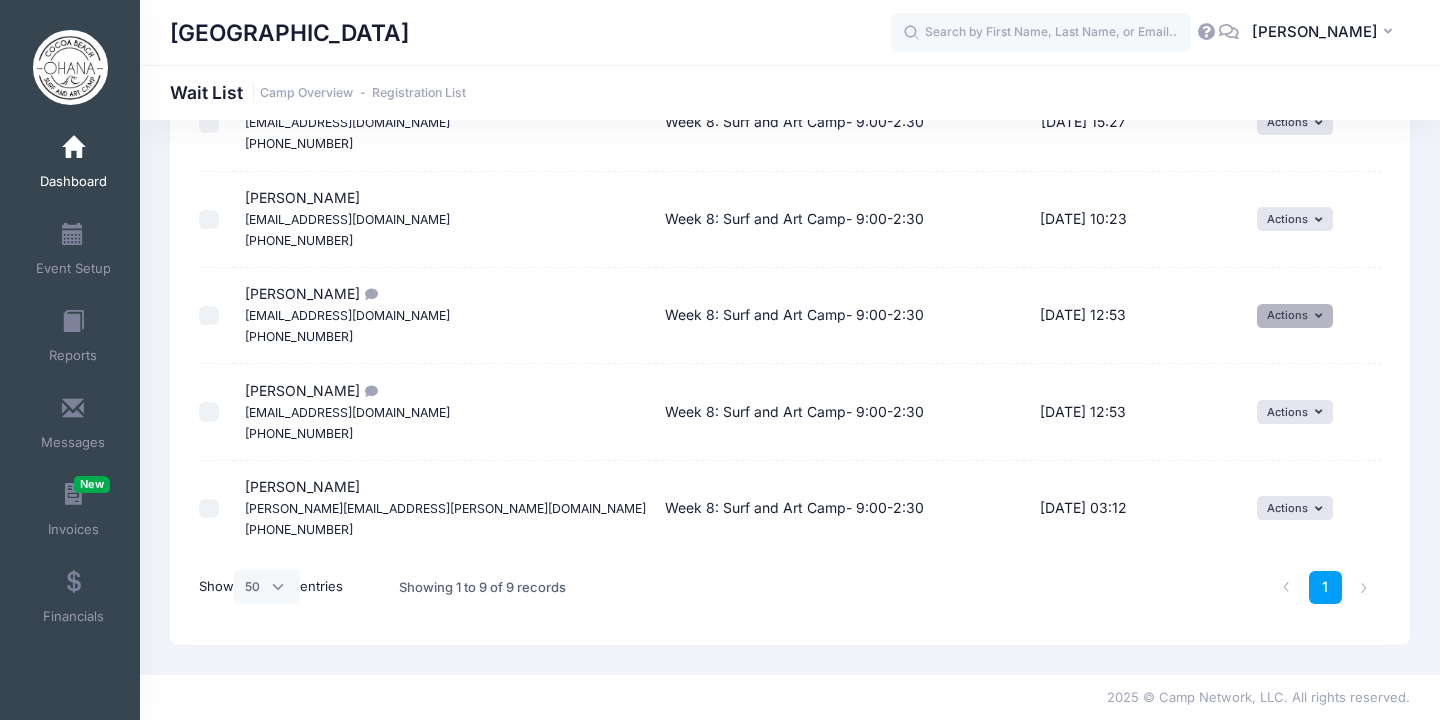 click on "Actions" at bounding box center [1295, 316] 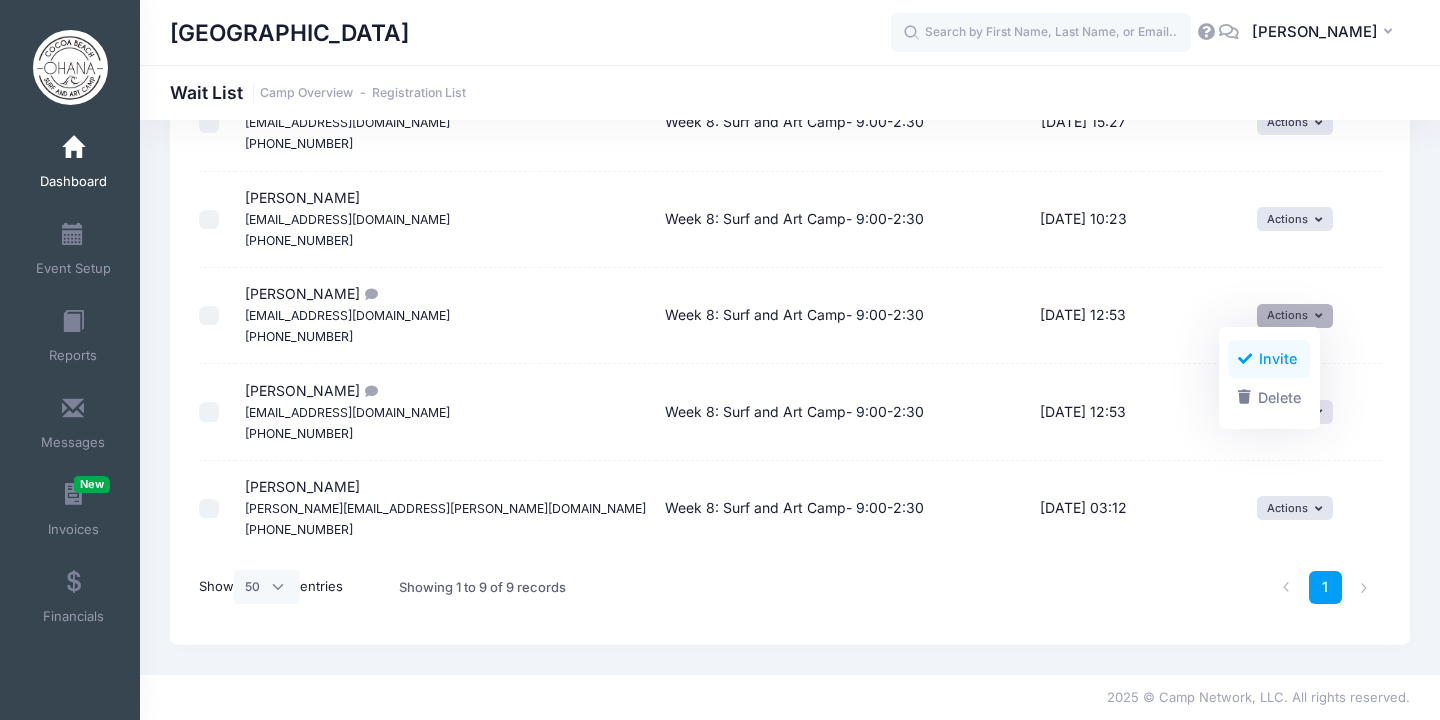 click on "Invite" at bounding box center [1269, 359] 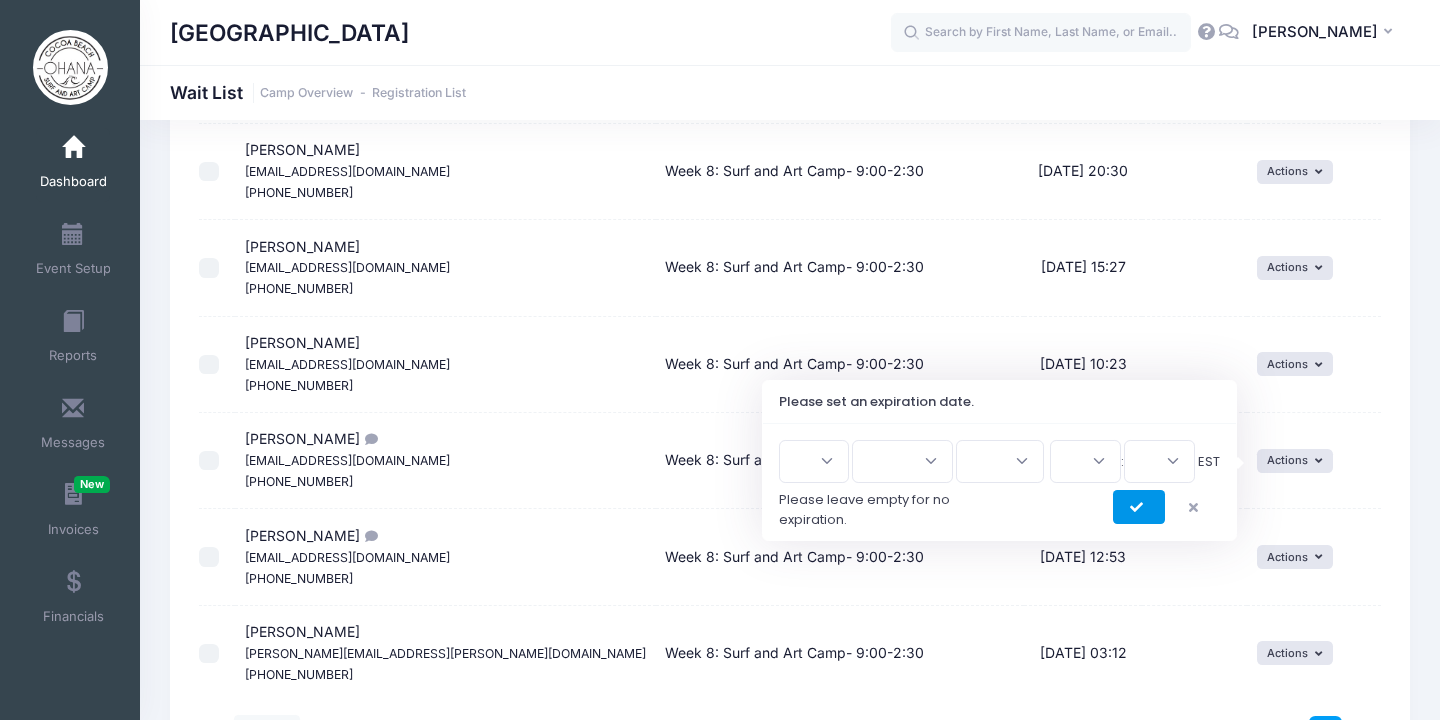 click at bounding box center (1139, 508) 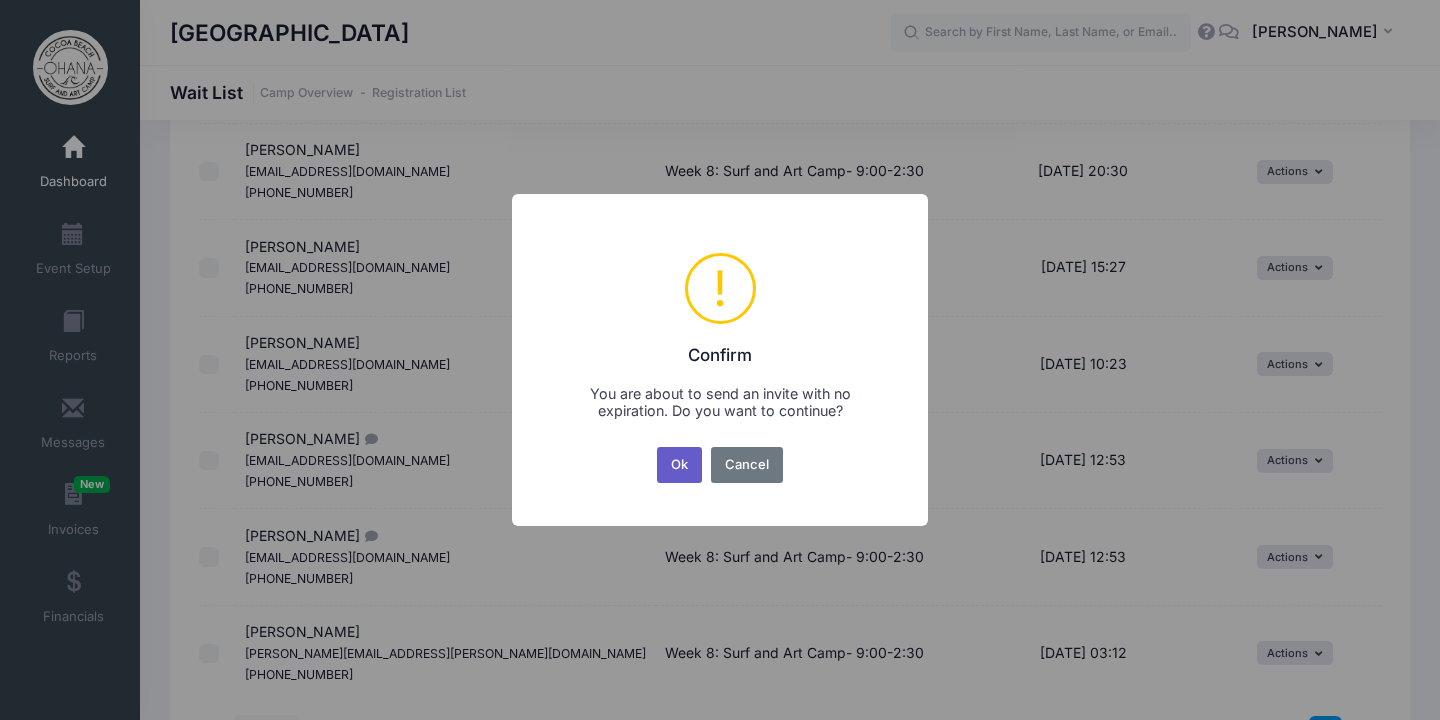 click on "Ok" at bounding box center [680, 465] 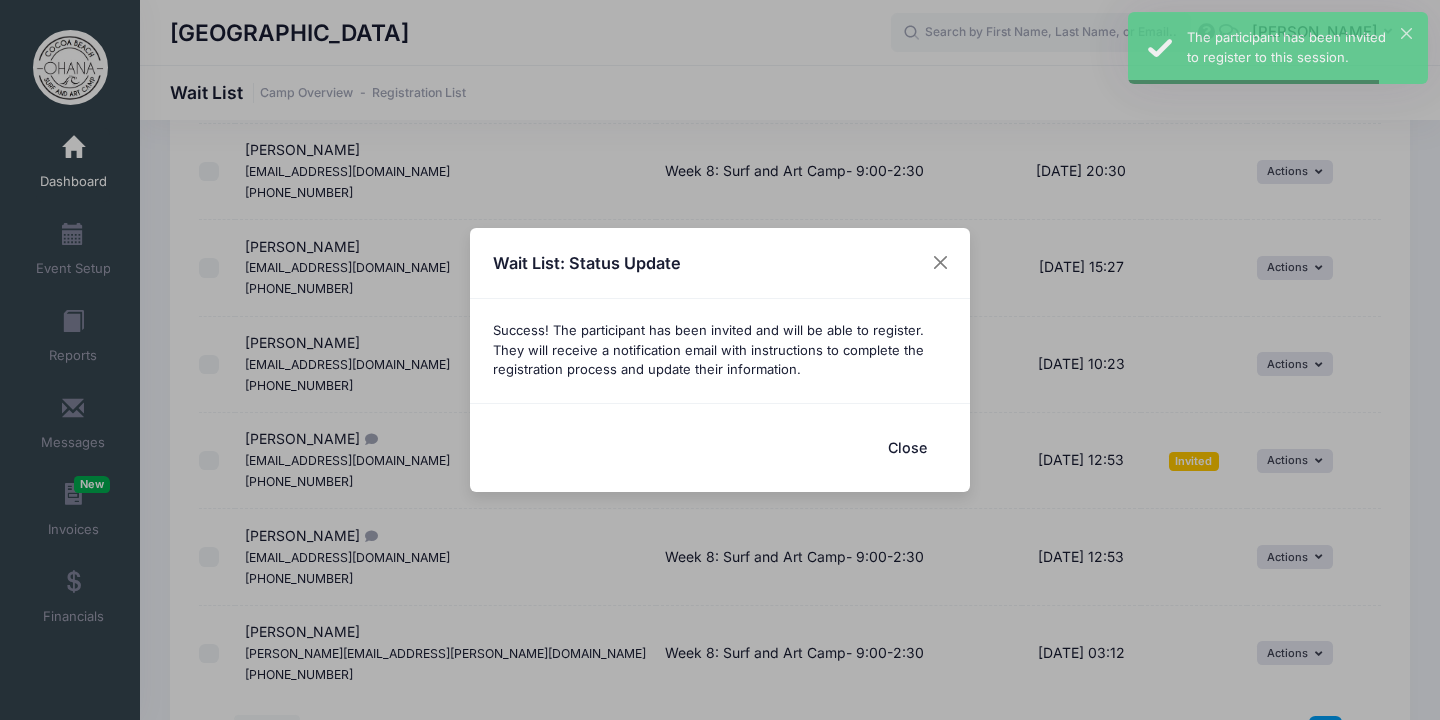 click on "Wait List: Status Update
Success! The participant has been invited and will be able to register. They will receive a notification email with instructions to complete the registration process and update their information.
Close" at bounding box center [720, 360] 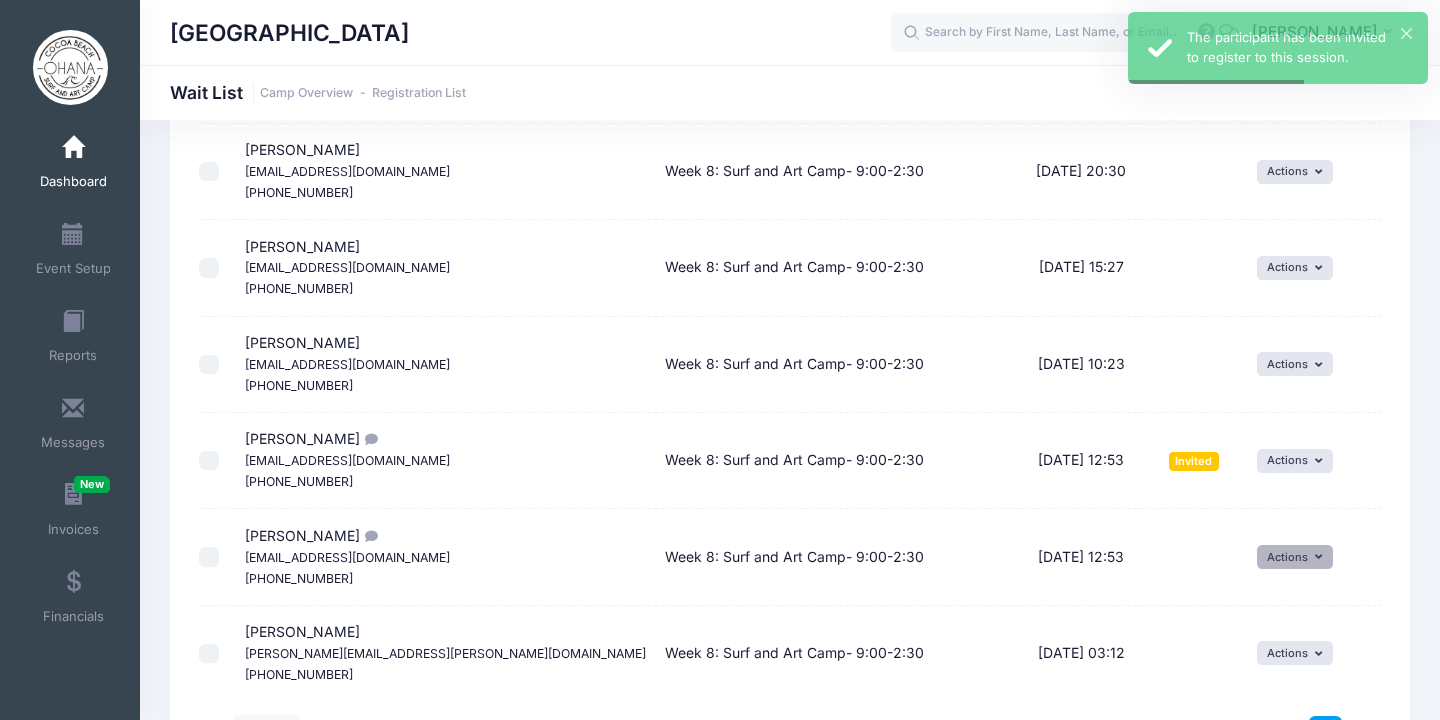 click at bounding box center [1321, 557] 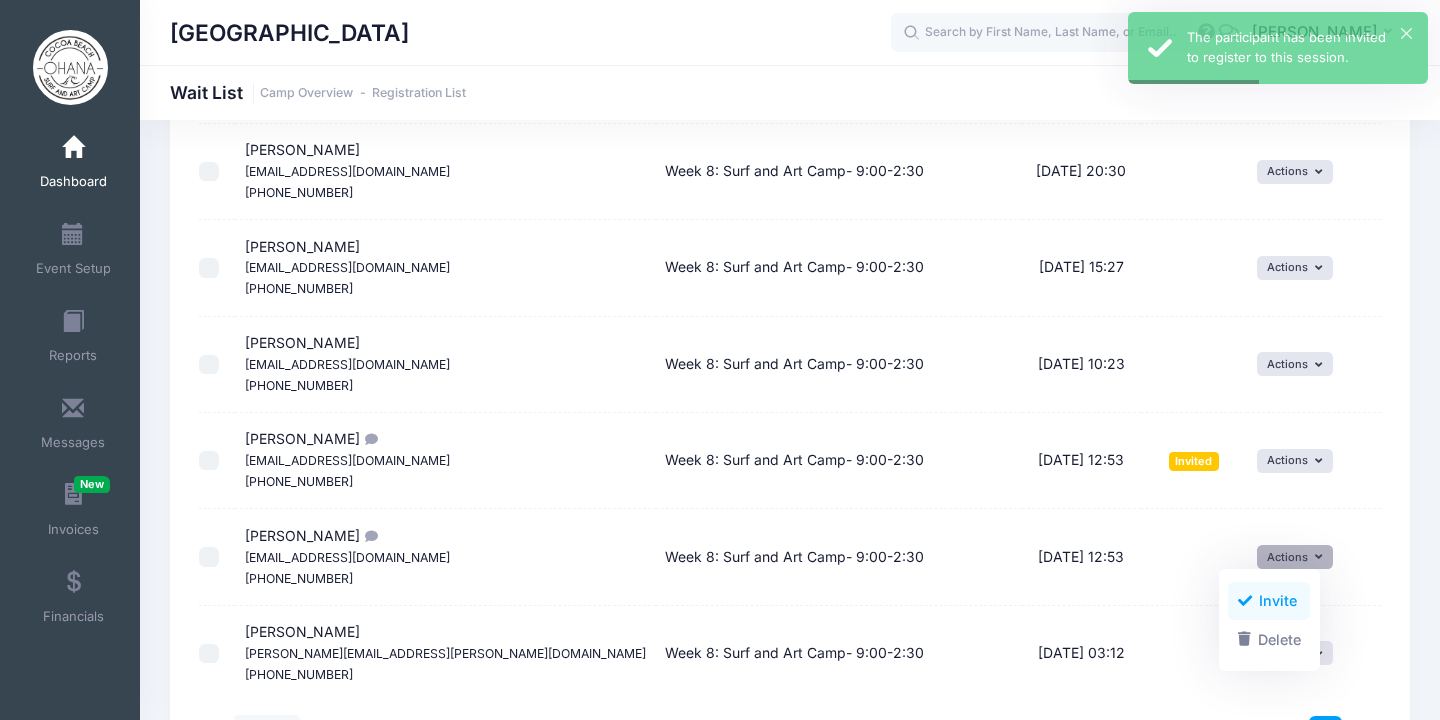 click on "Invite" at bounding box center [1269, 601] 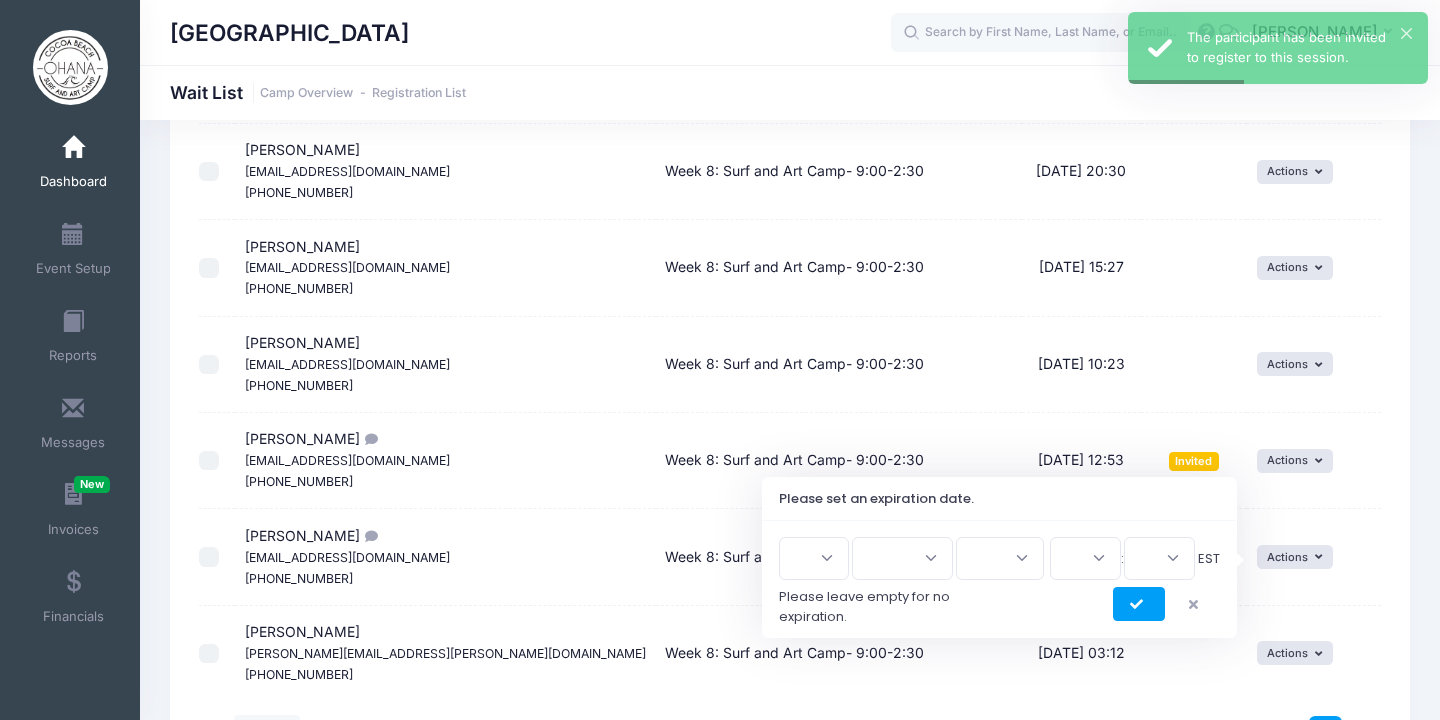 scroll, scrollTop: 575, scrollLeft: 0, axis: vertical 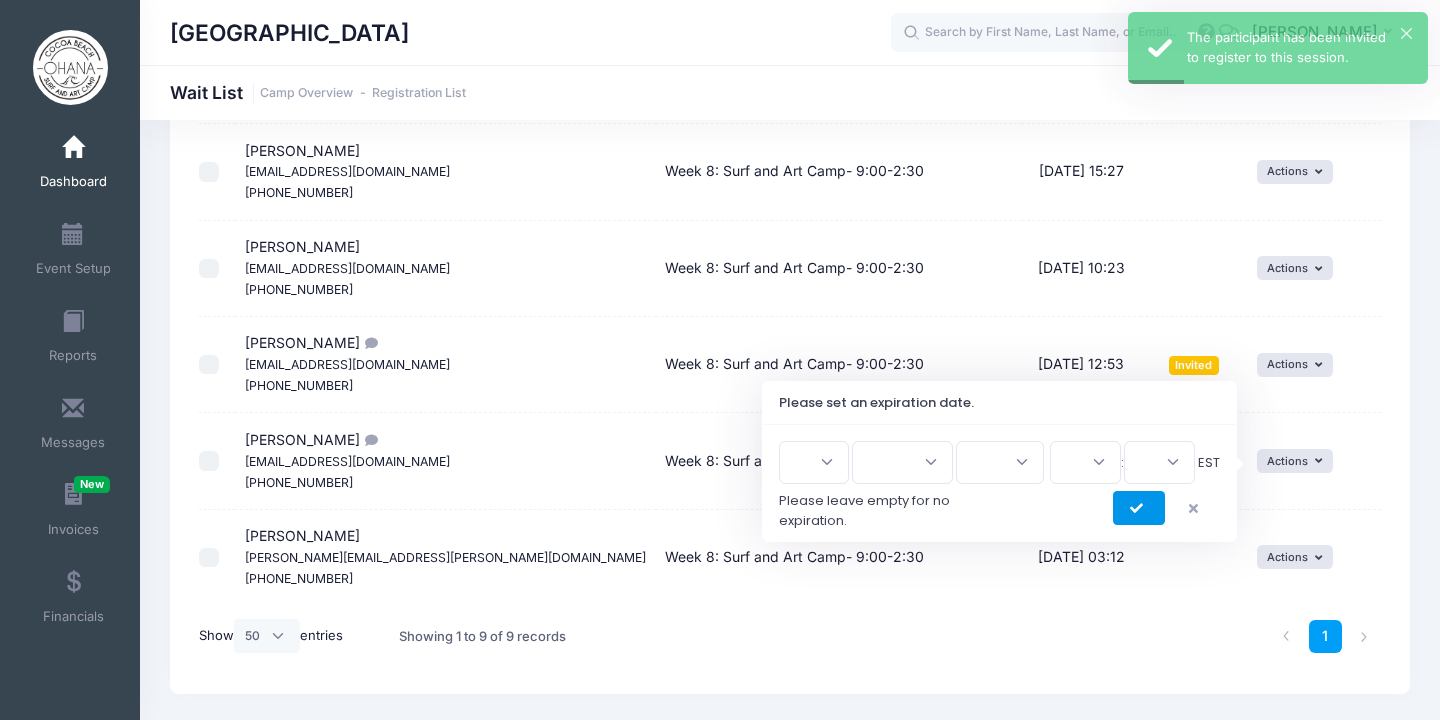 click at bounding box center (1139, 509) 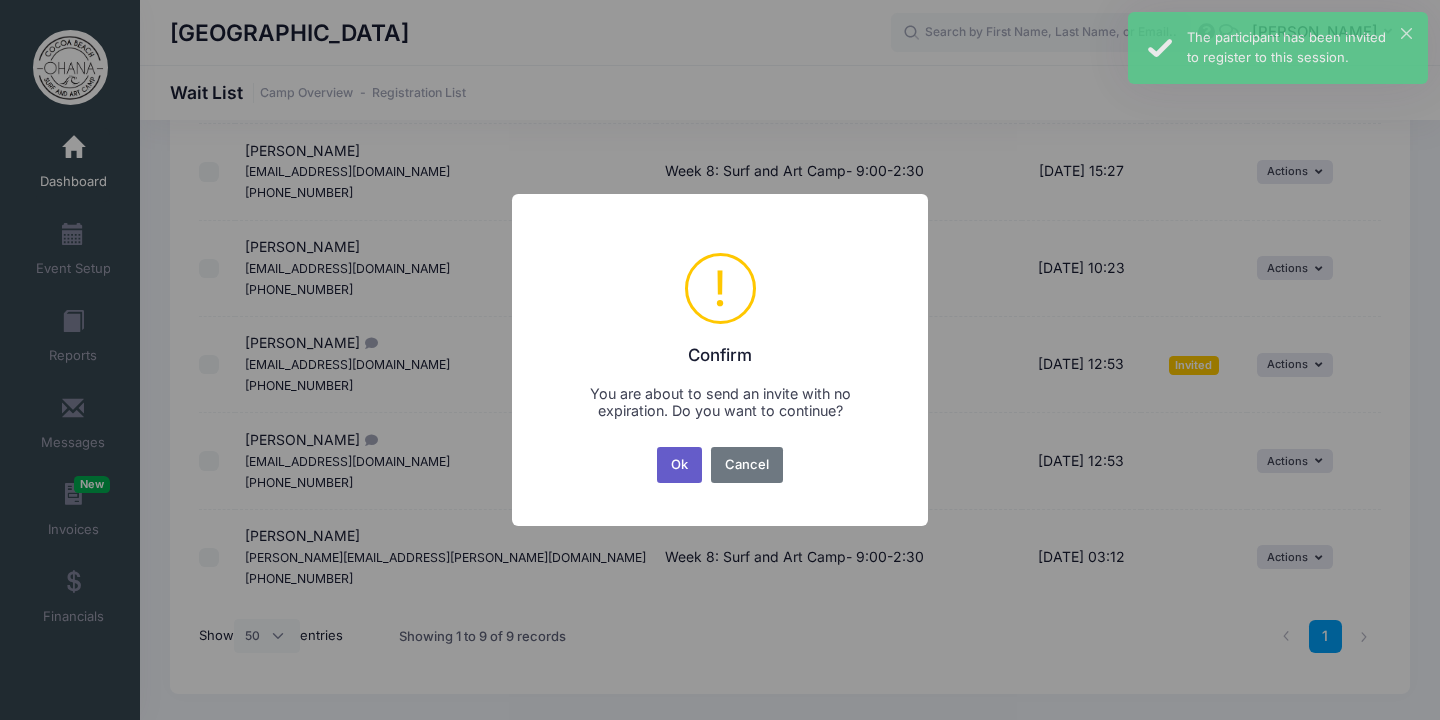 click on "Ok" at bounding box center (680, 465) 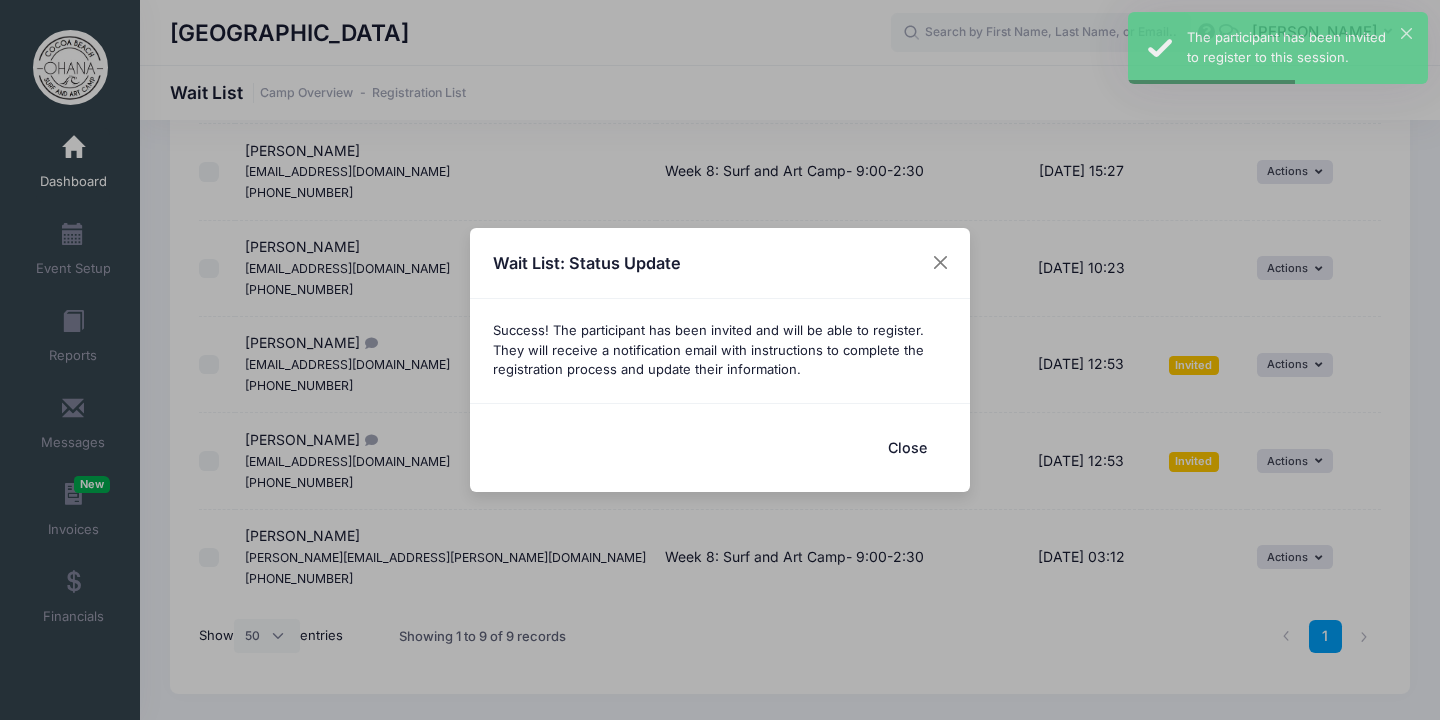 click on "Close" at bounding box center (907, 447) 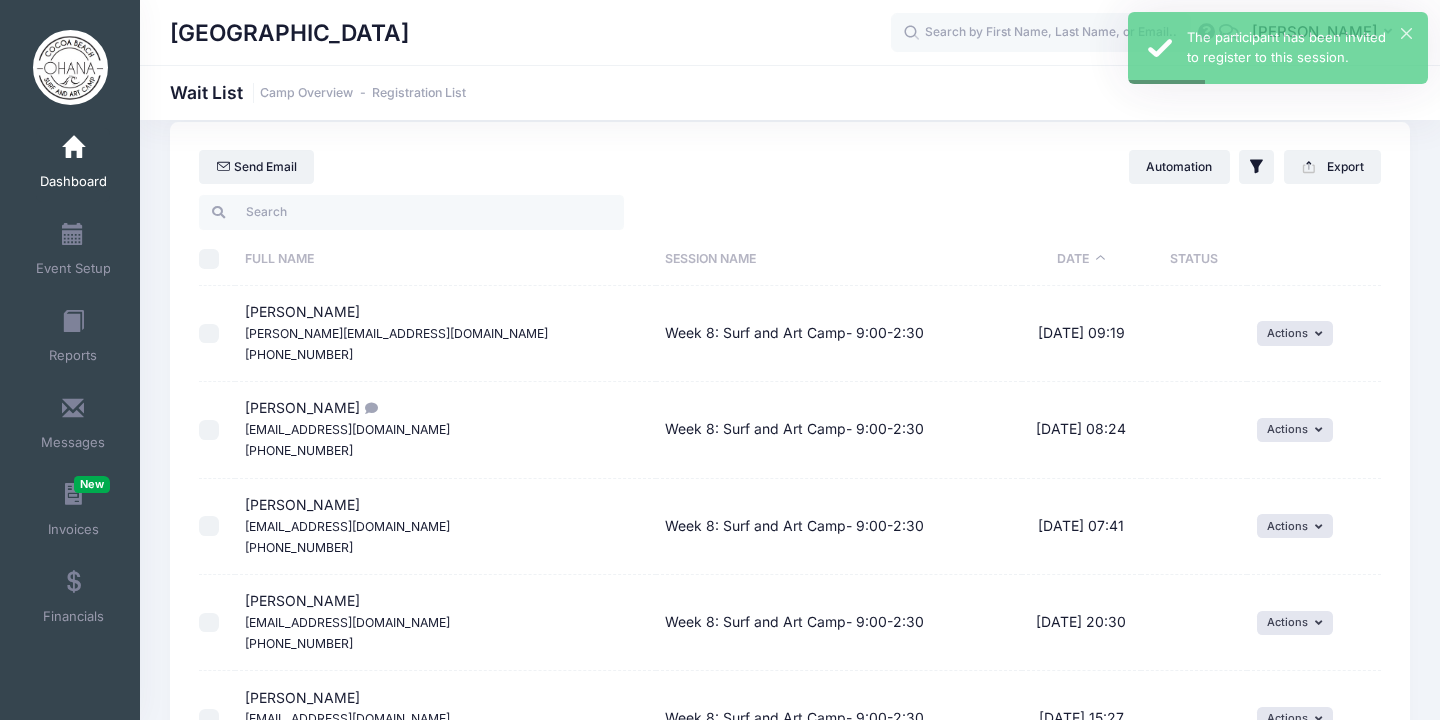 scroll, scrollTop: 0, scrollLeft: 0, axis: both 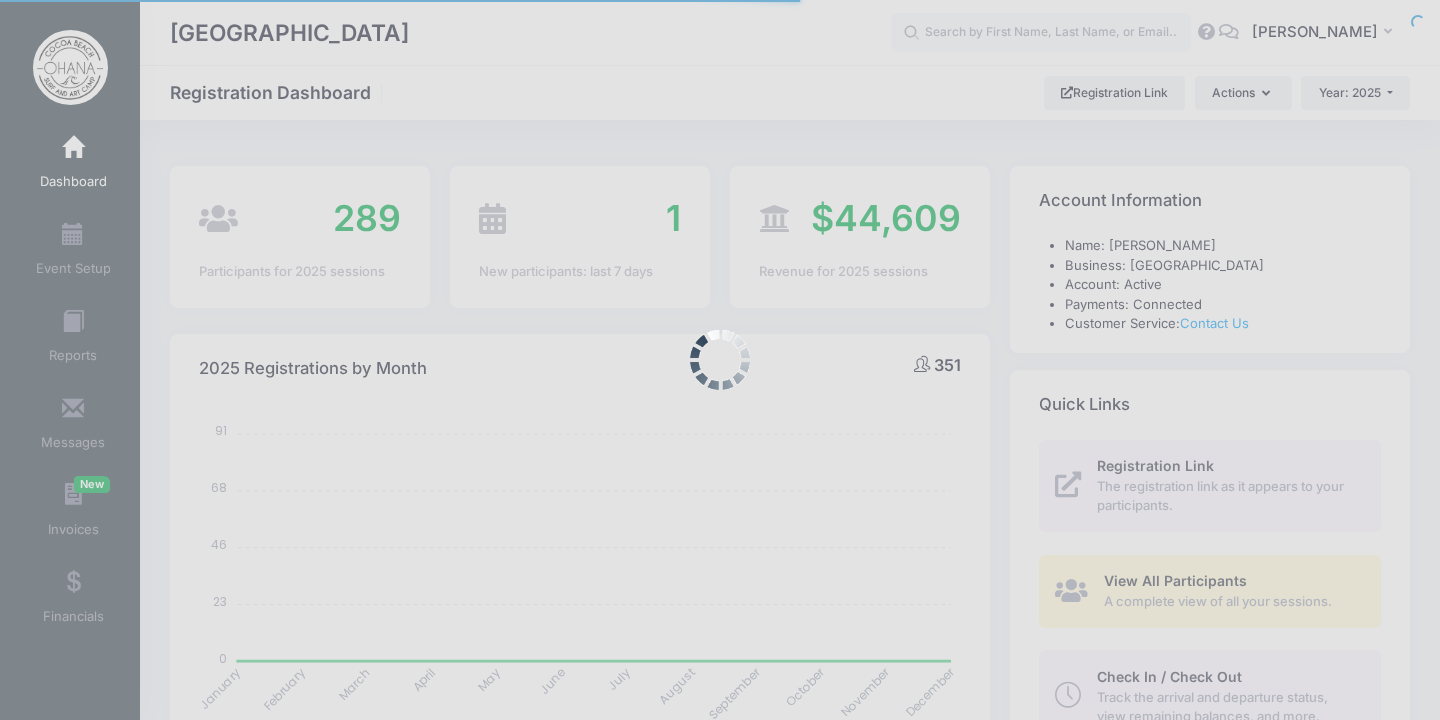 select 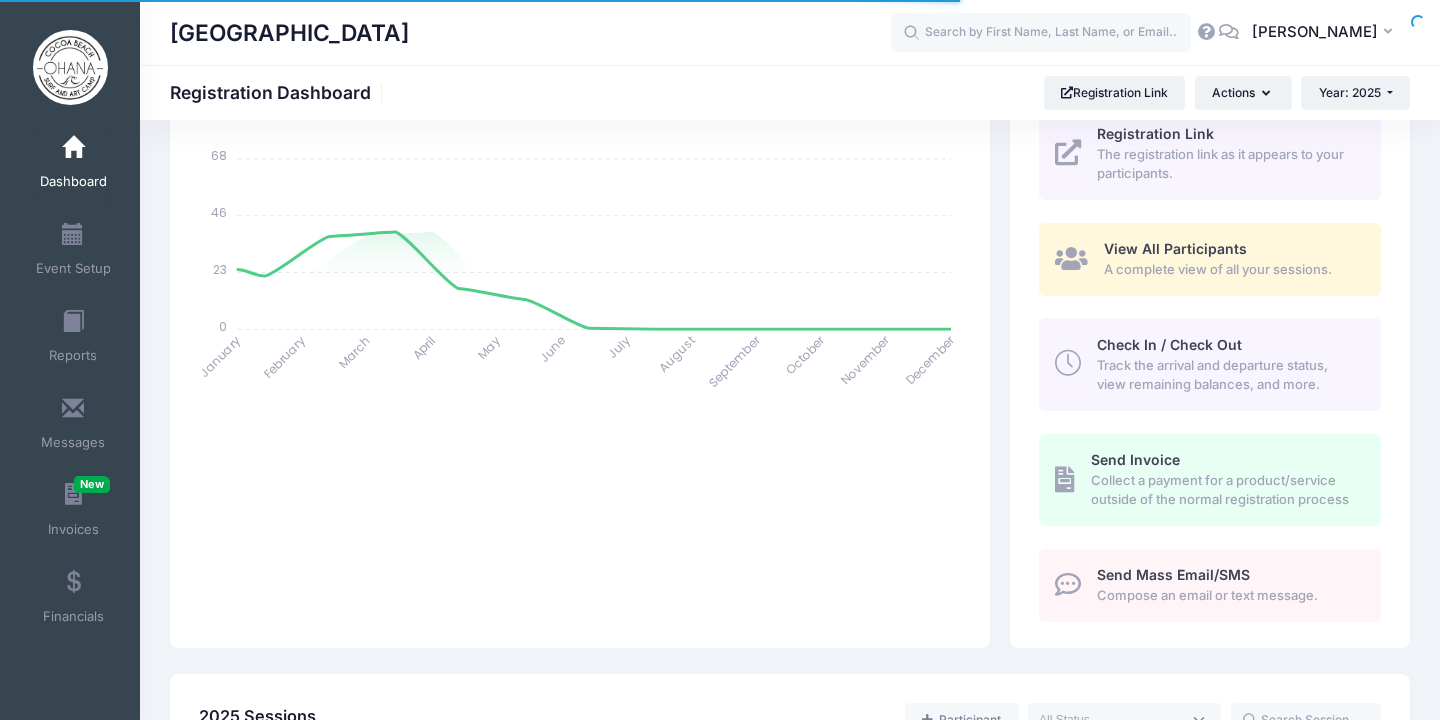 scroll, scrollTop: 1168, scrollLeft: 0, axis: vertical 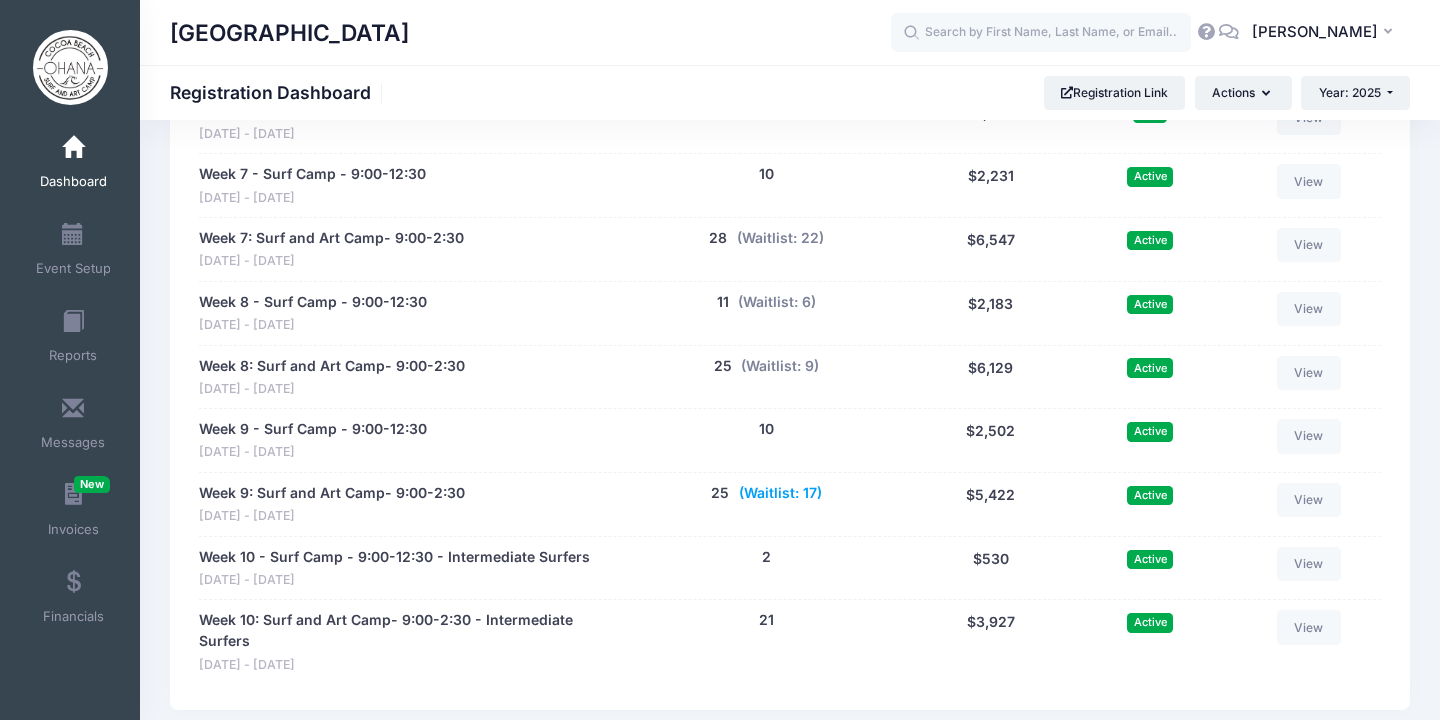 click on "(Waitlist: 17)" at bounding box center [780, 493] 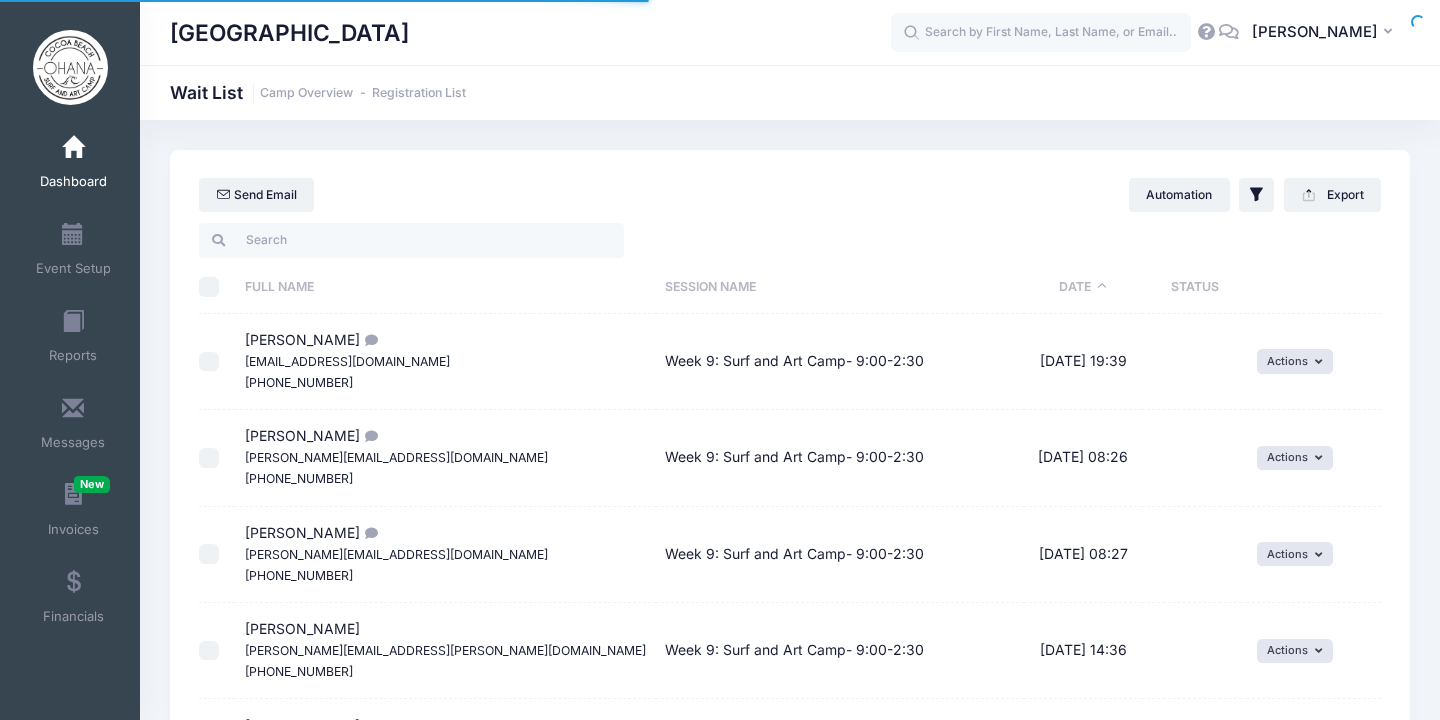 select on "50" 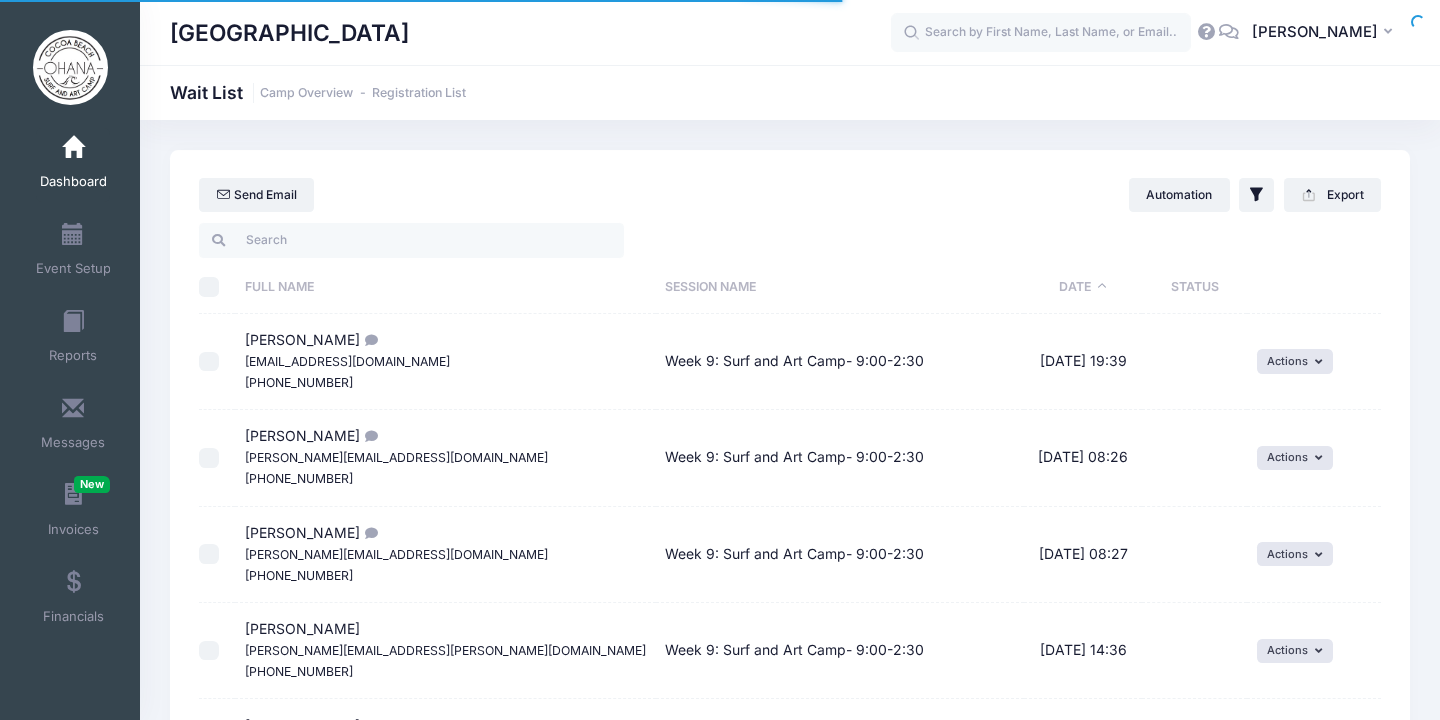 scroll, scrollTop: 0, scrollLeft: 0, axis: both 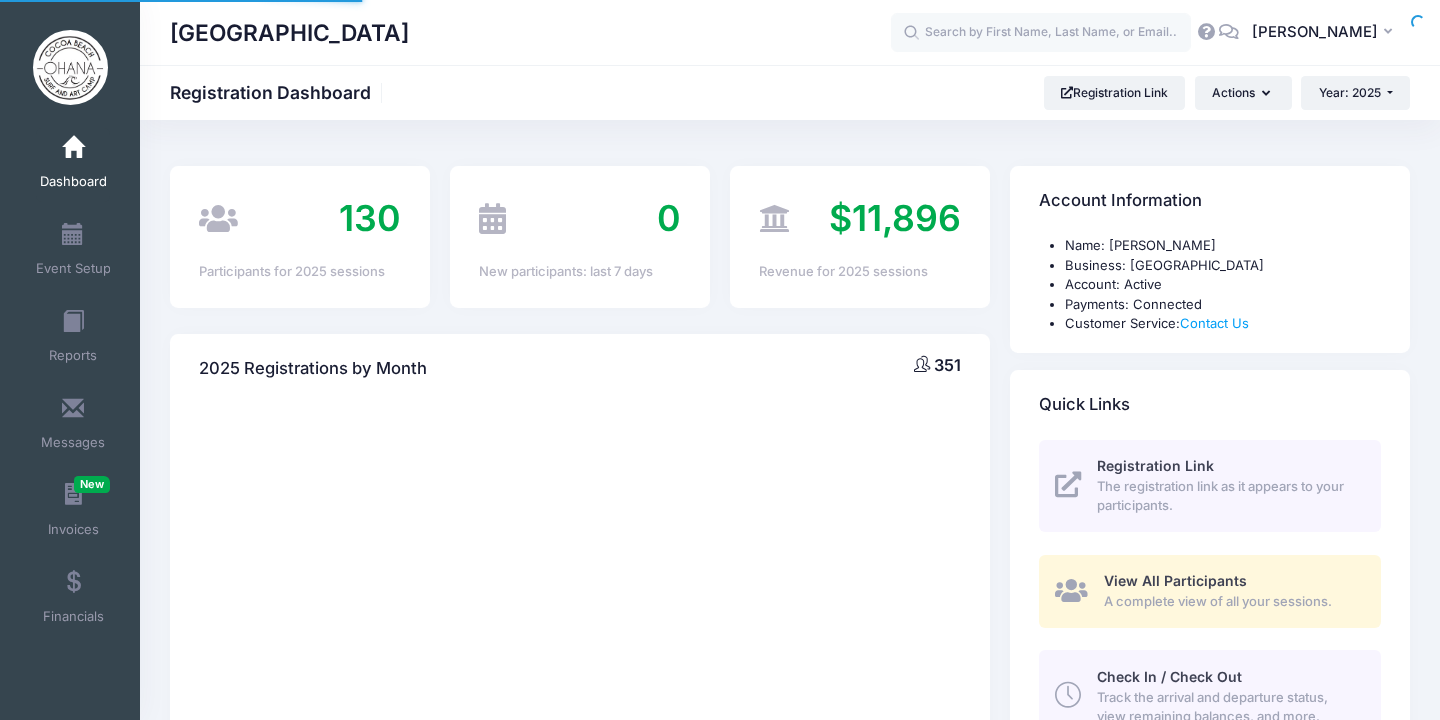 select 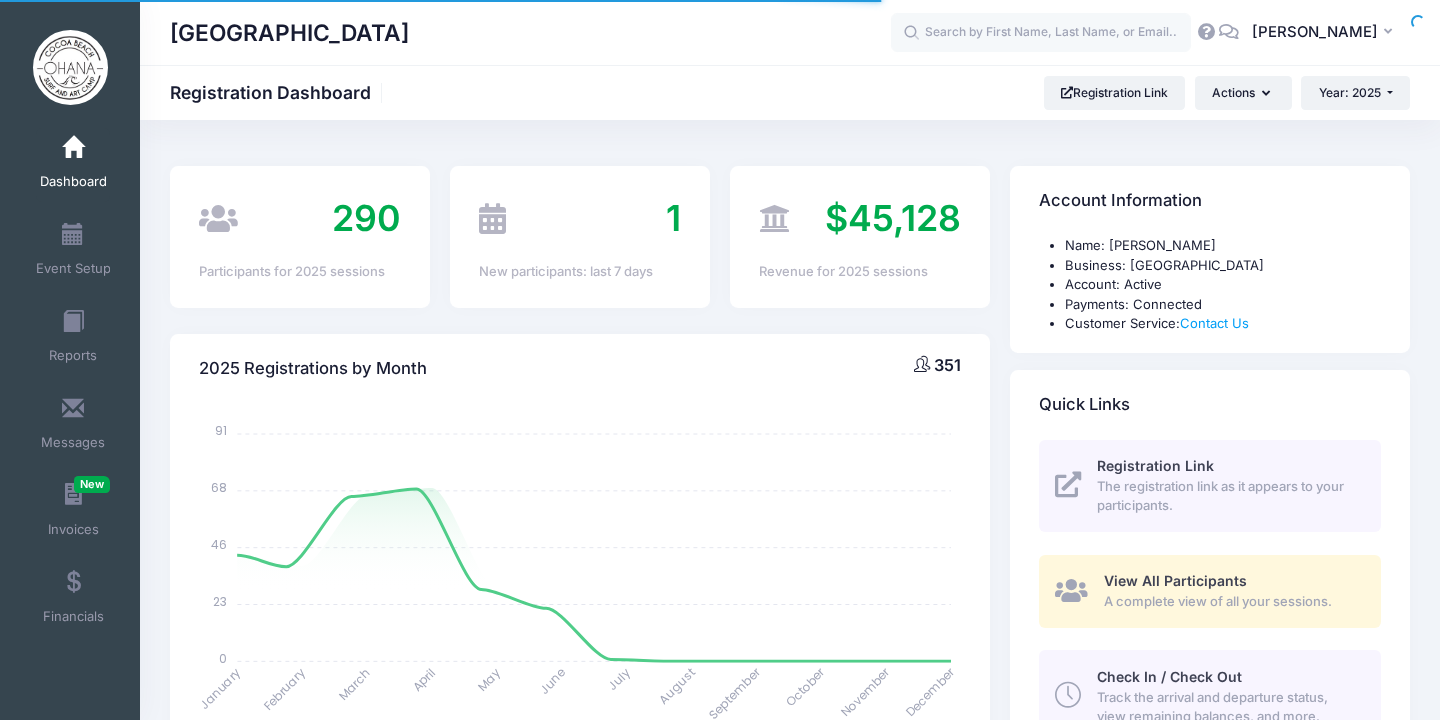 scroll, scrollTop: 0, scrollLeft: 0, axis: both 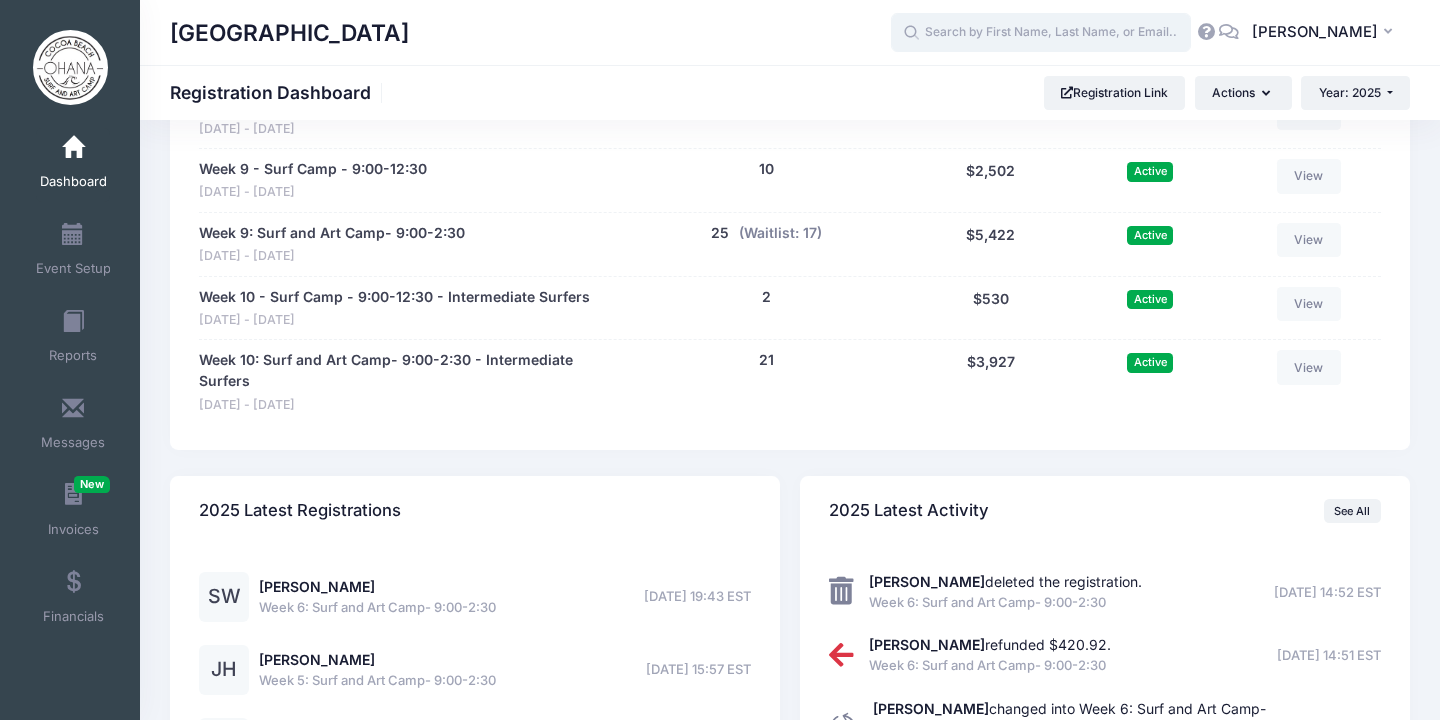 click at bounding box center (1041, 33) 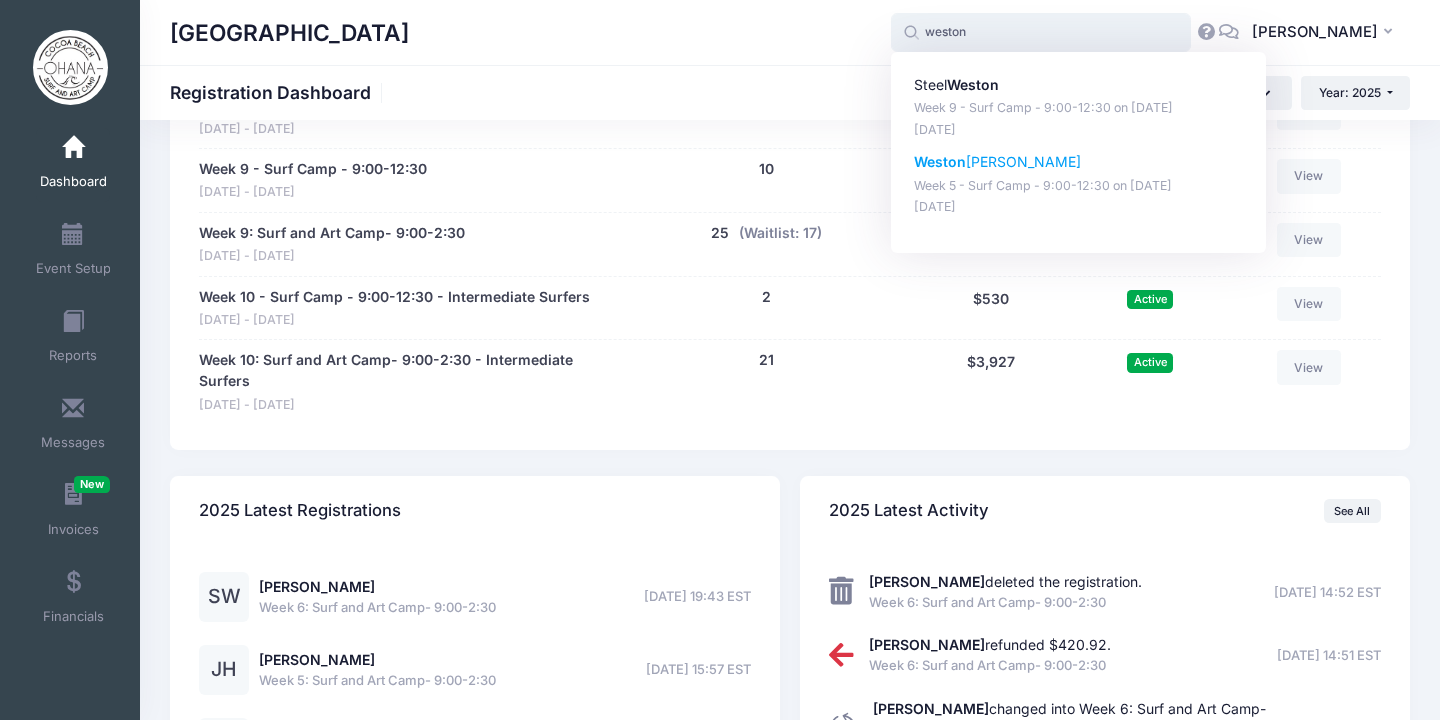 click on "[PERSON_NAME]" at bounding box center [1079, 162] 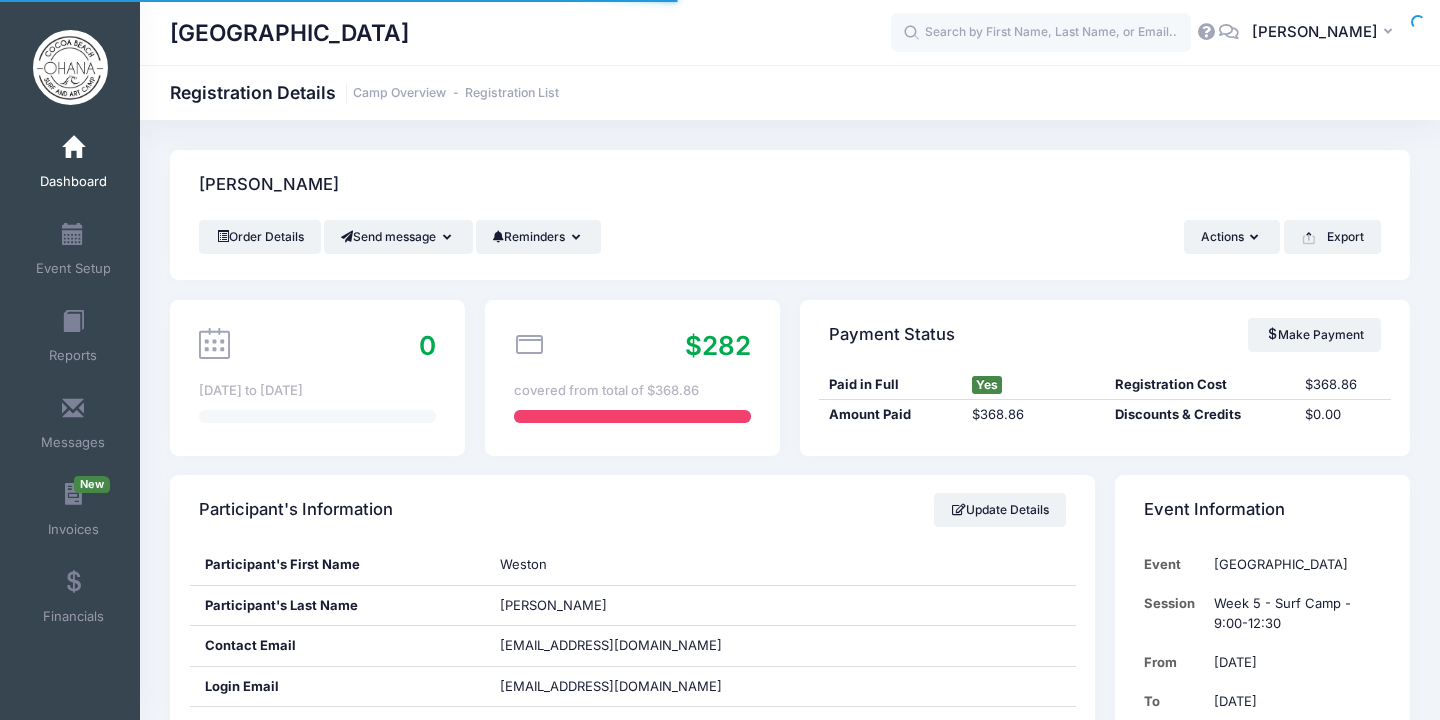 scroll, scrollTop: 0, scrollLeft: 0, axis: both 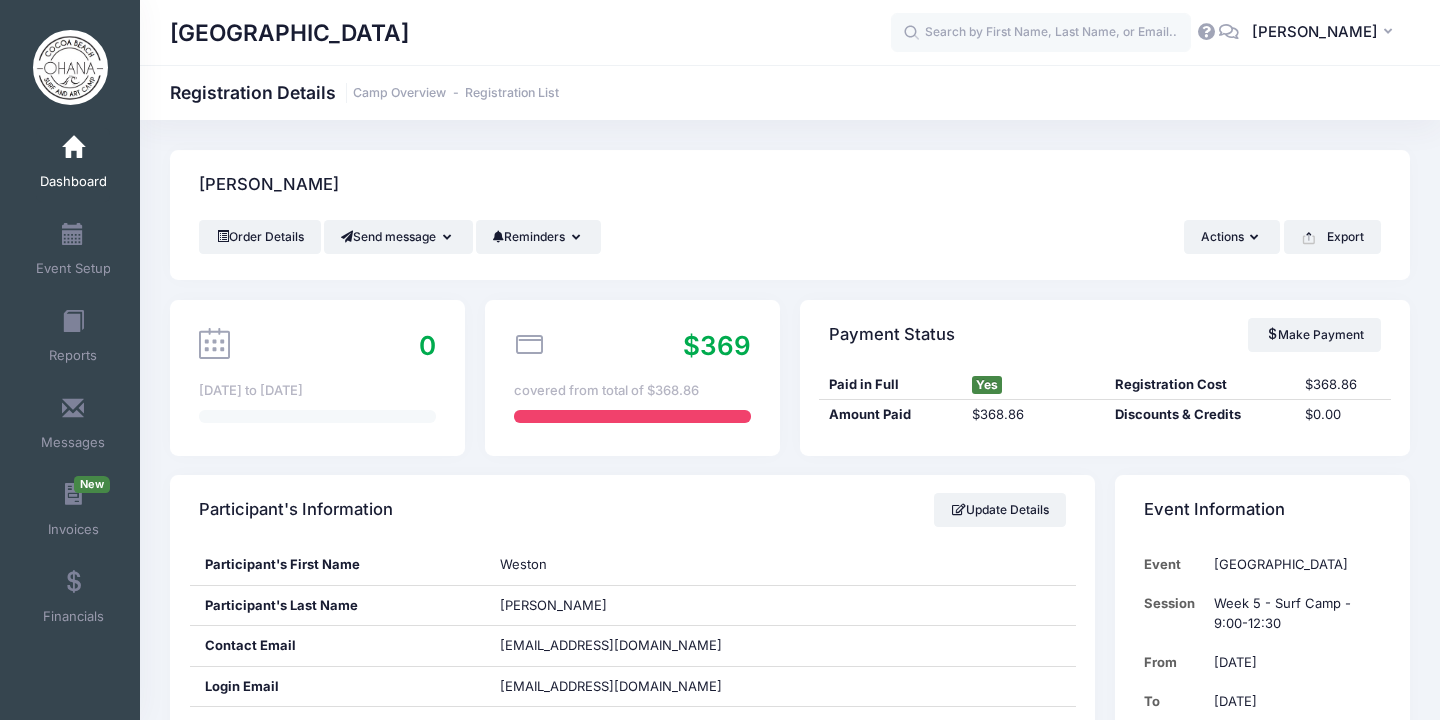 click at bounding box center [73, 148] 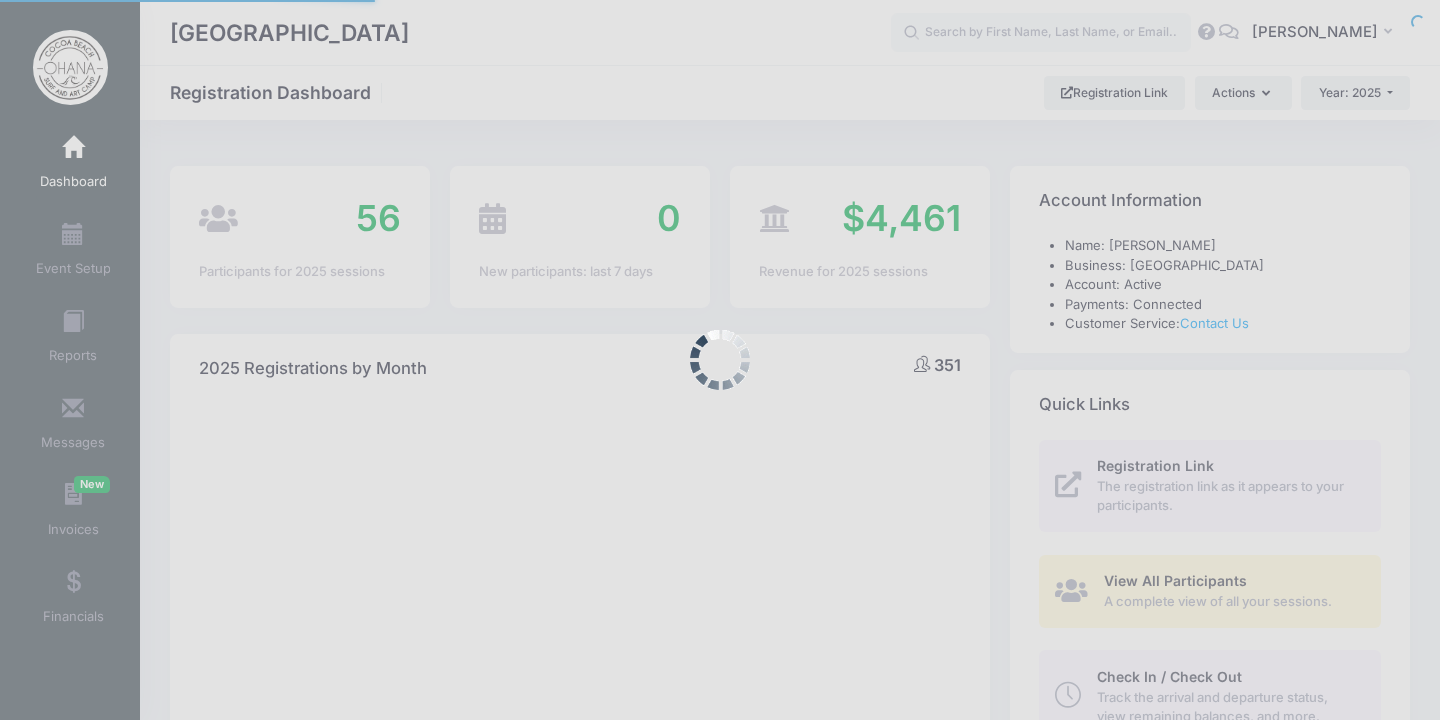 select 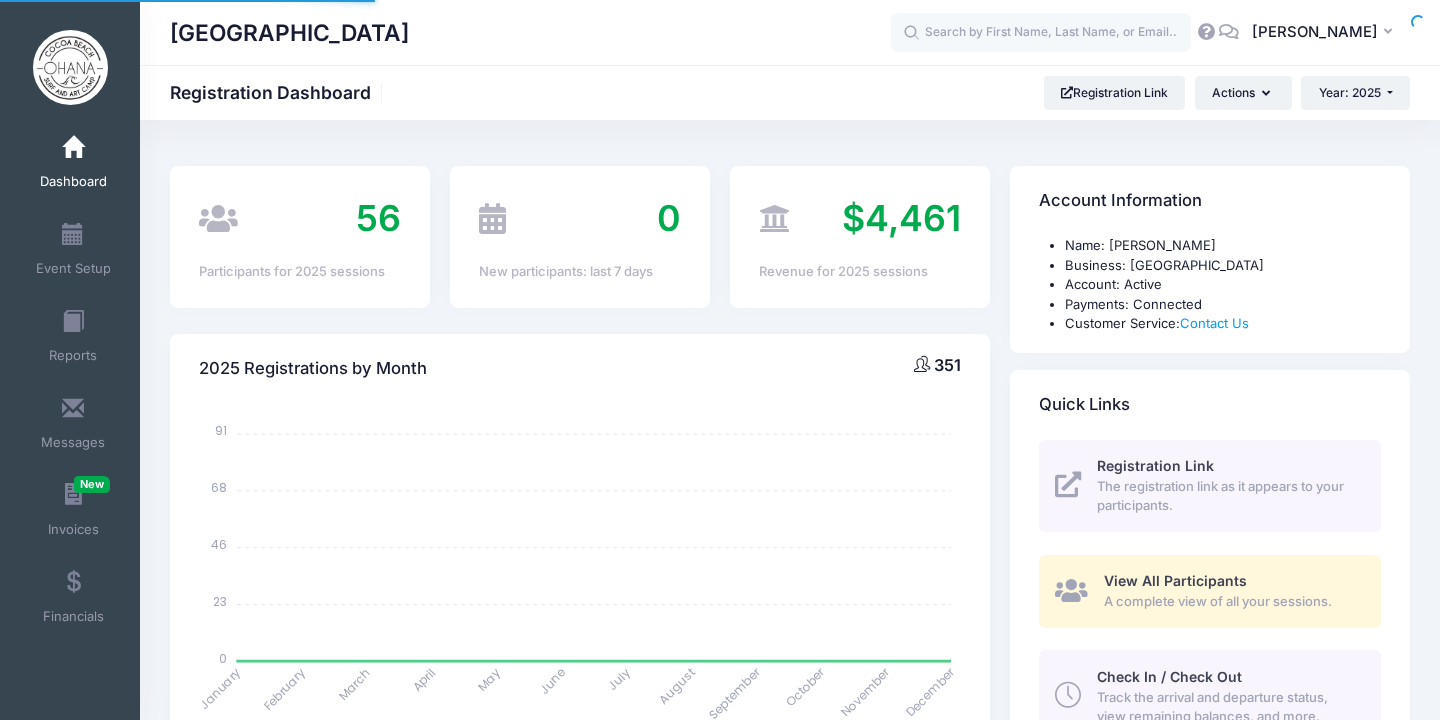 scroll, scrollTop: 0, scrollLeft: 0, axis: both 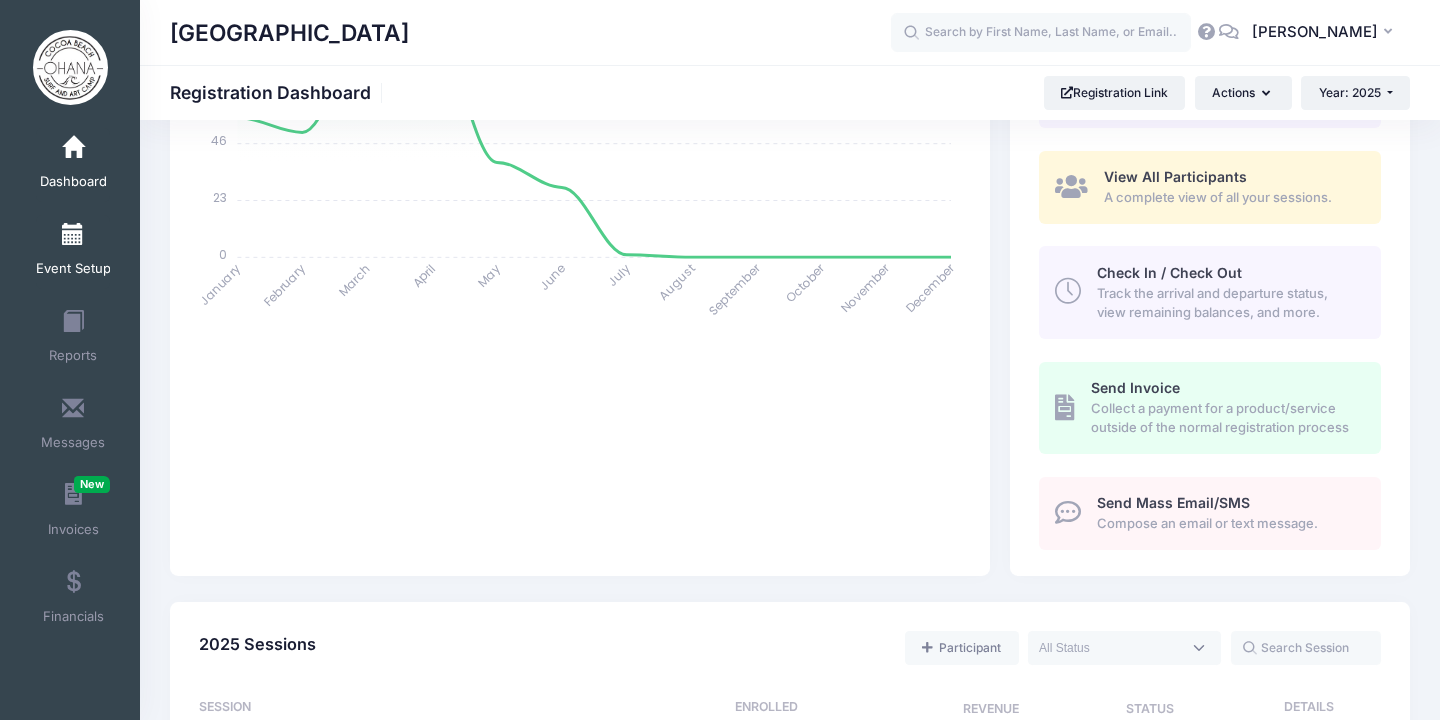 click on "Event Setup" at bounding box center (73, 252) 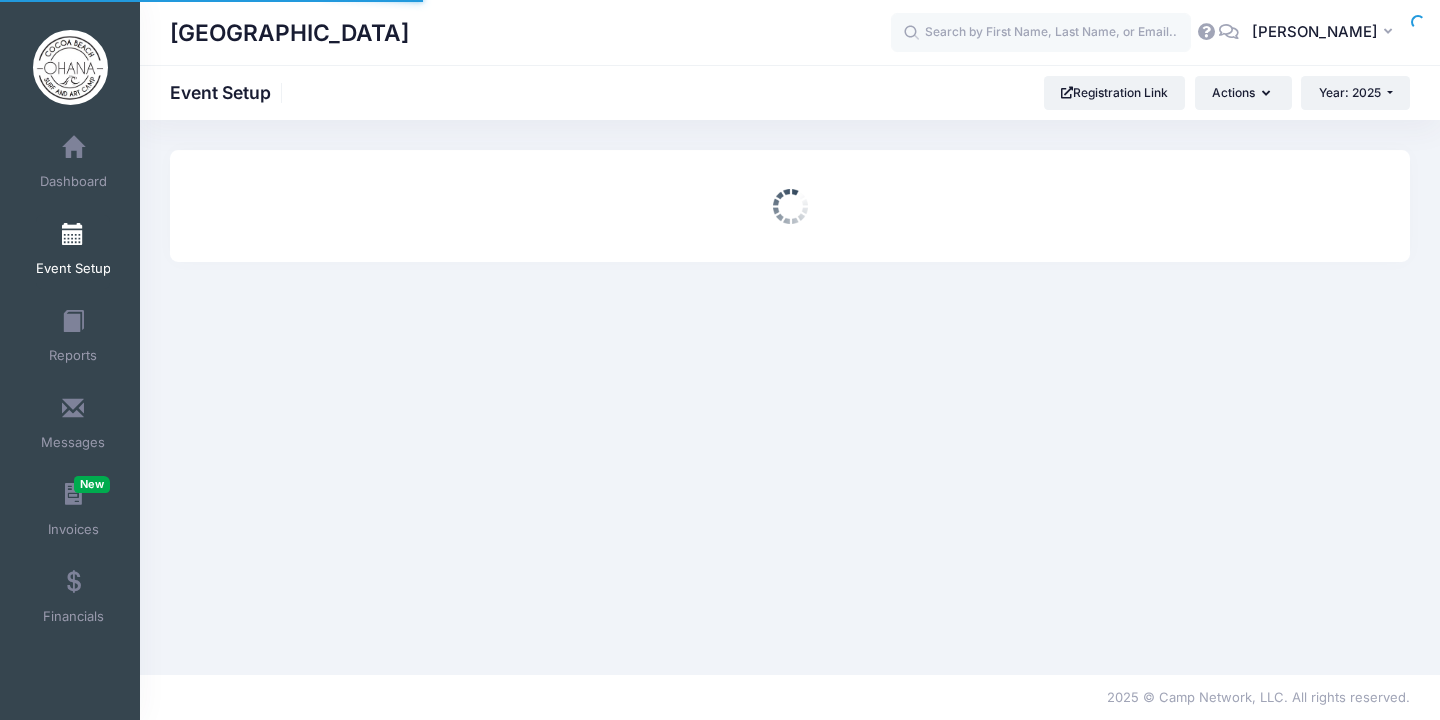 scroll, scrollTop: 31, scrollLeft: 0, axis: vertical 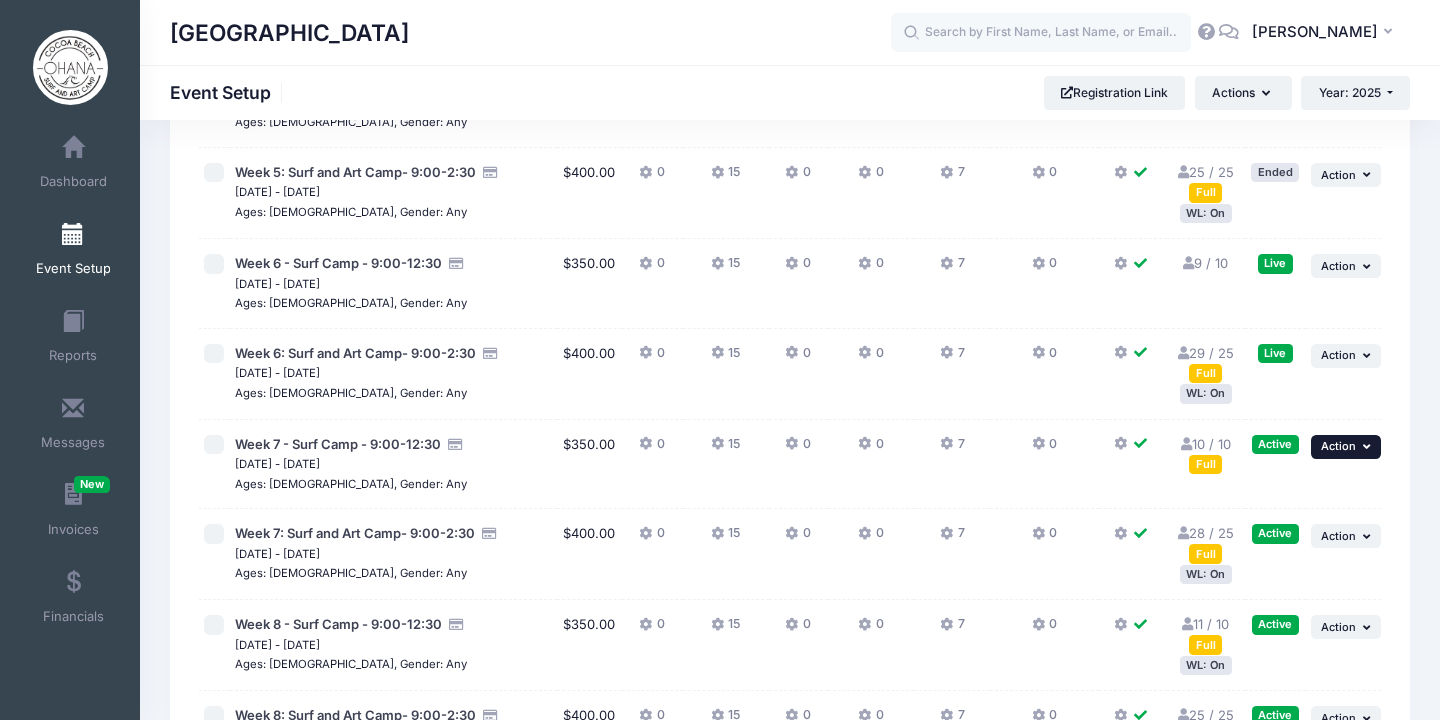 click on "... Action" at bounding box center (1346, 447) 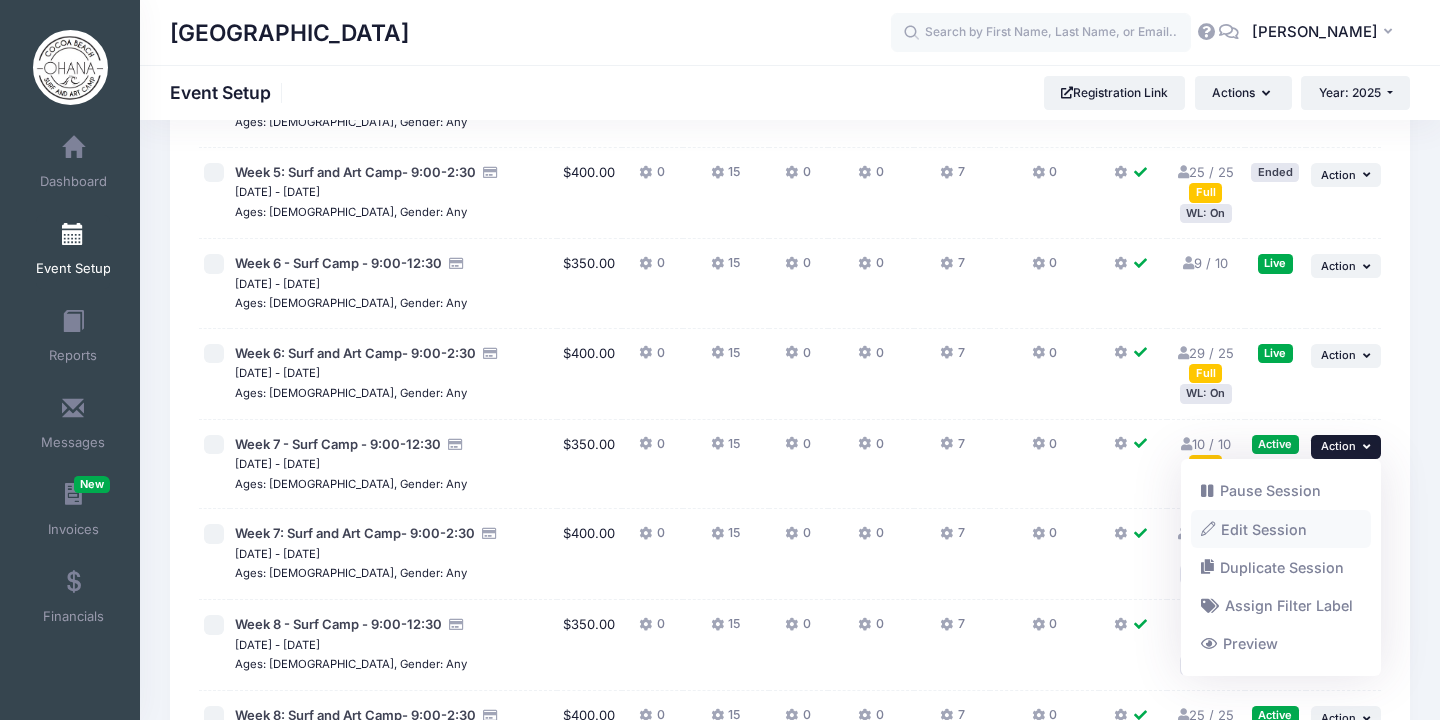 click on "Edit Session" at bounding box center (1281, 529) 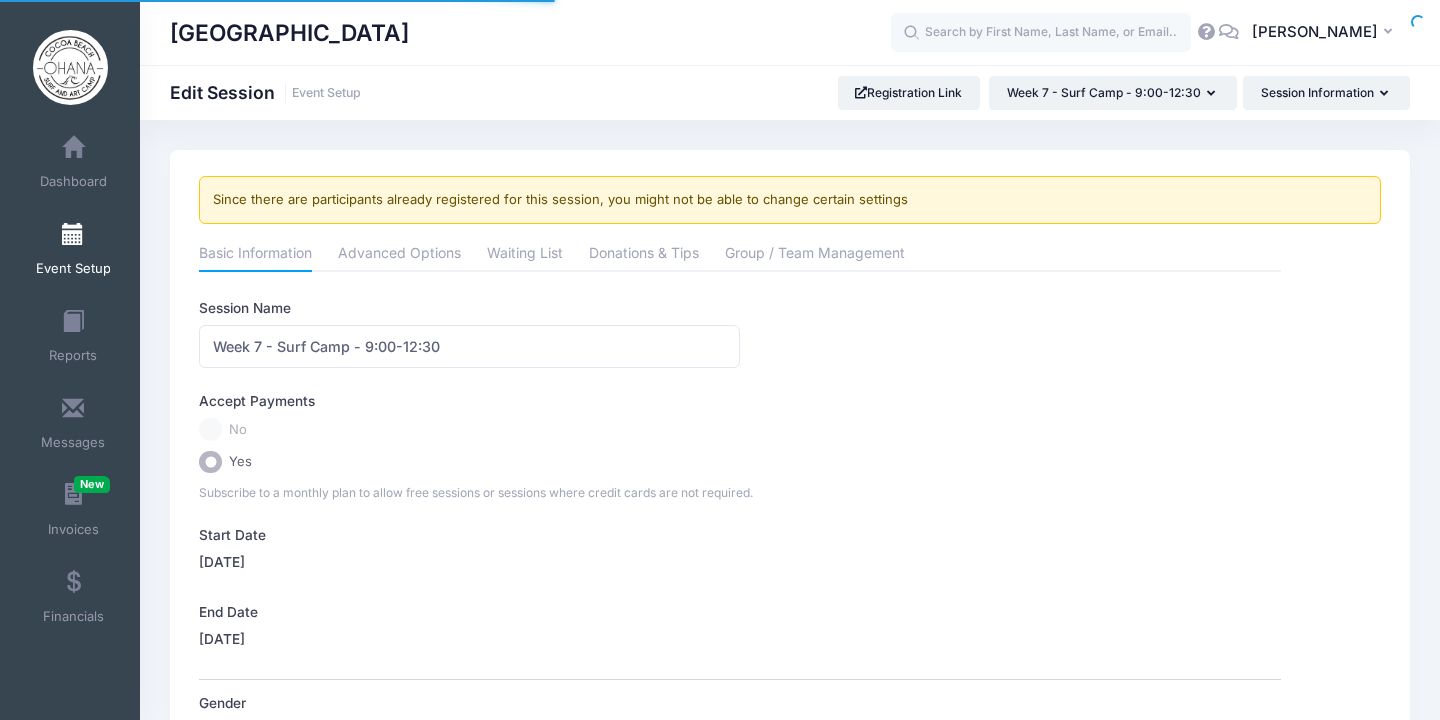 select on "0" 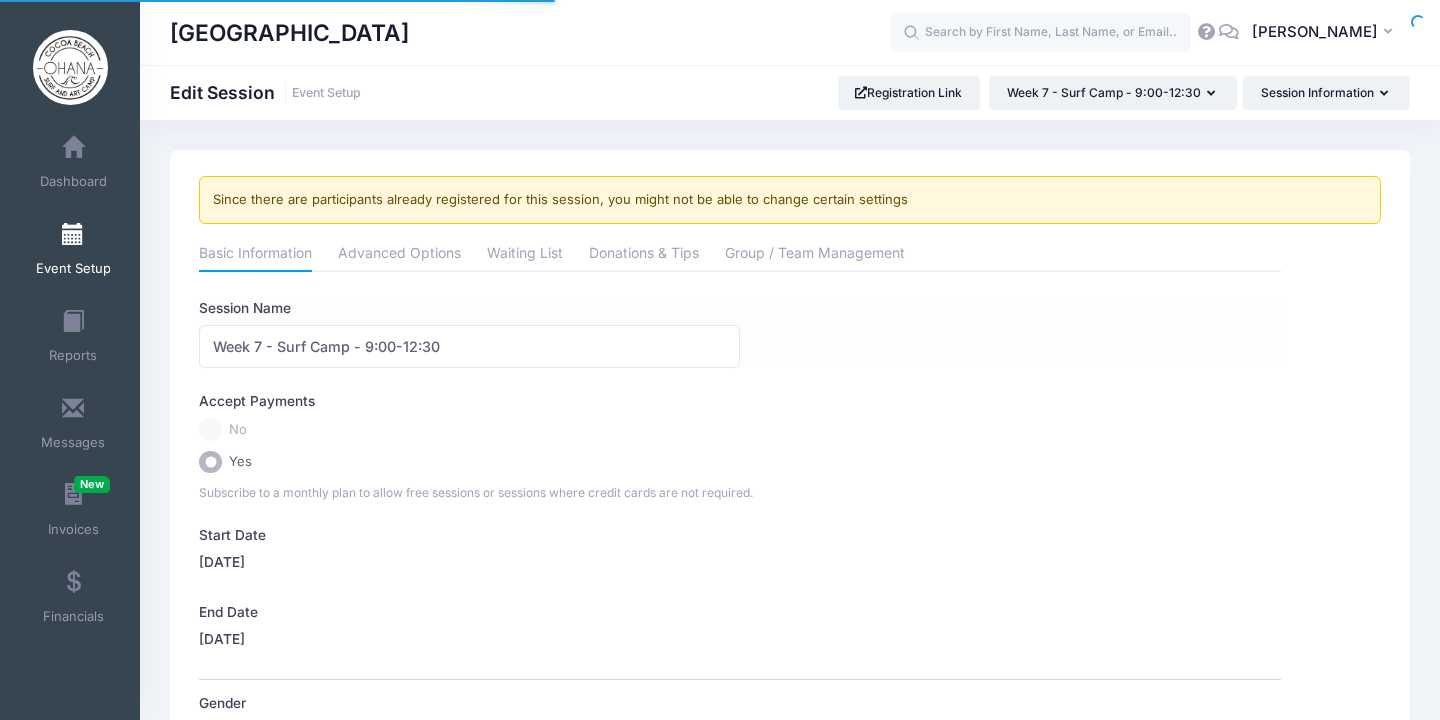 scroll, scrollTop: 0, scrollLeft: 0, axis: both 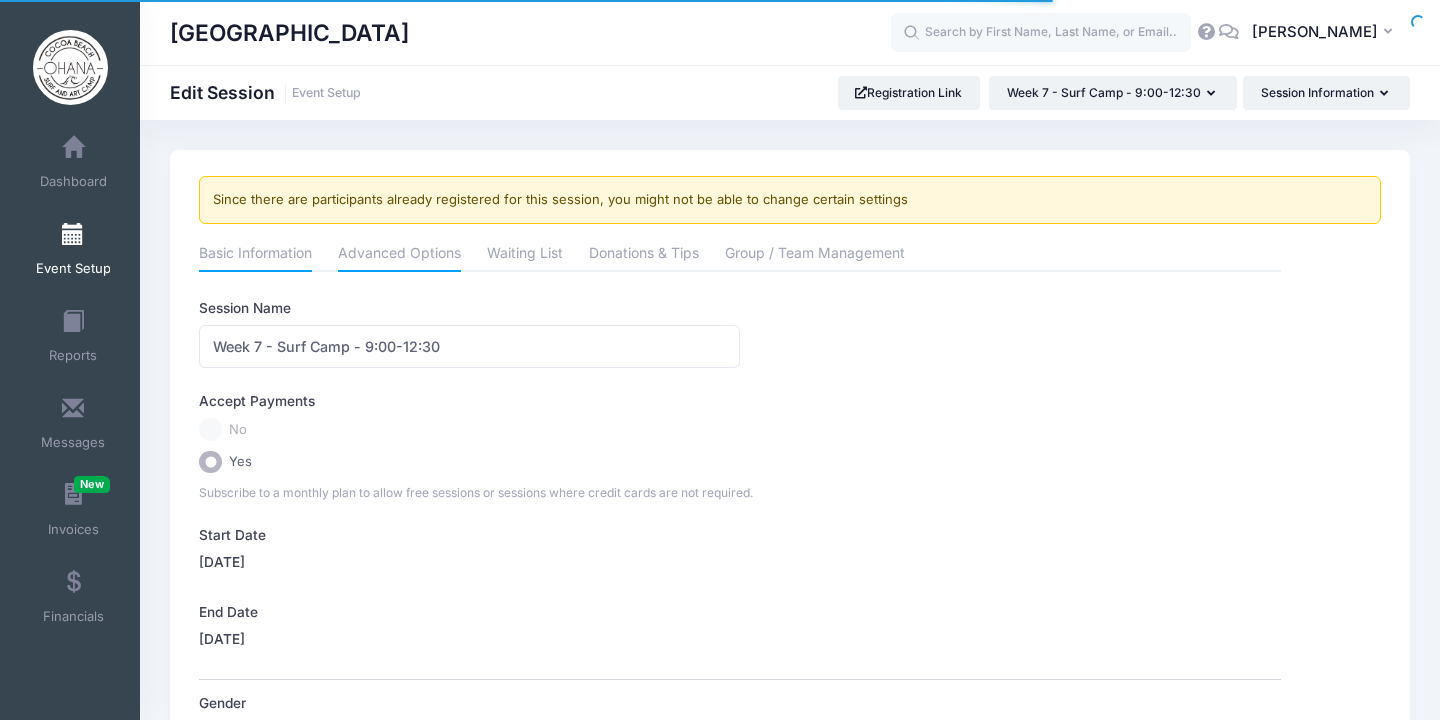 click on "Advanced Options" at bounding box center (399, 255) 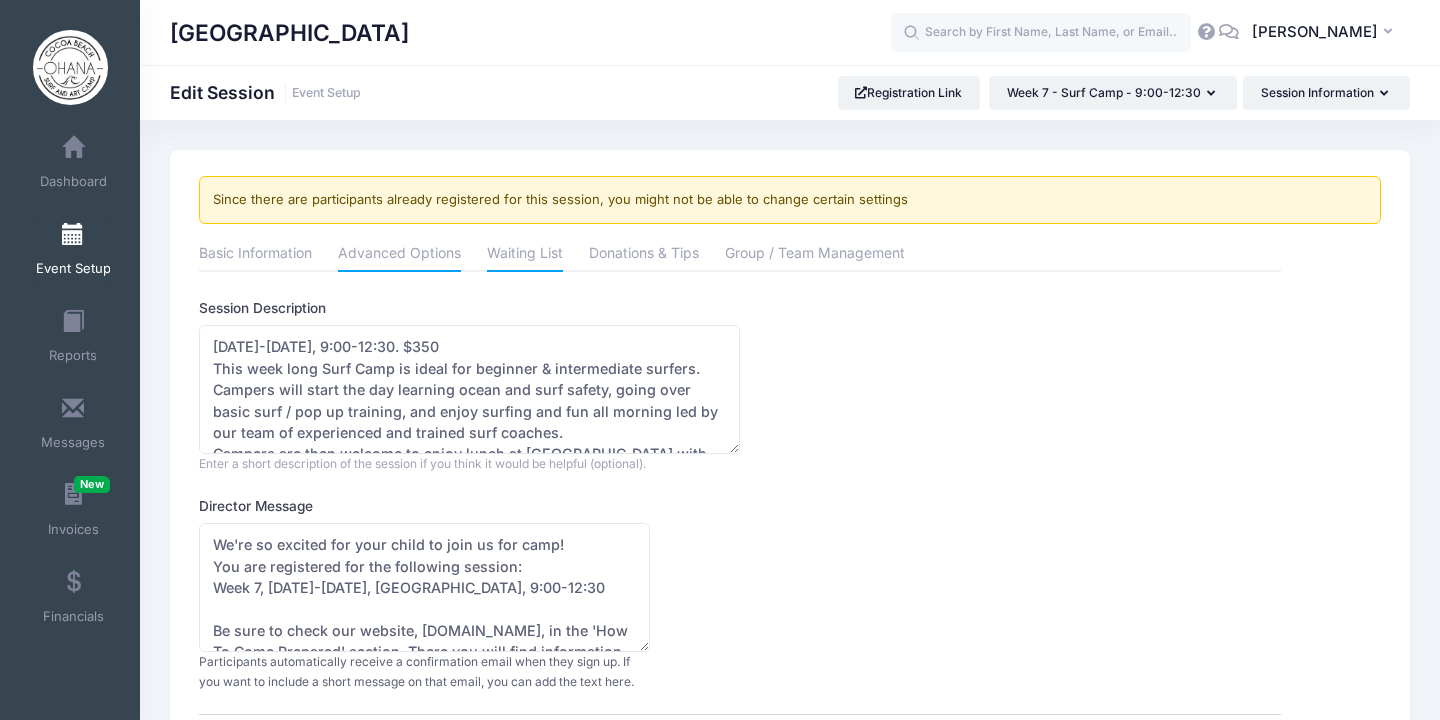 click on "Waiting List" at bounding box center [525, 255] 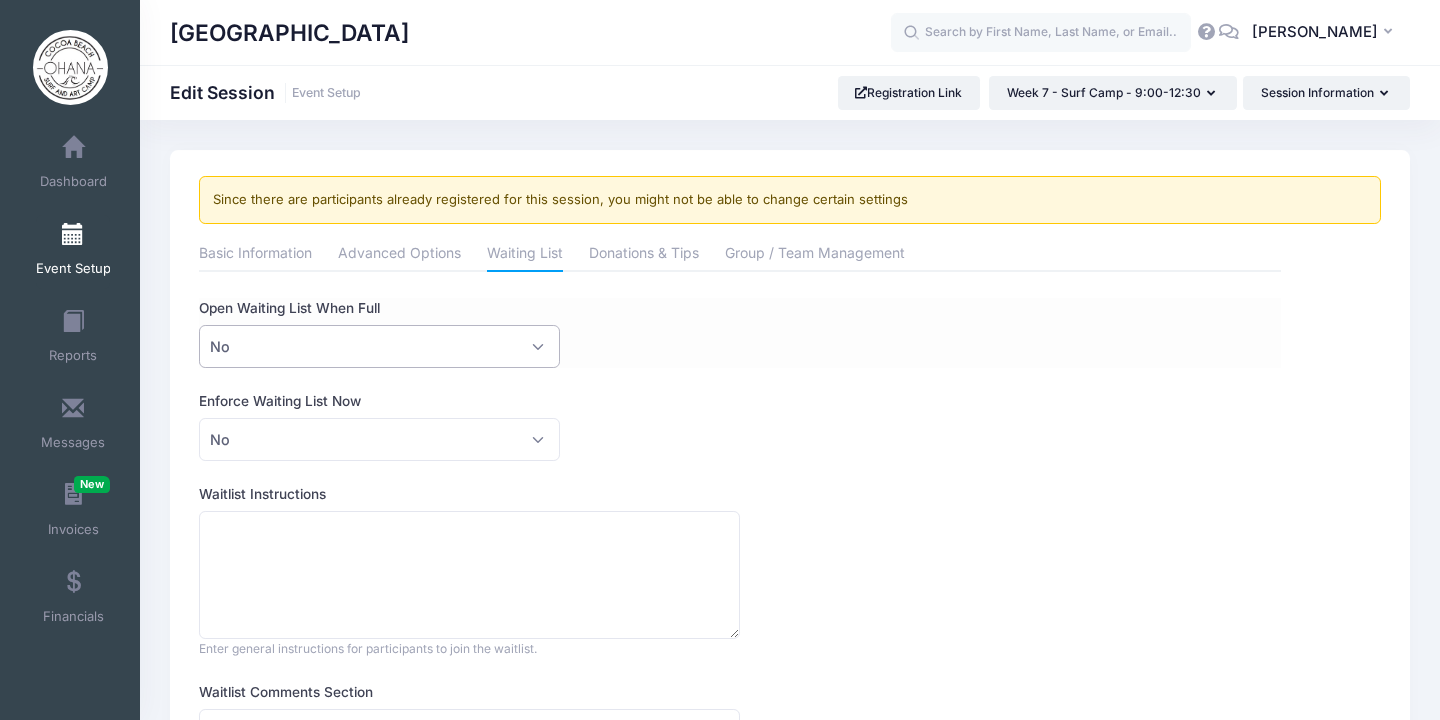 click on "No" at bounding box center [379, 346] 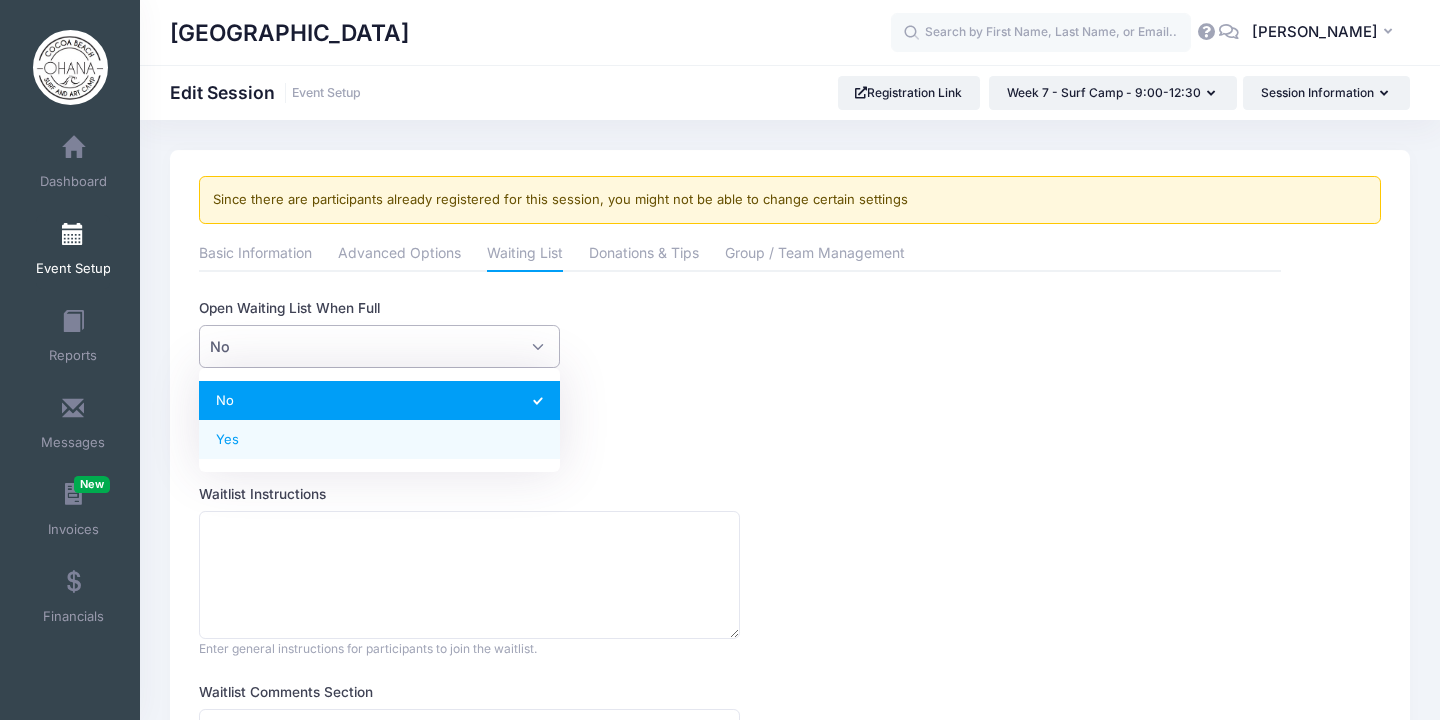 select on "1" 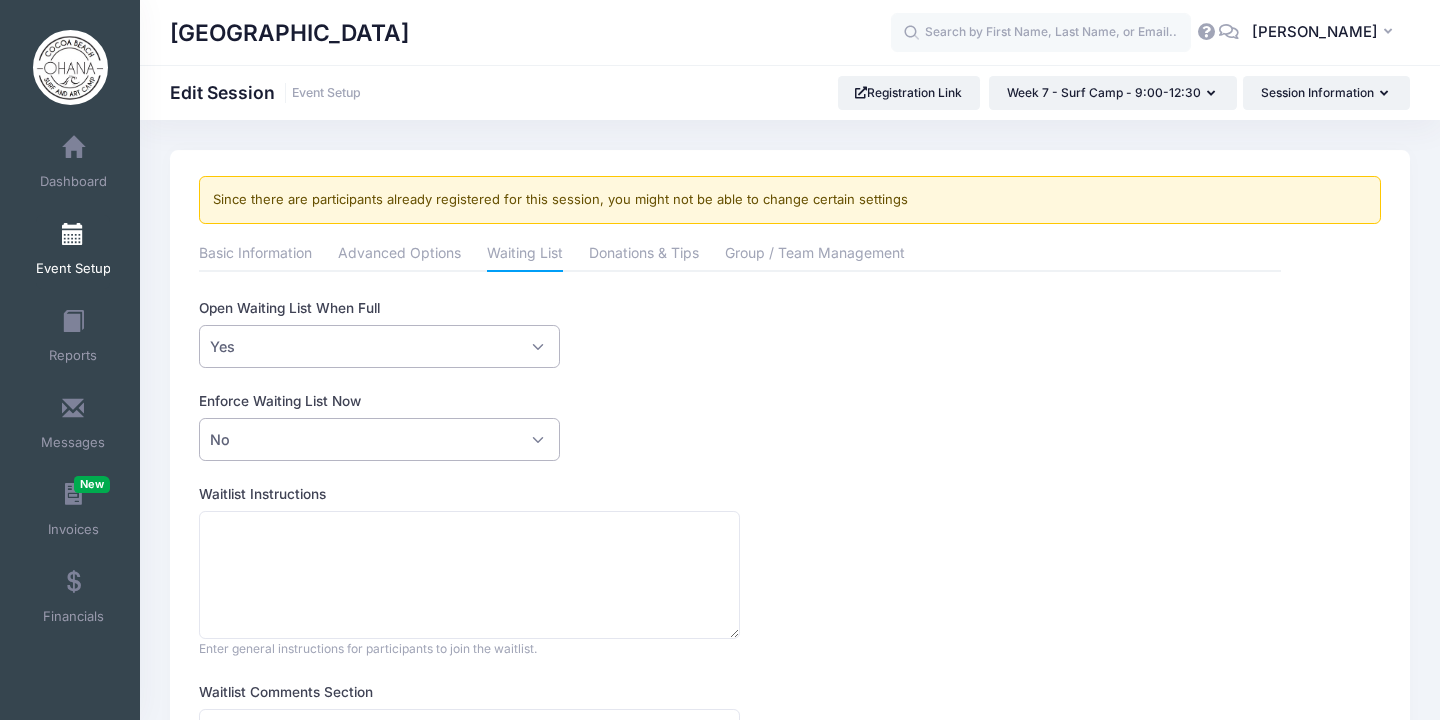 click on "No" at bounding box center [379, 439] 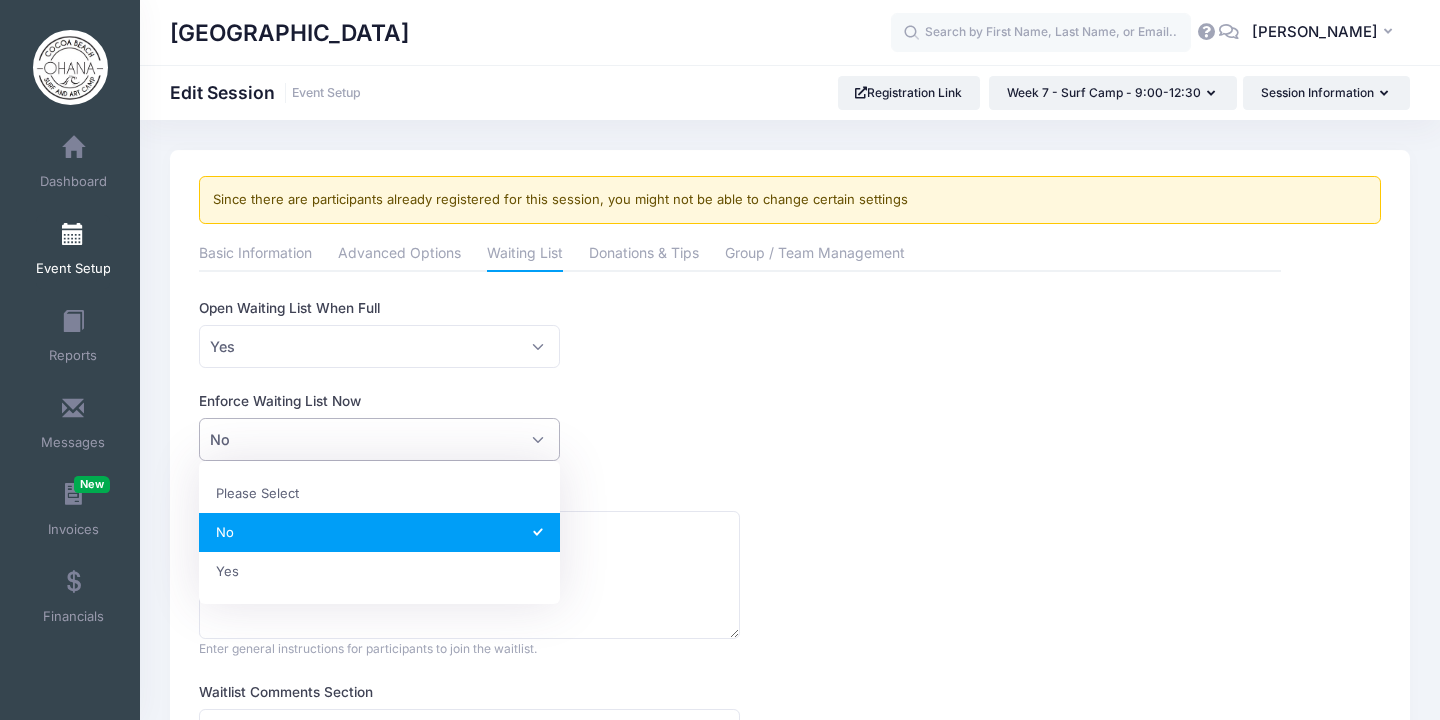 click on "No" at bounding box center (379, 439) 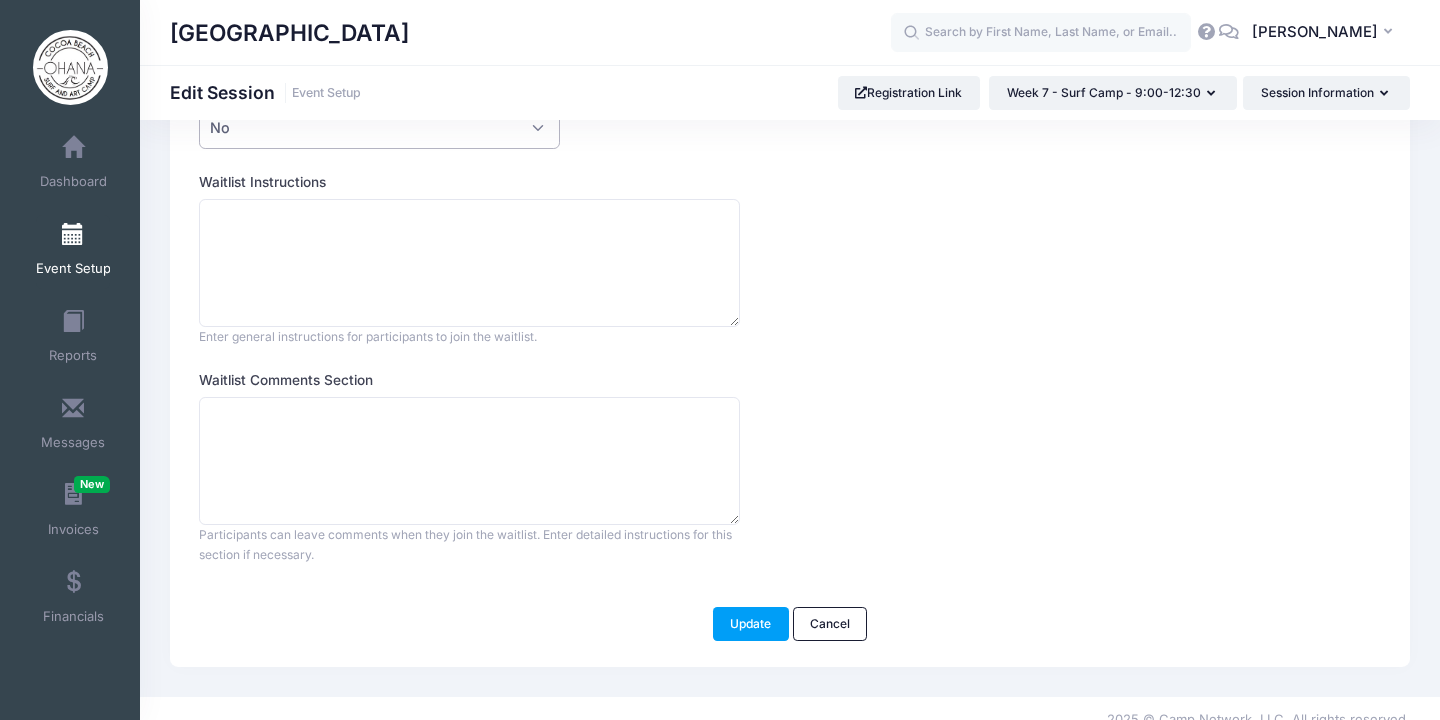scroll, scrollTop: 335, scrollLeft: 0, axis: vertical 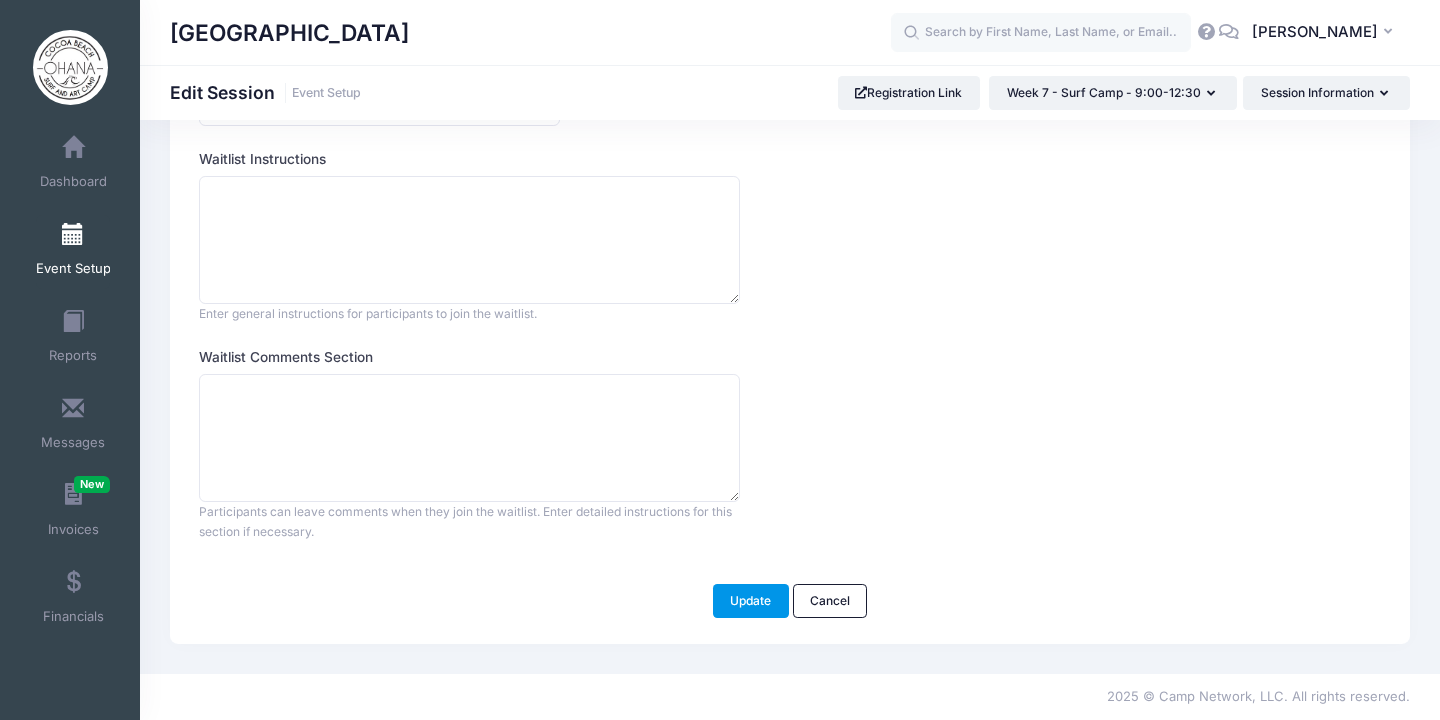 click on "Update" at bounding box center (751, 601) 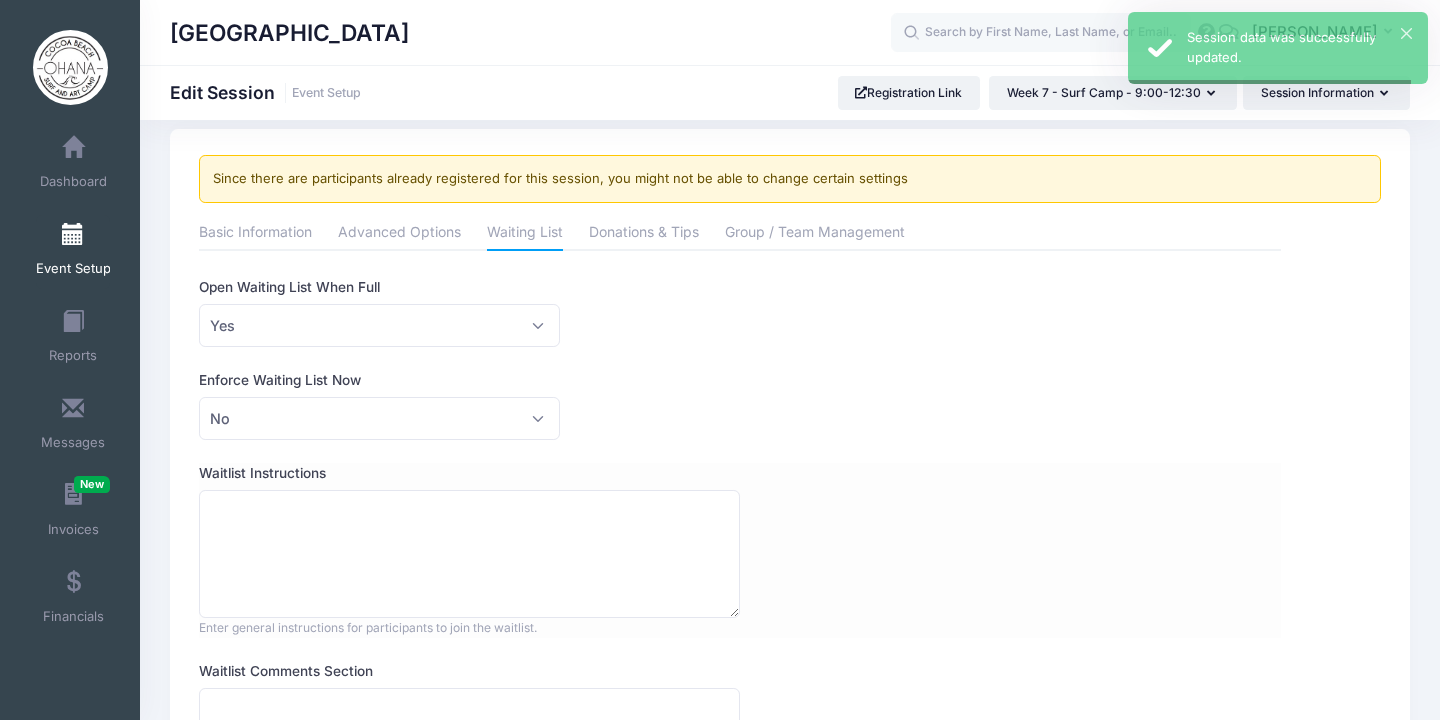 scroll, scrollTop: 0, scrollLeft: 0, axis: both 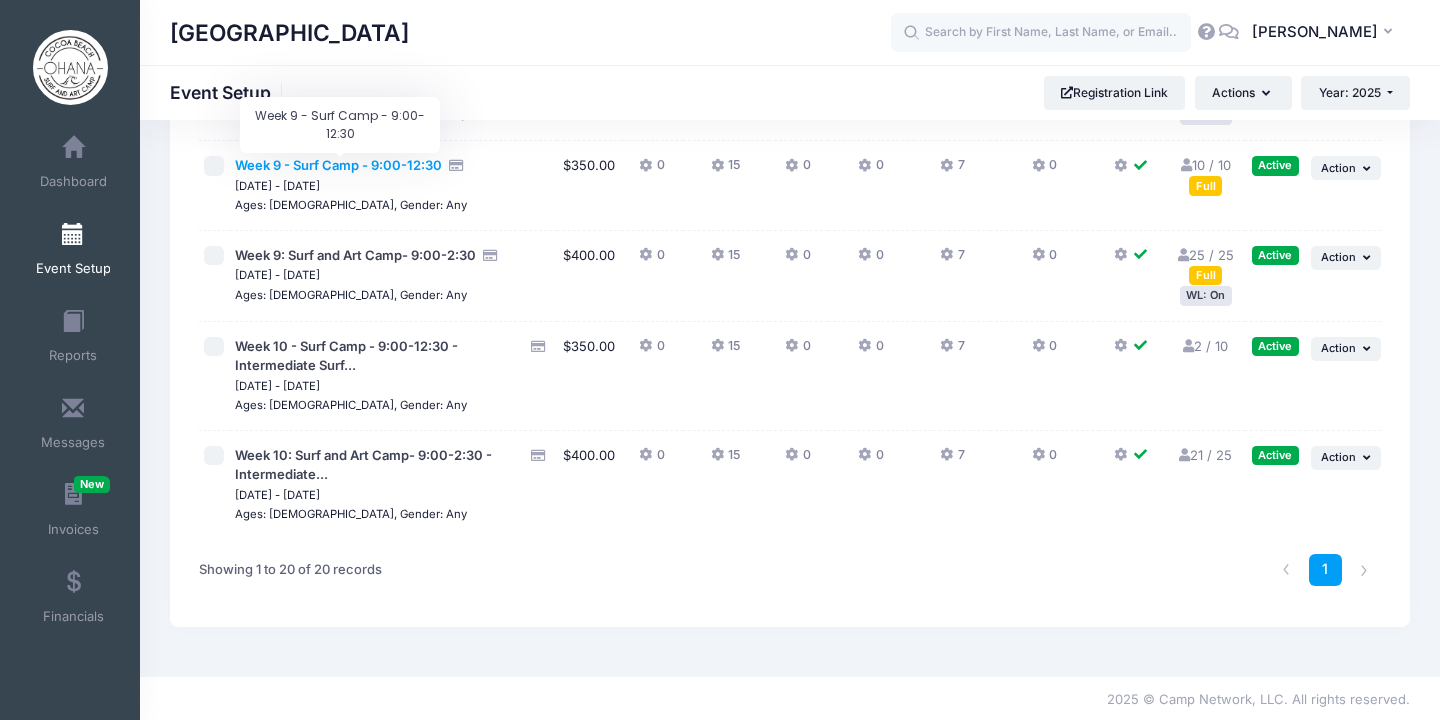 click on "Week 9 - Surf Camp - 9:00-12:30" at bounding box center (338, 165) 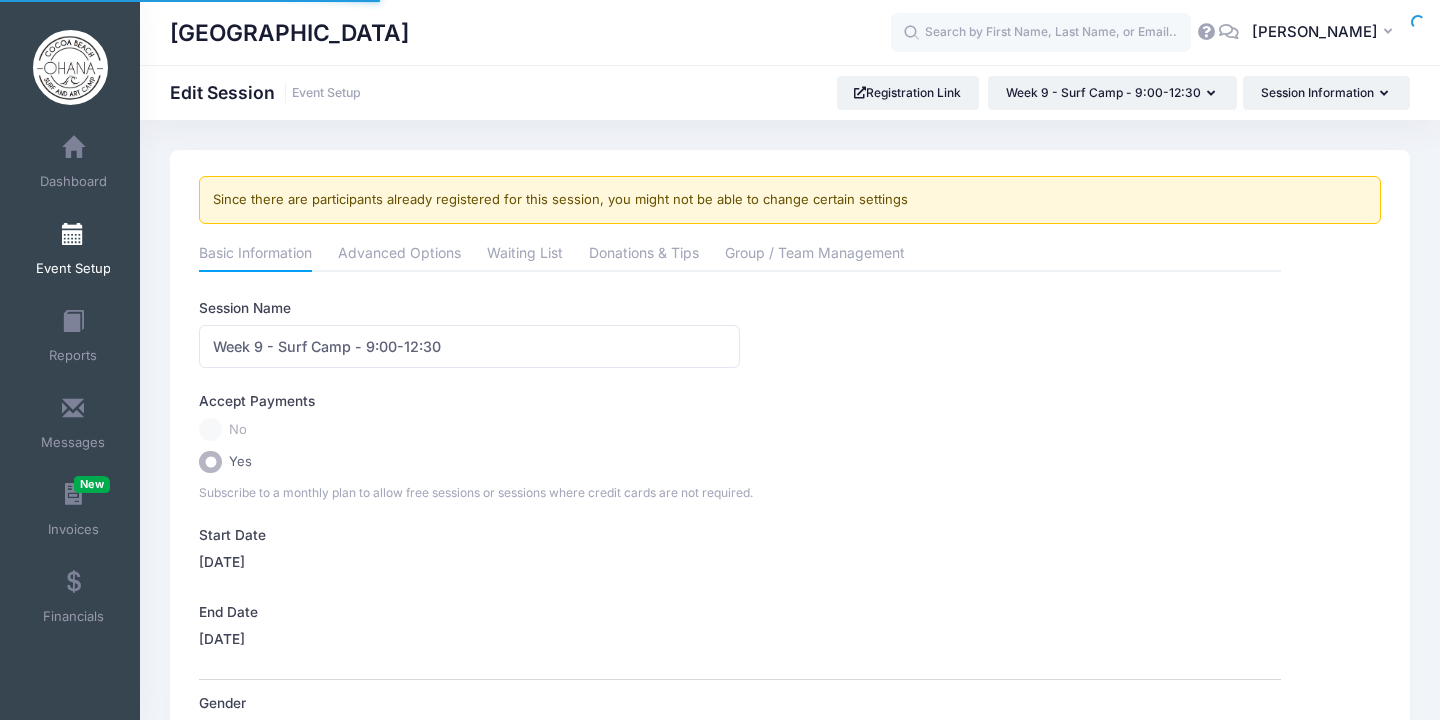 select on "0" 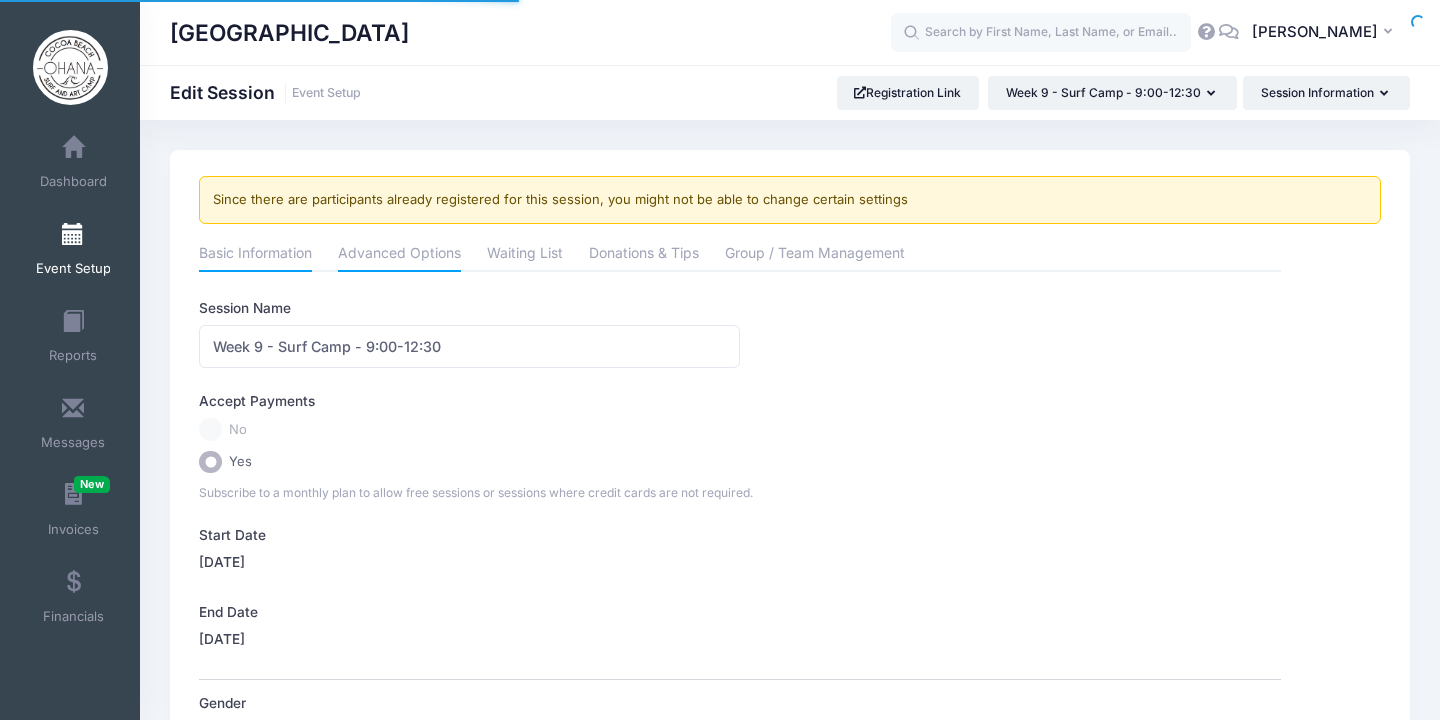 scroll, scrollTop: 0, scrollLeft: 0, axis: both 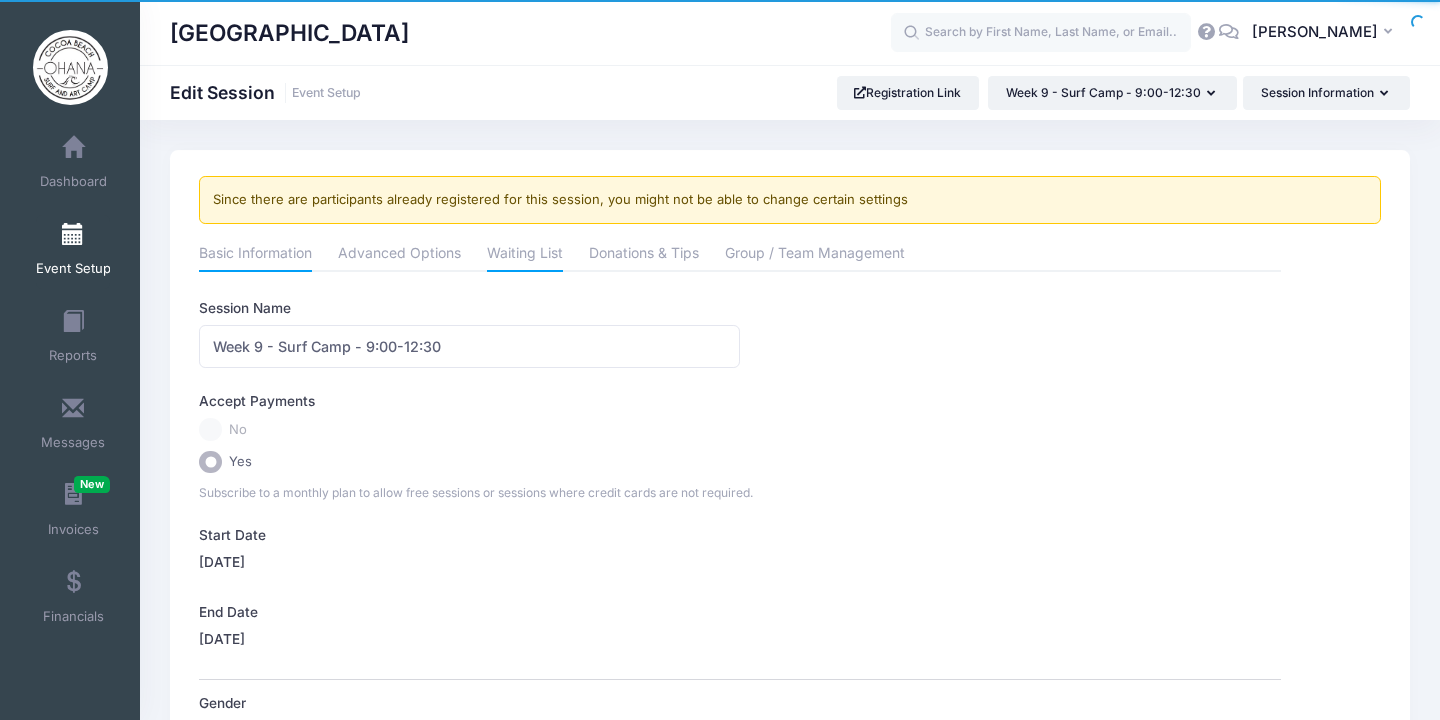 click on "Waiting List" at bounding box center (525, 255) 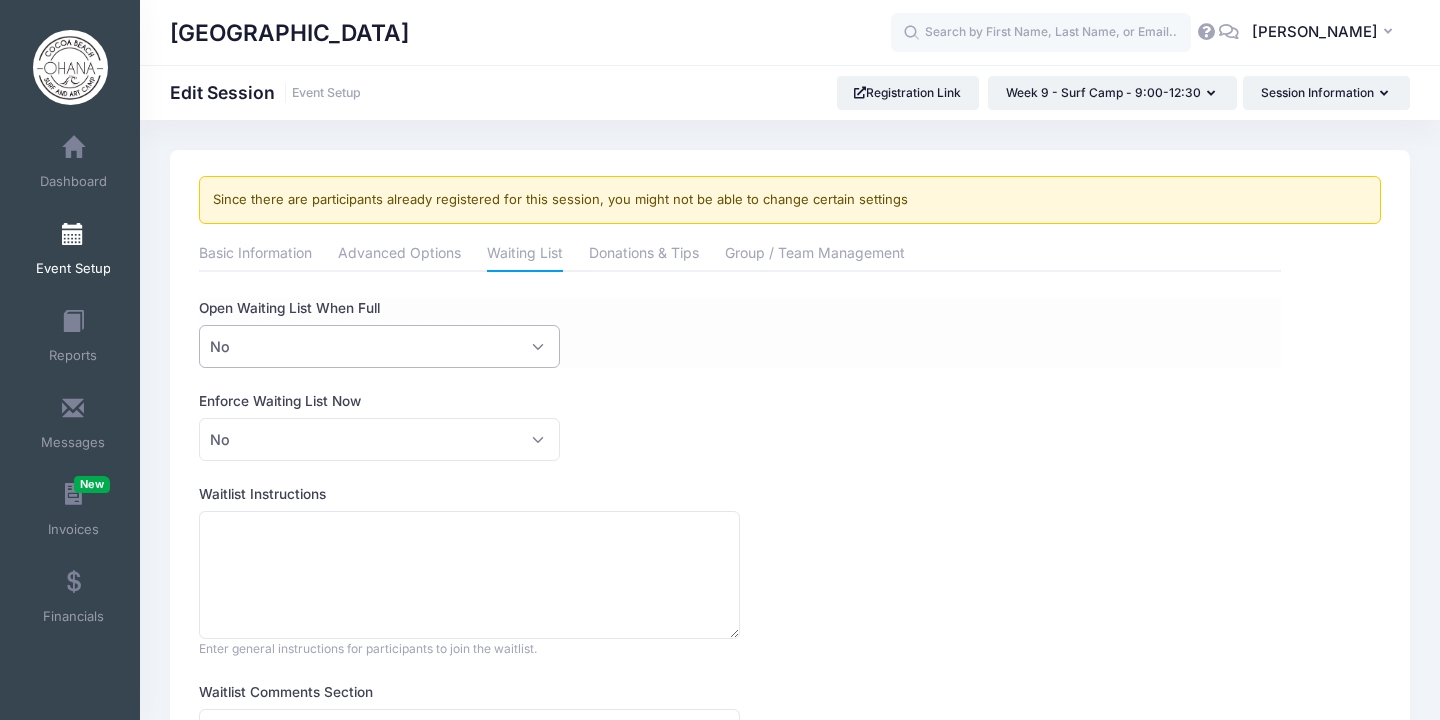 click on "No" at bounding box center (379, 346) 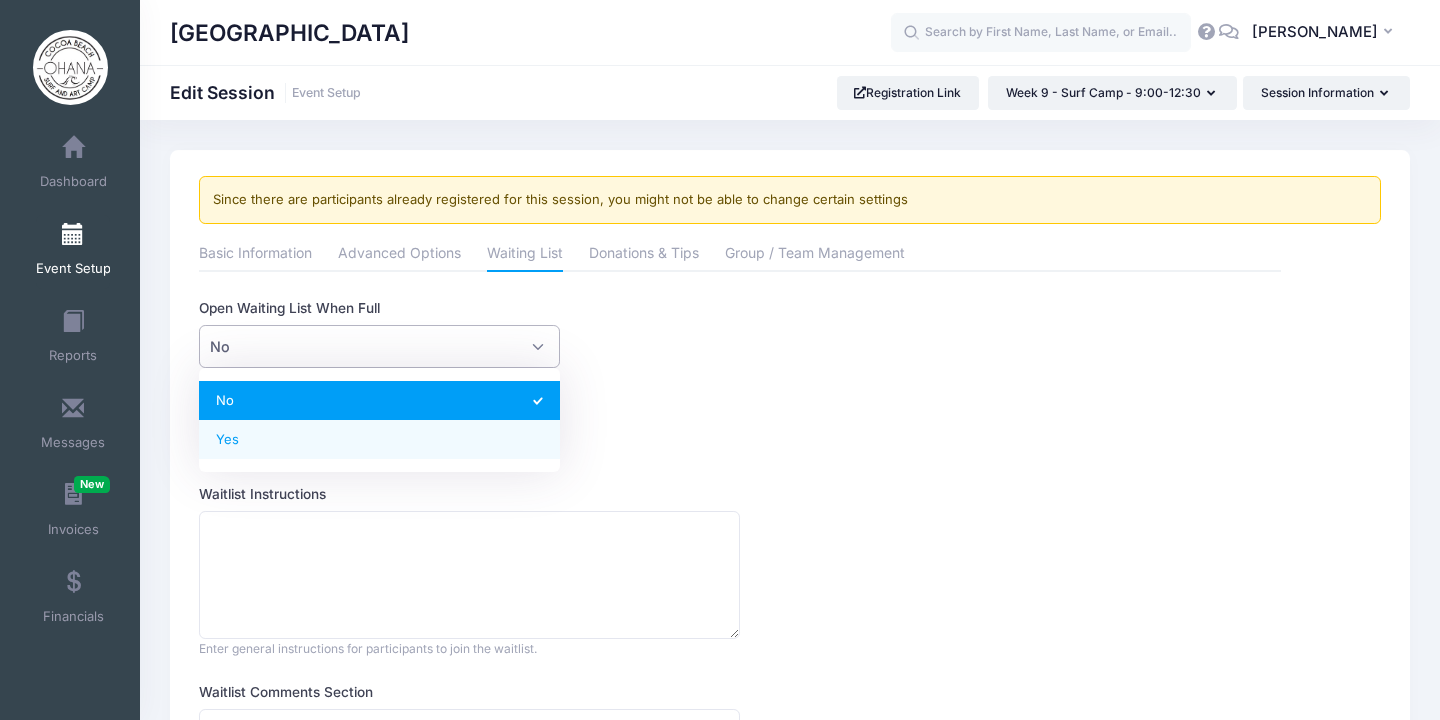 select on "1" 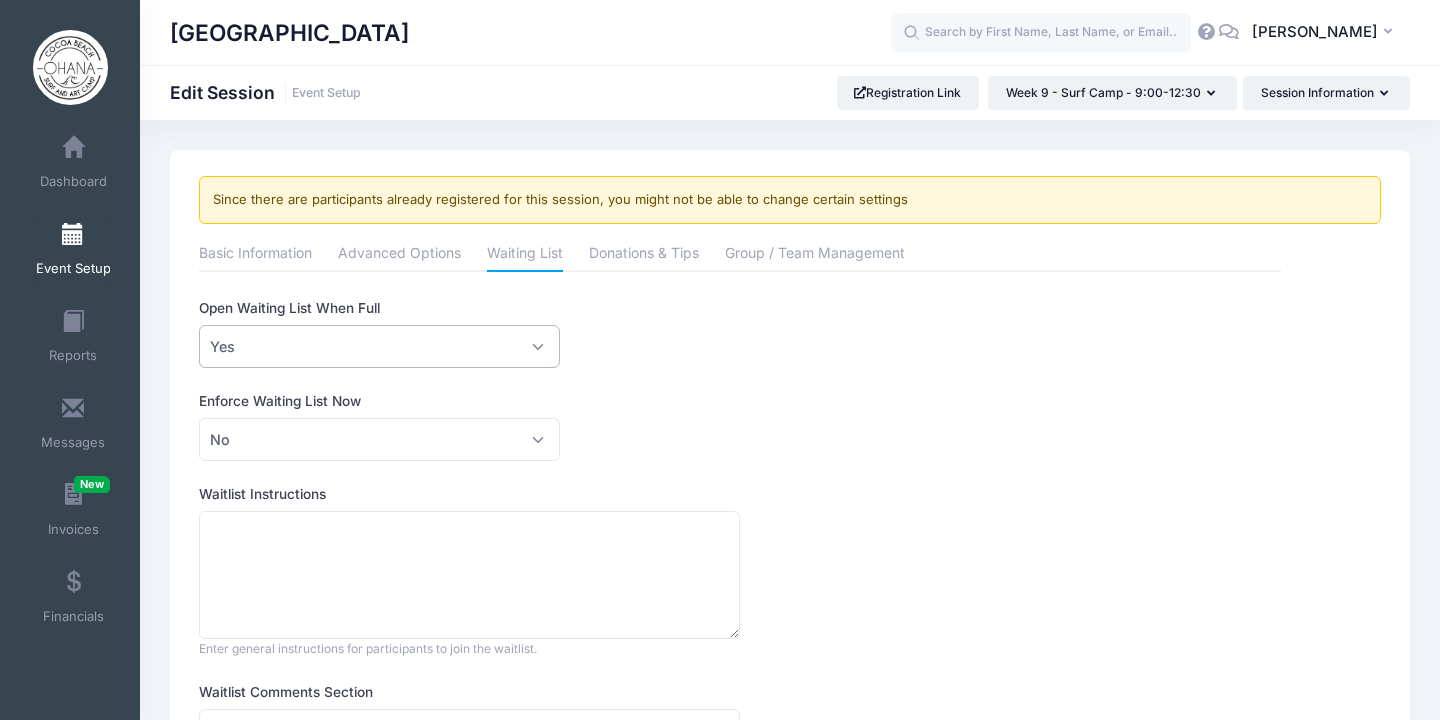 scroll, scrollTop: 335, scrollLeft: 0, axis: vertical 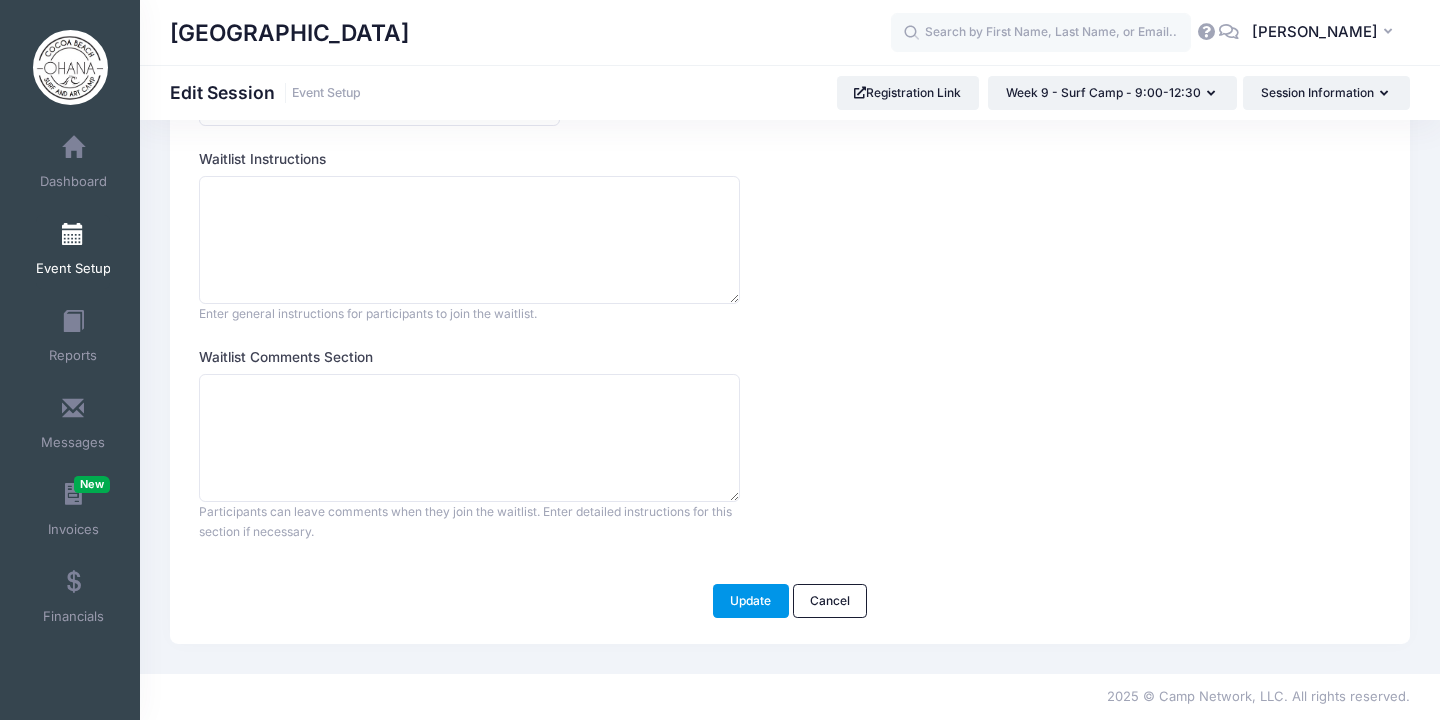 click on "Update" at bounding box center [751, 601] 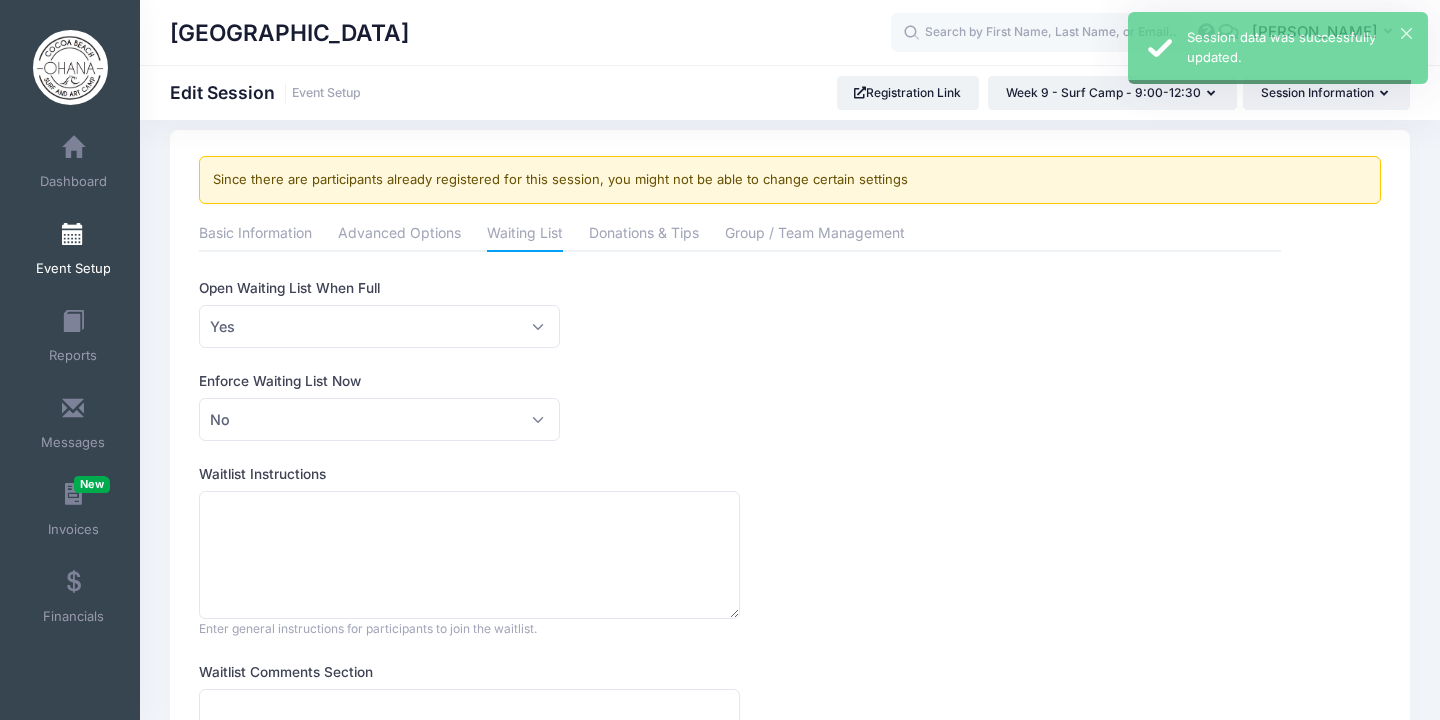 scroll, scrollTop: 0, scrollLeft: 0, axis: both 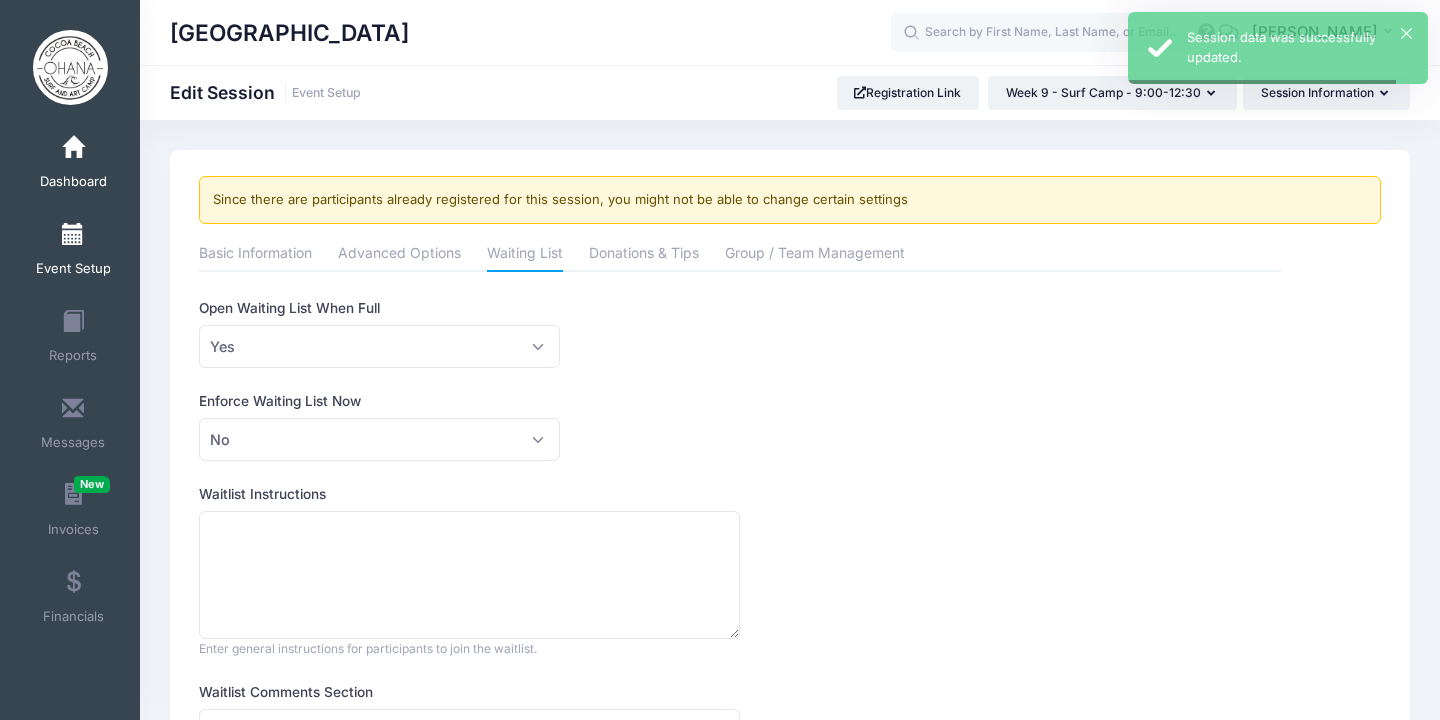 click at bounding box center (73, 148) 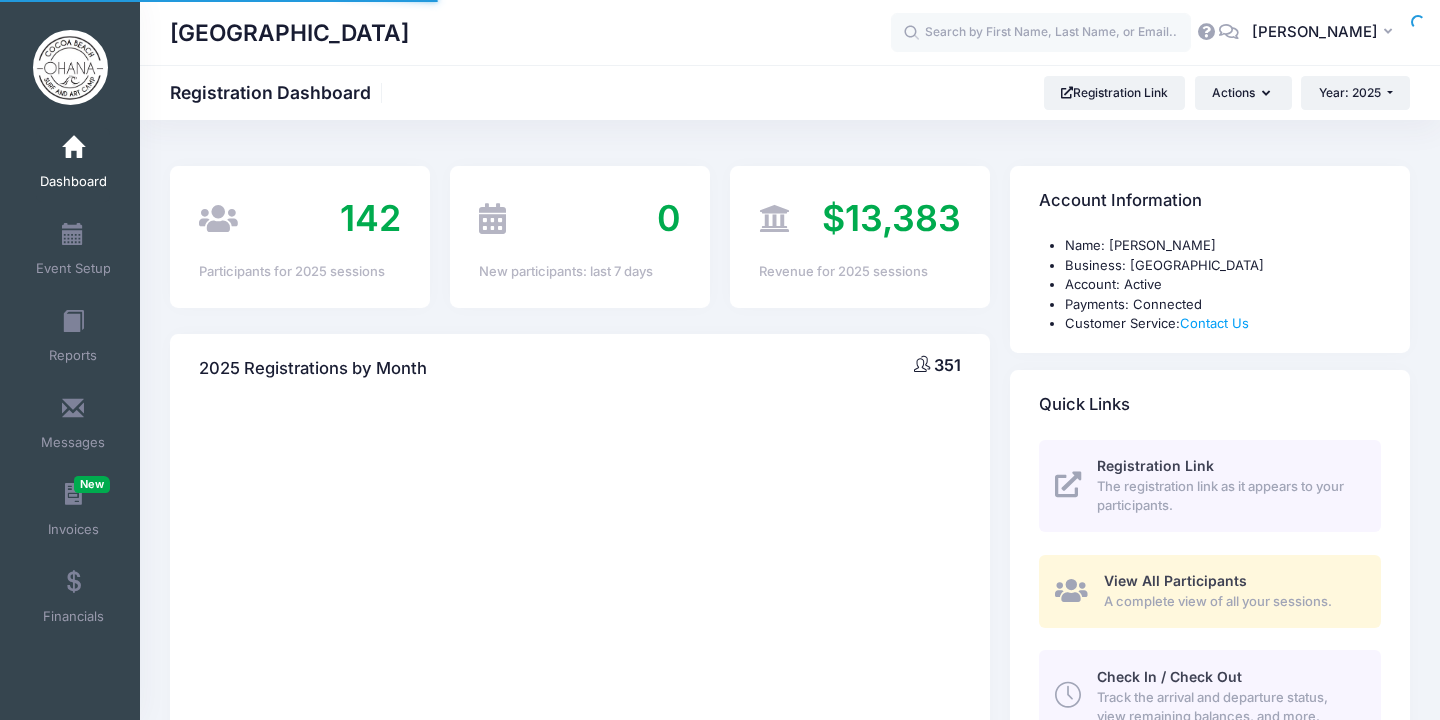 scroll, scrollTop: 0, scrollLeft: 0, axis: both 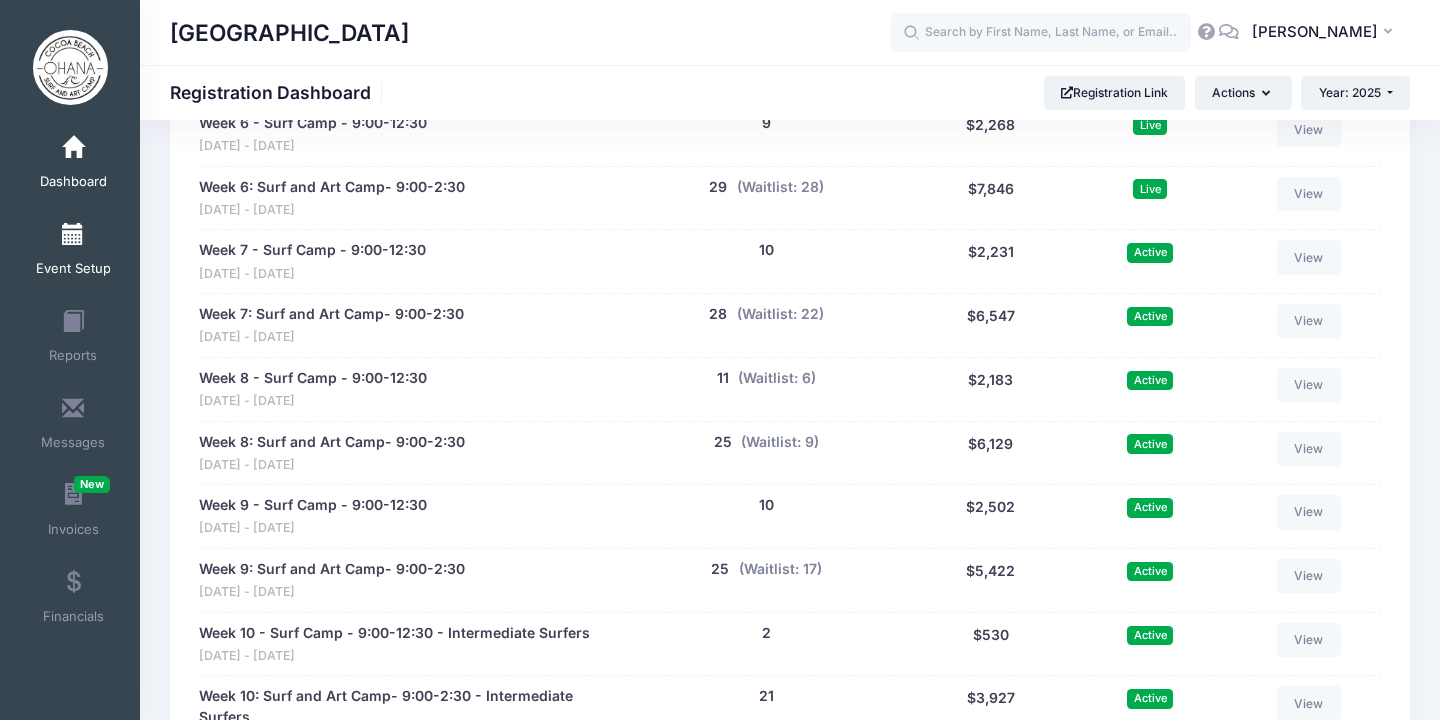 click on "Event Setup" at bounding box center [73, 252] 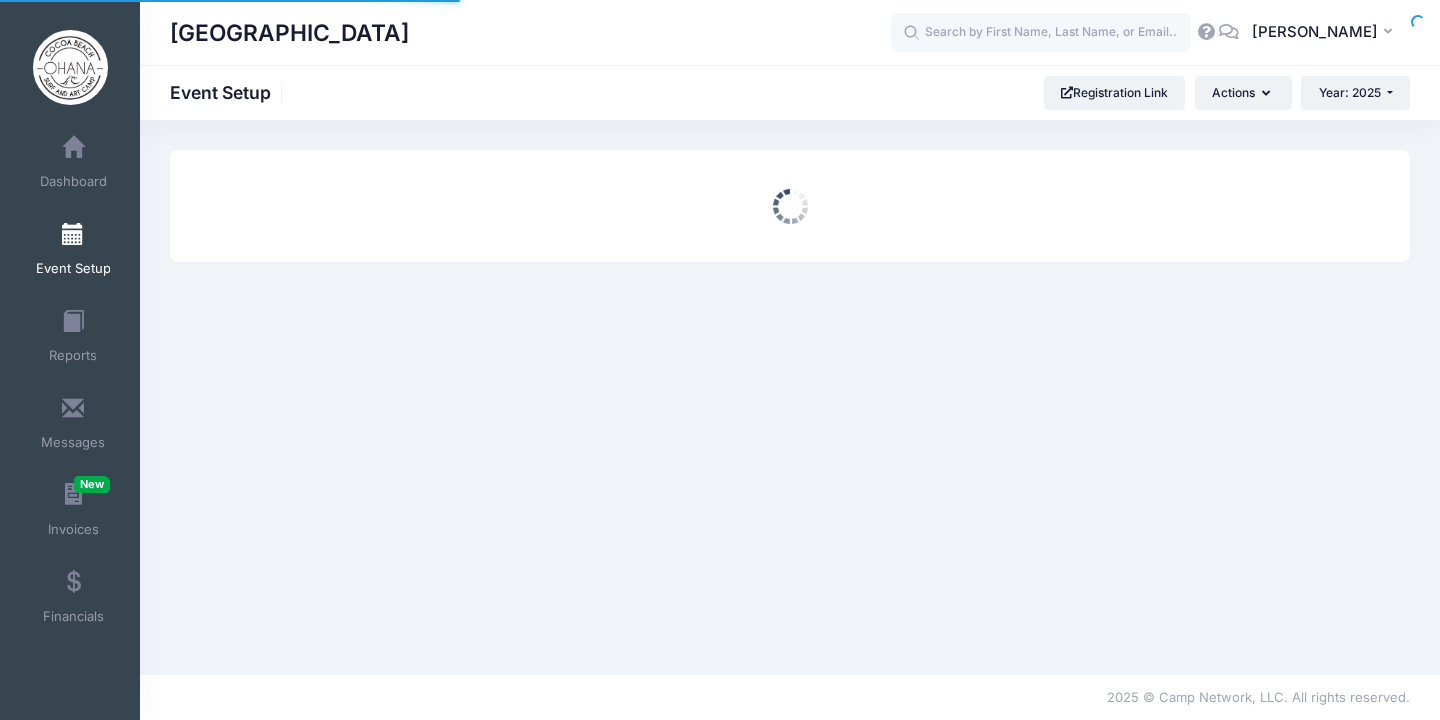 scroll, scrollTop: 0, scrollLeft: 0, axis: both 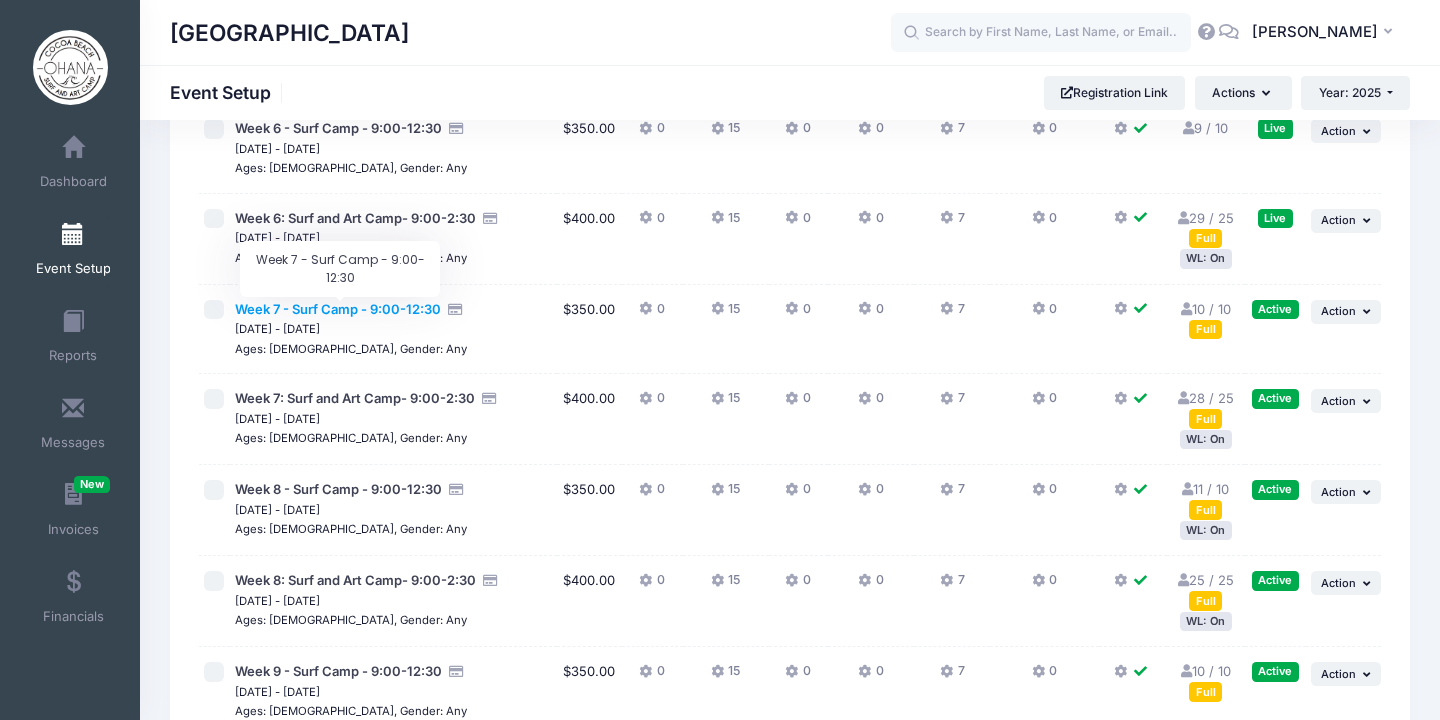 click on "Week 7 - Surf Camp - 9:00-12:30" at bounding box center [338, 309] 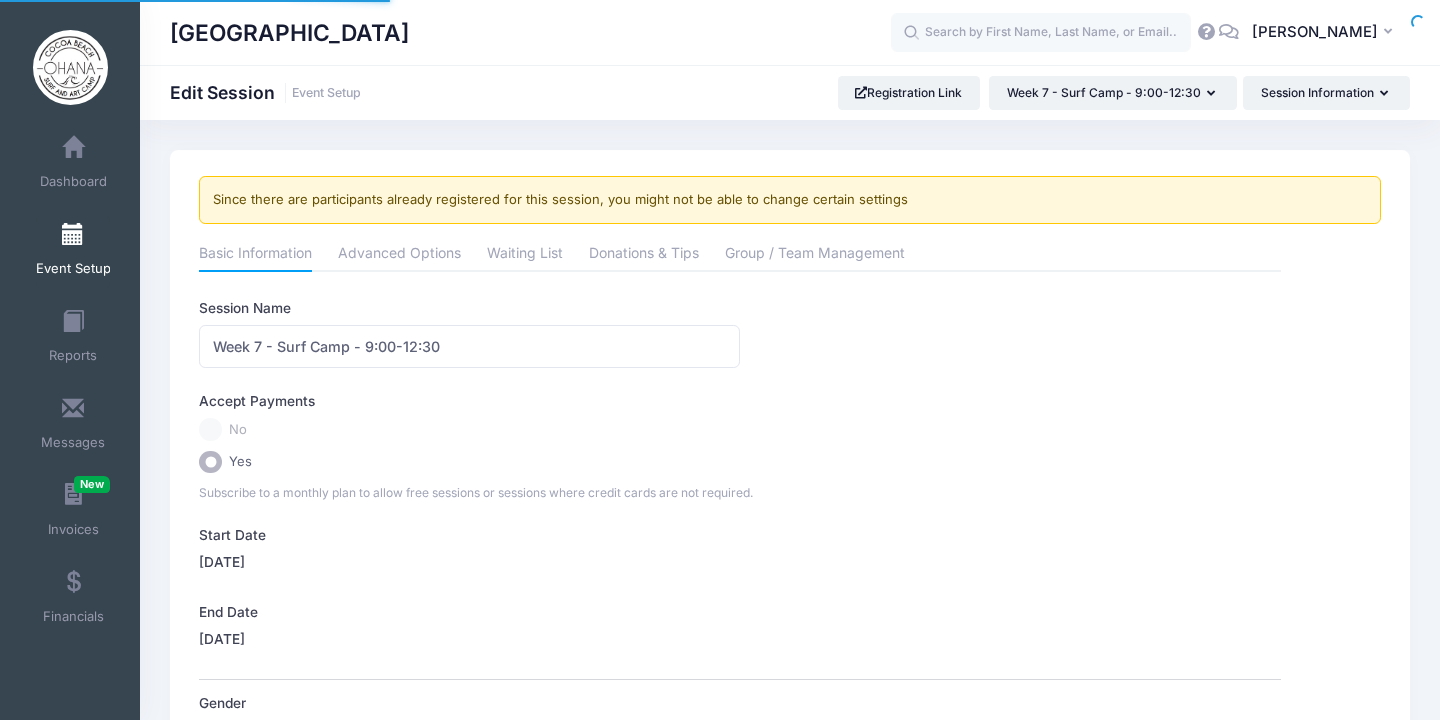 select on "0" 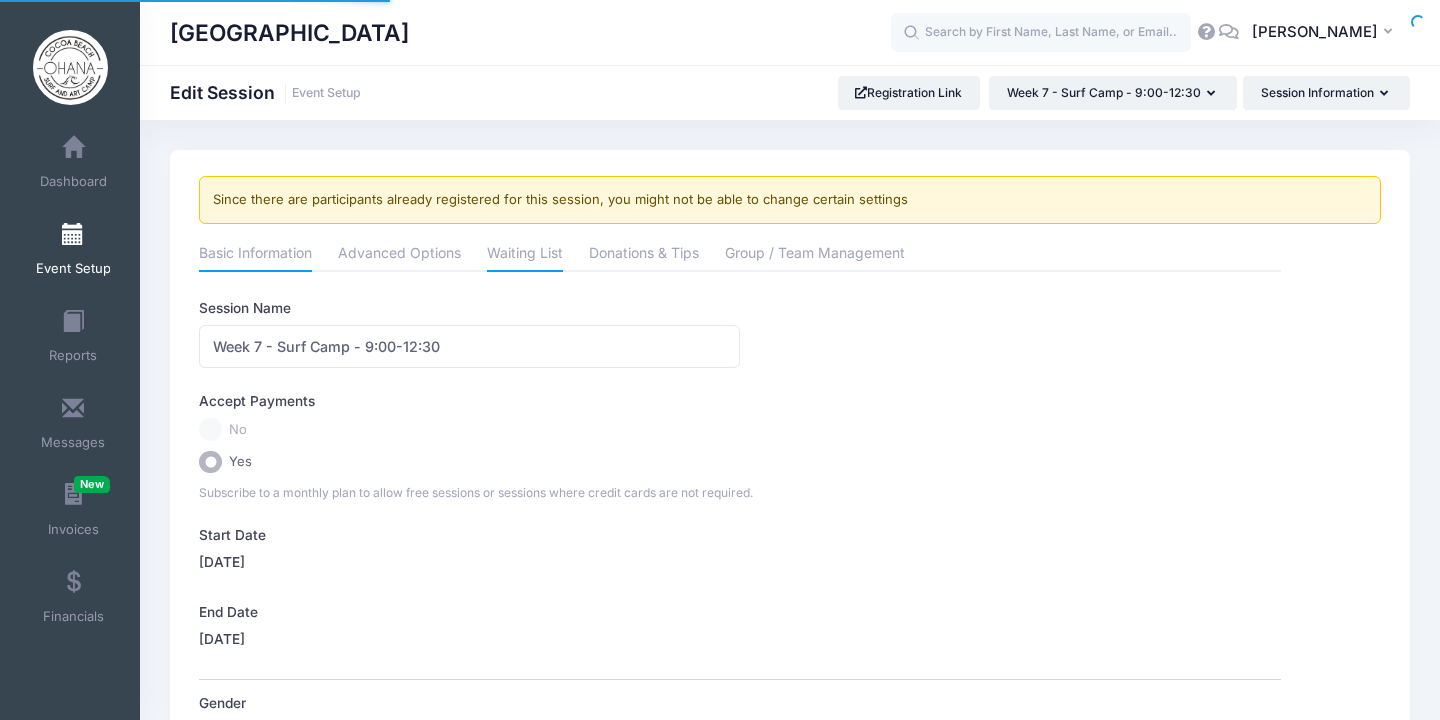 scroll, scrollTop: 0, scrollLeft: 0, axis: both 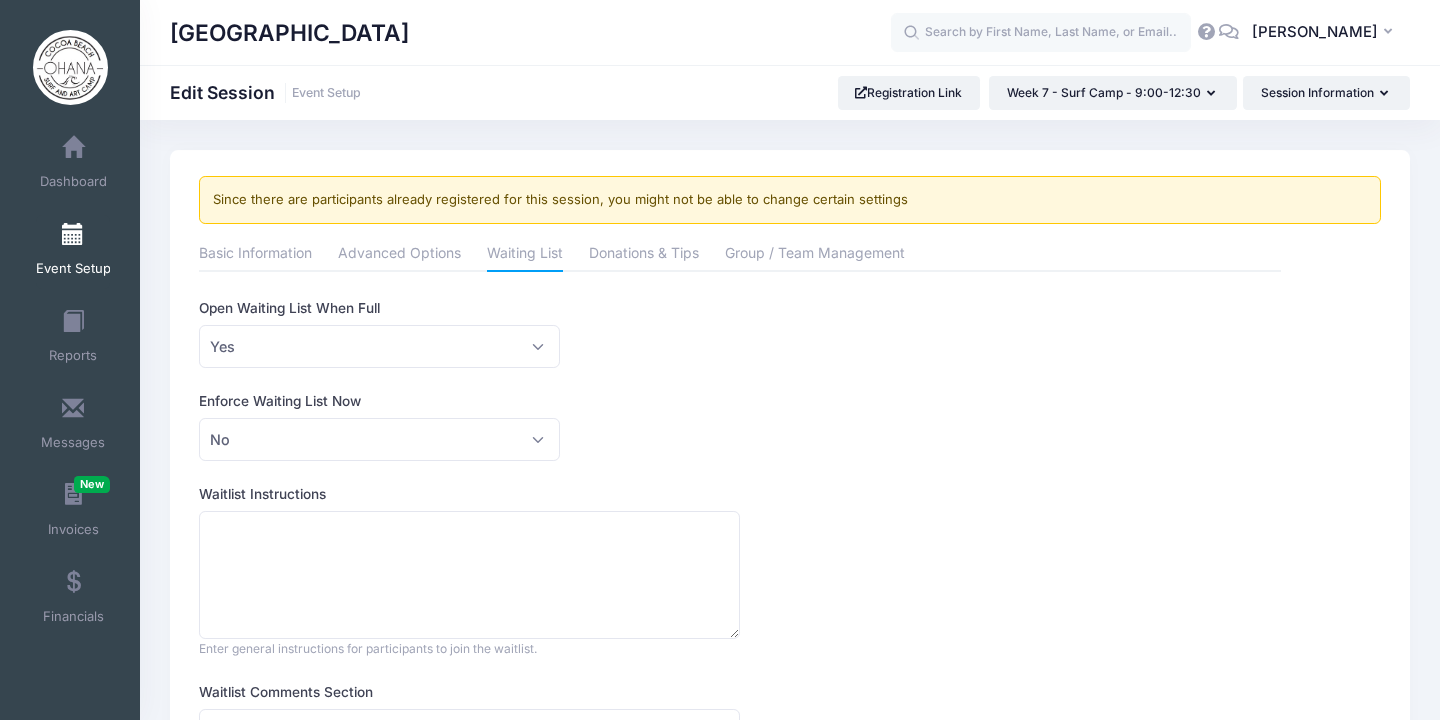 click on "Event Setup" at bounding box center (73, 252) 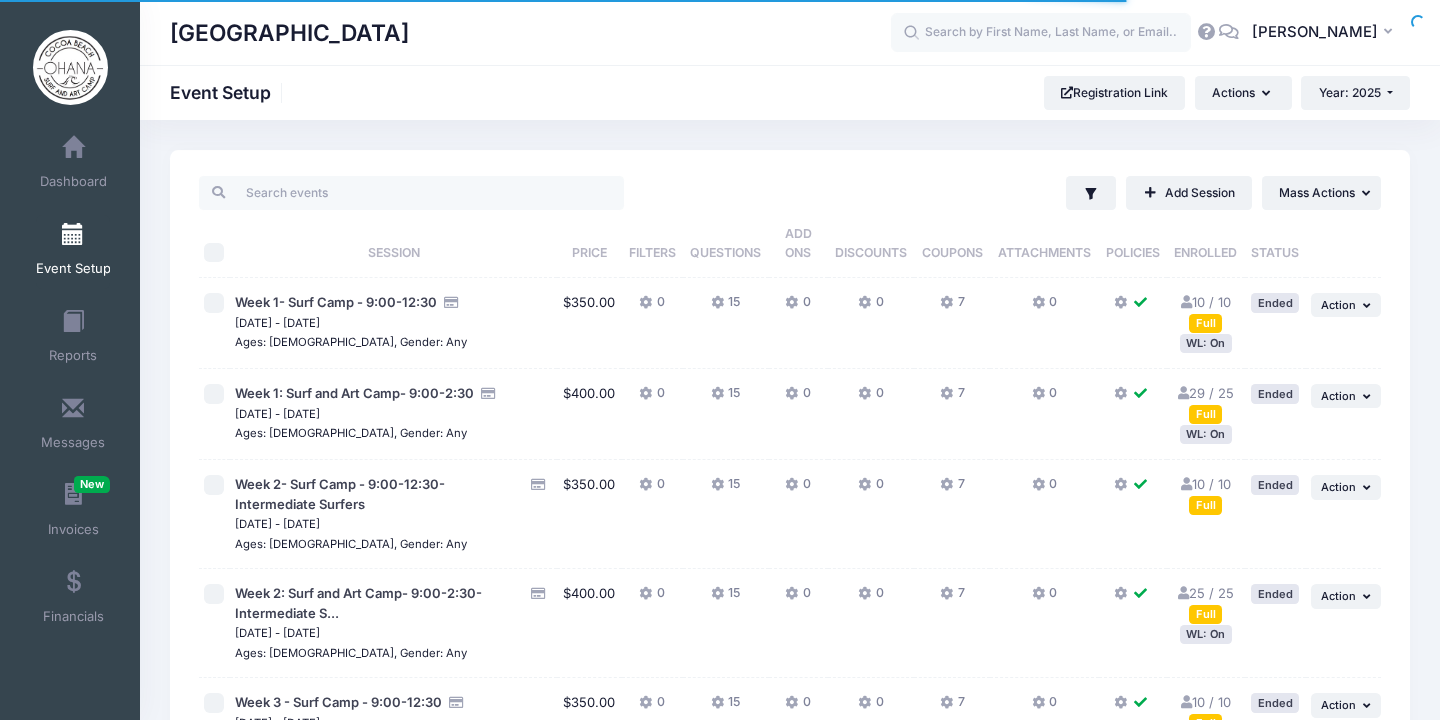 scroll, scrollTop: 0, scrollLeft: 0, axis: both 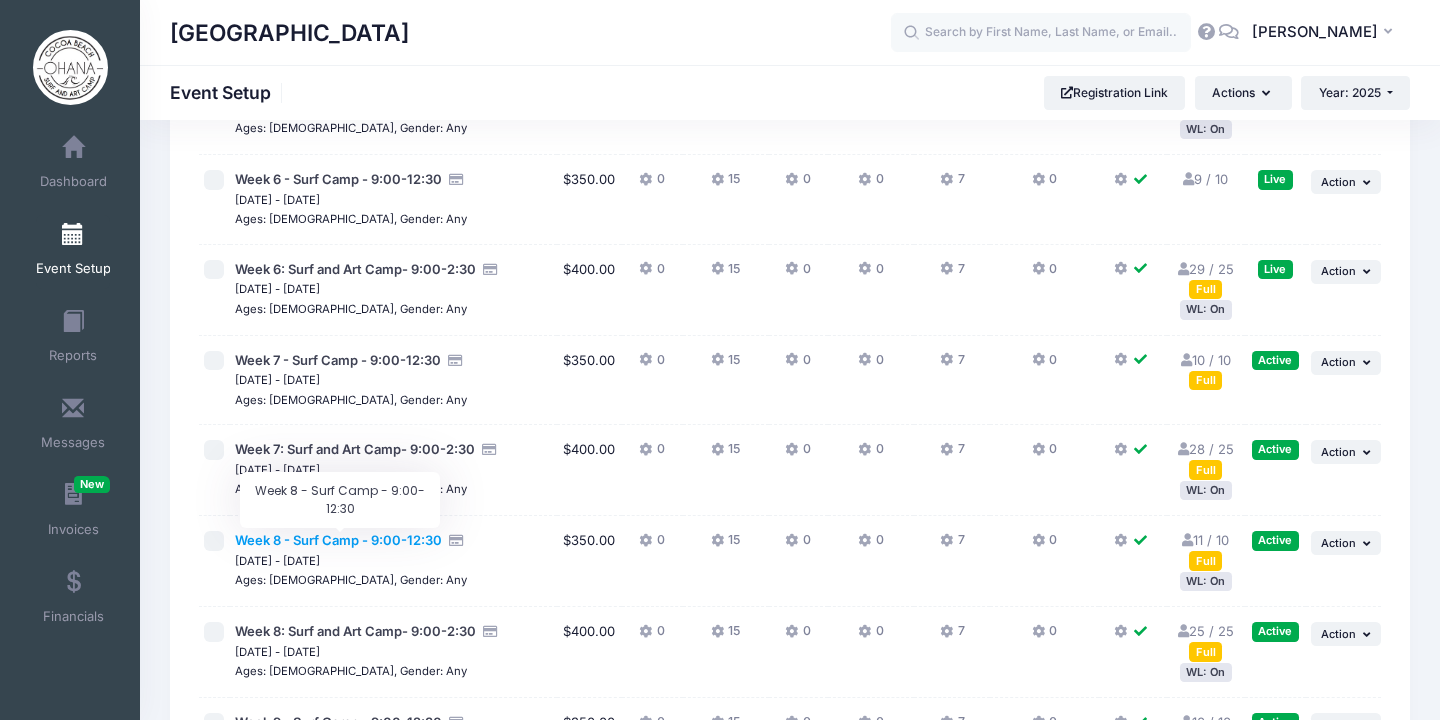 click on "Week 8 - Surf Camp - 9:00-12:30" at bounding box center [338, 540] 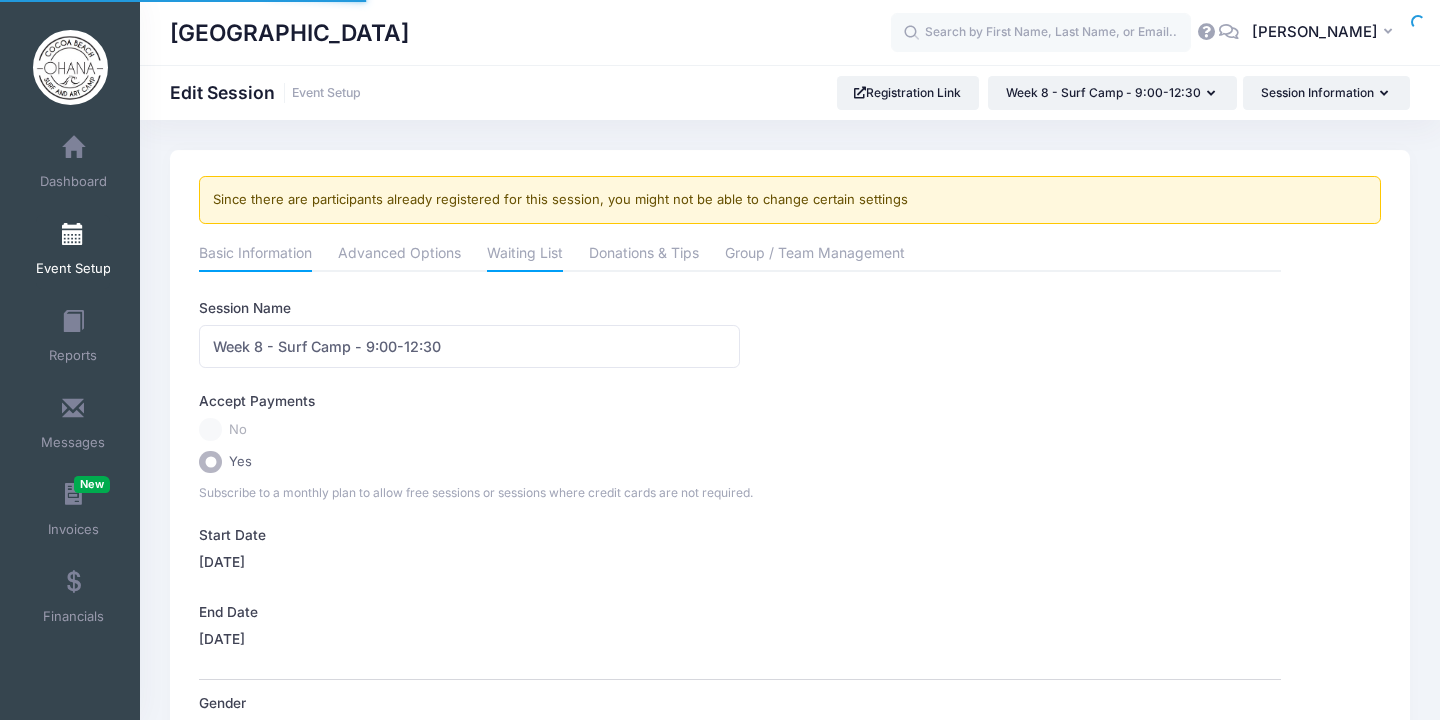 scroll, scrollTop: 0, scrollLeft: 0, axis: both 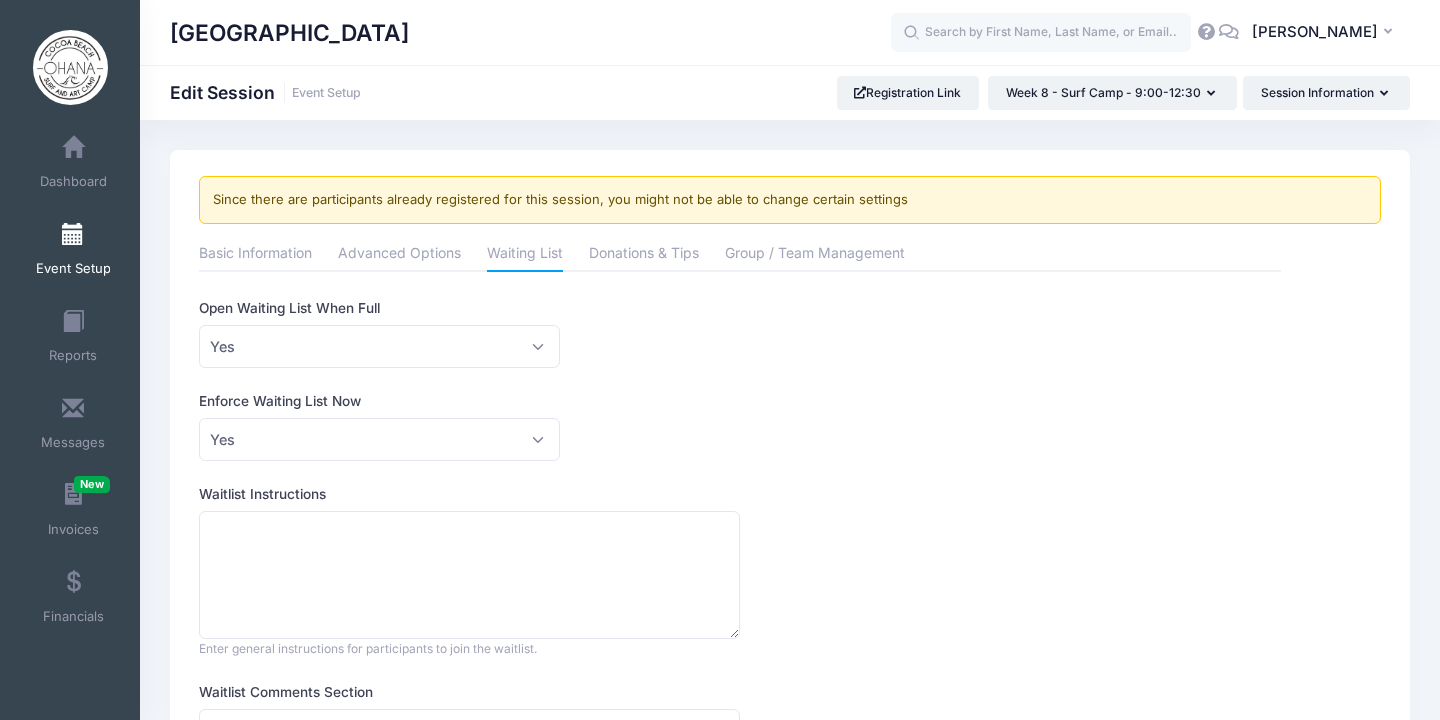 click on "Event Setup" at bounding box center [73, 252] 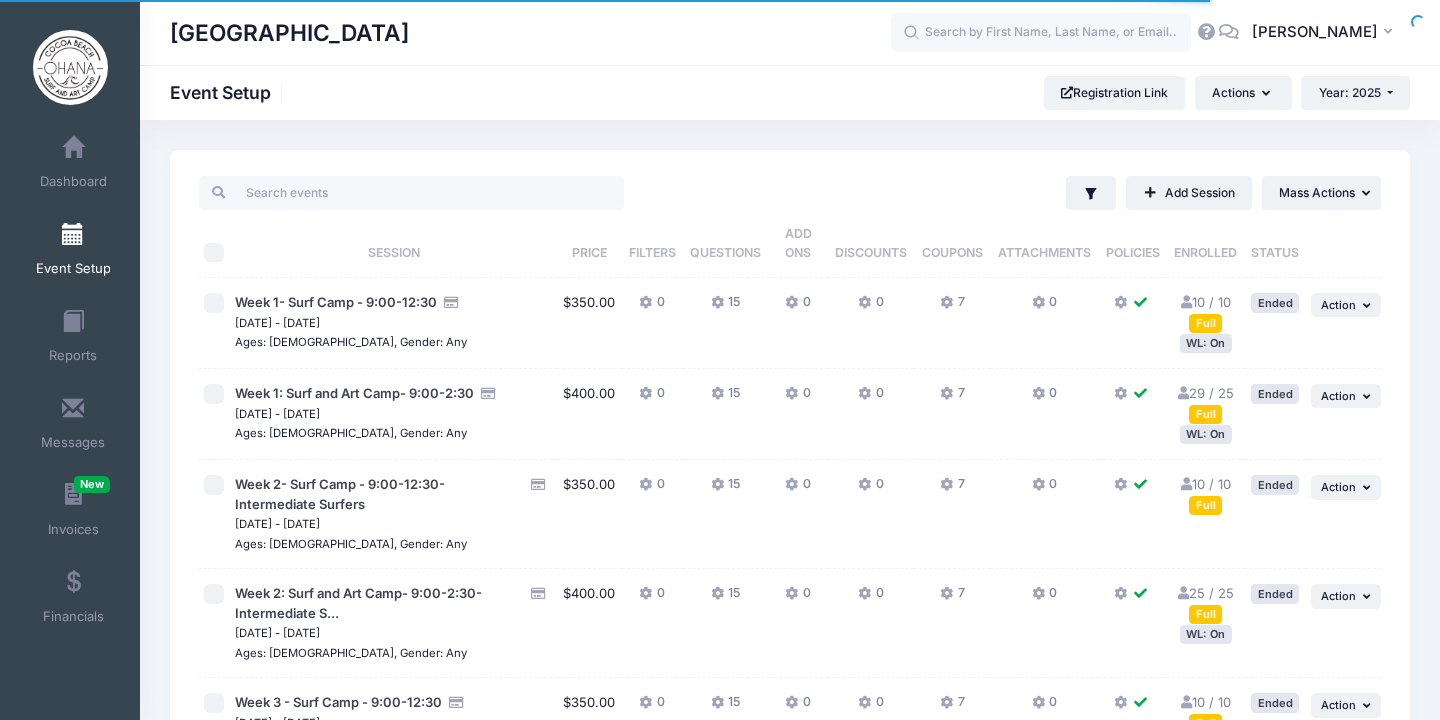 scroll, scrollTop: 67, scrollLeft: 0, axis: vertical 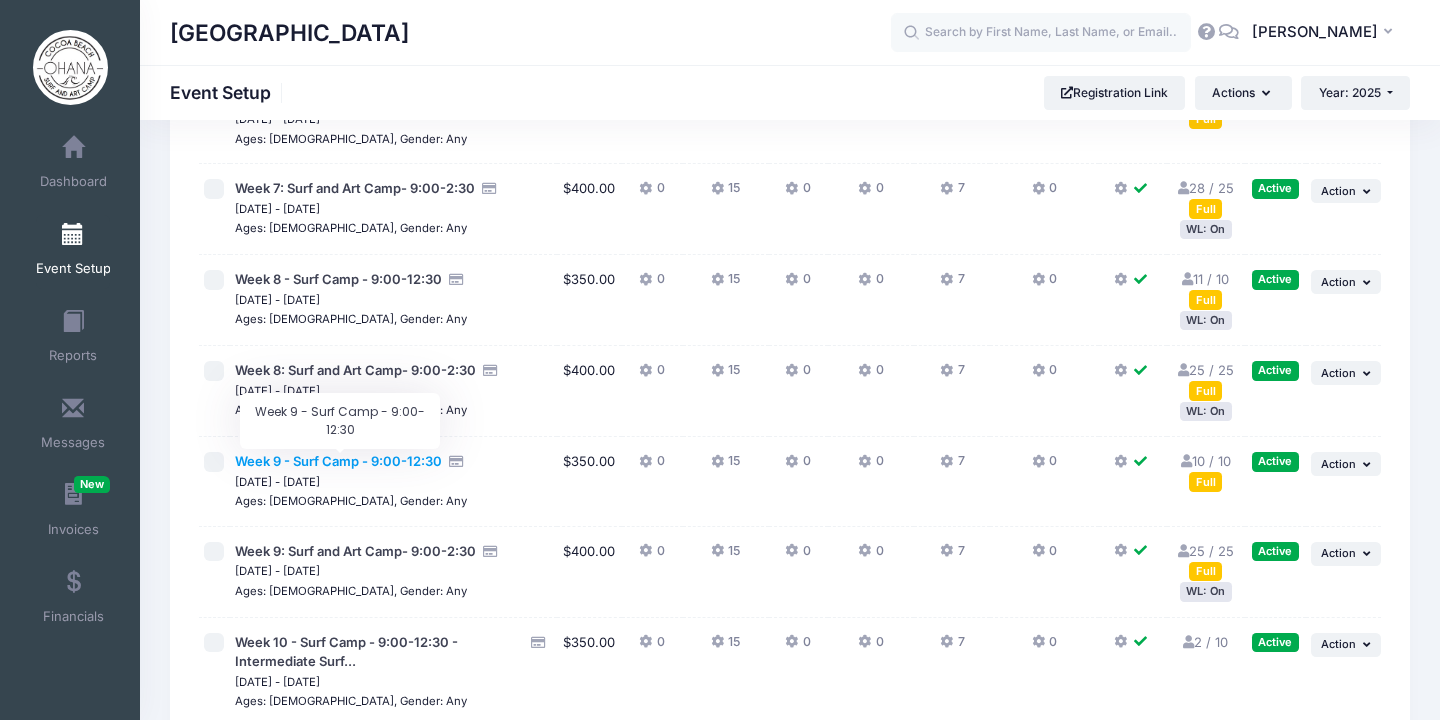 click on "Week 9 - Surf Camp - 9:00-12:30" at bounding box center [338, 461] 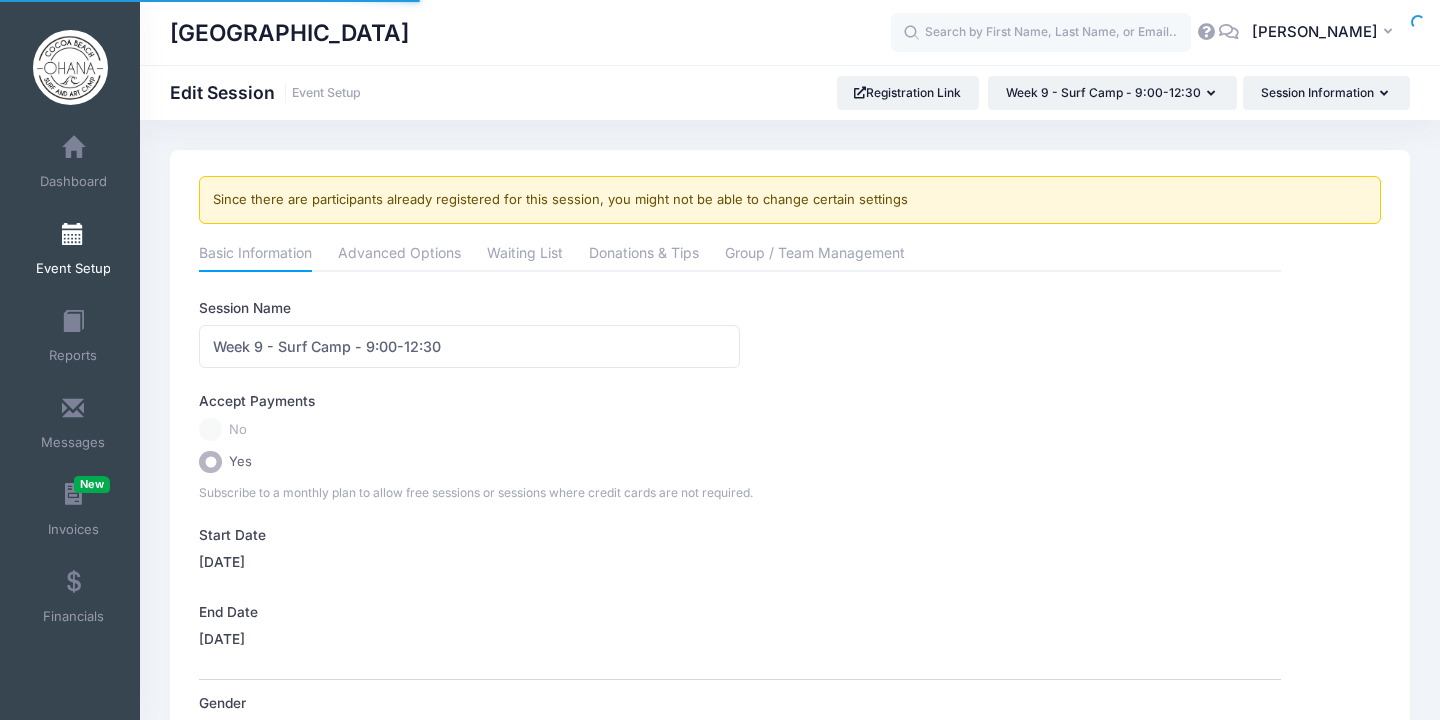 select on "0" 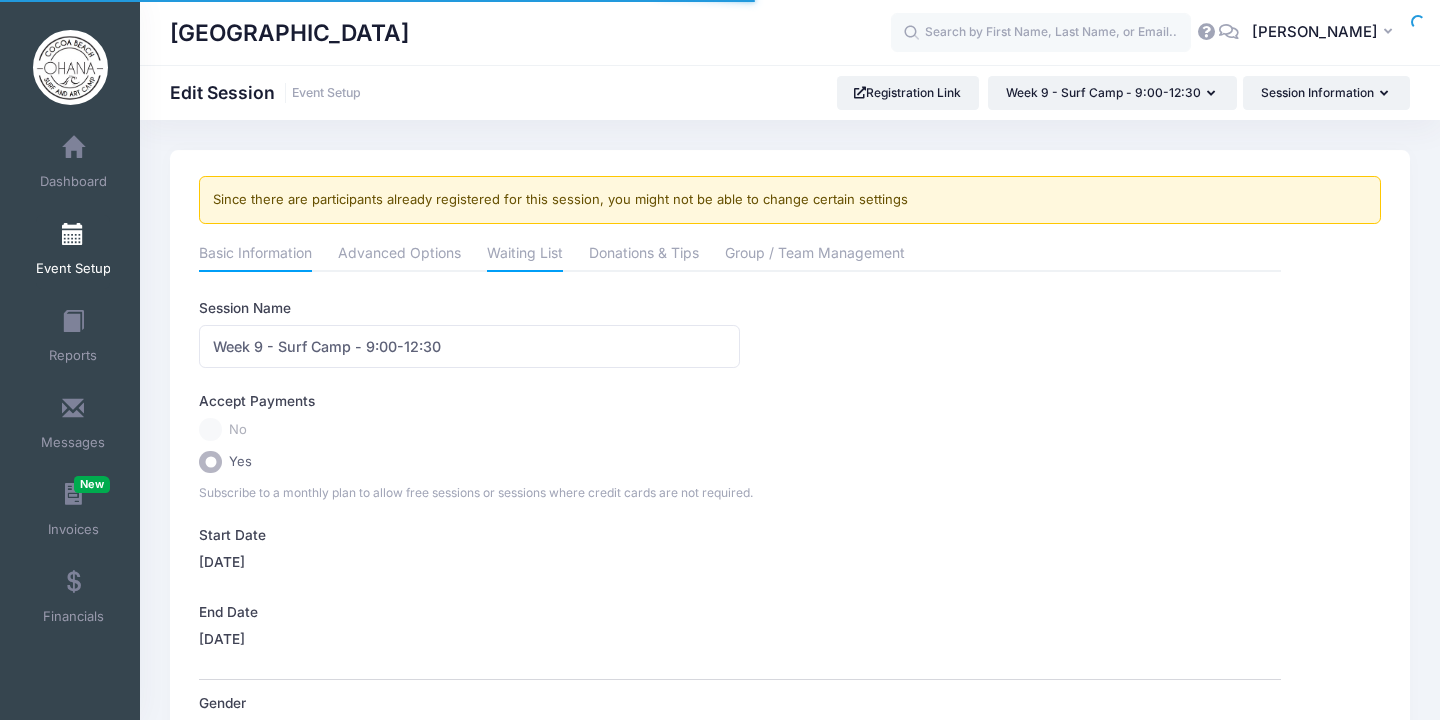 click on "Waiting List" at bounding box center [525, 255] 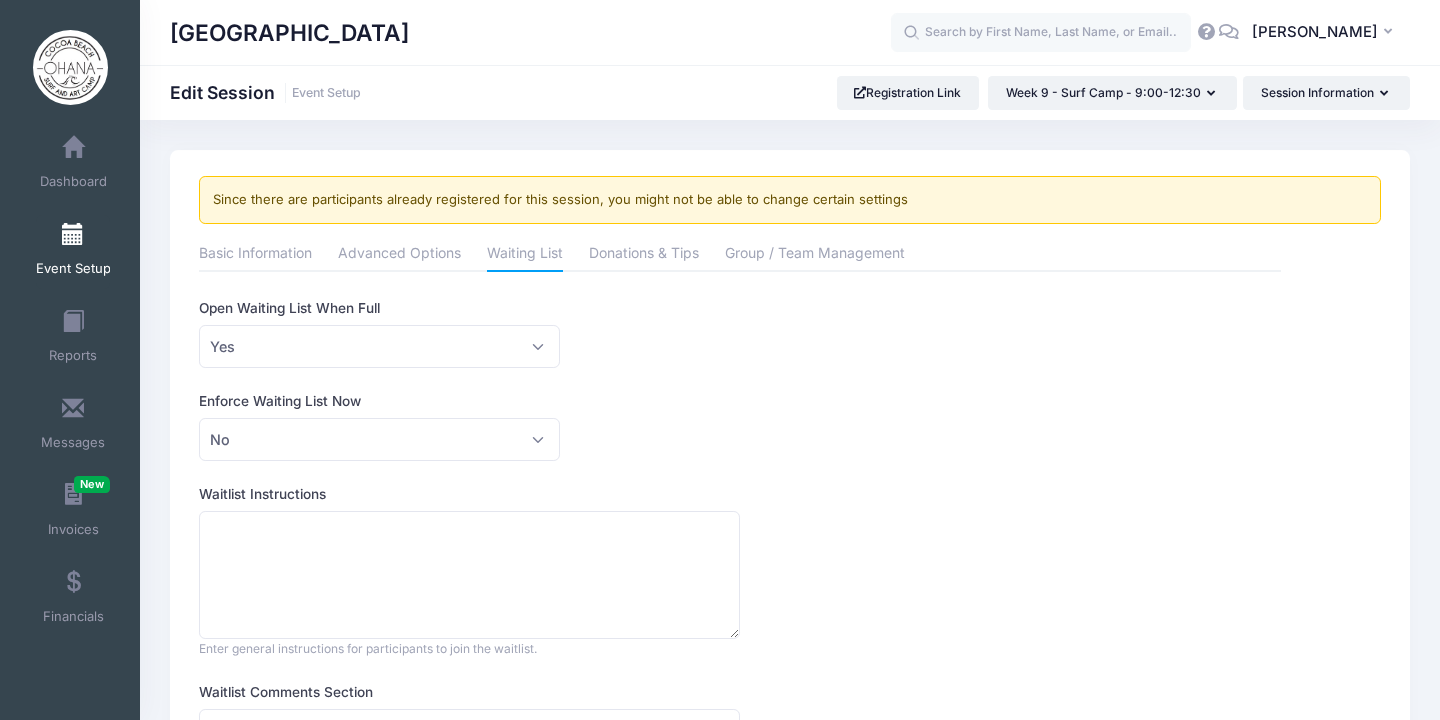 click on "Event Setup" at bounding box center (73, 252) 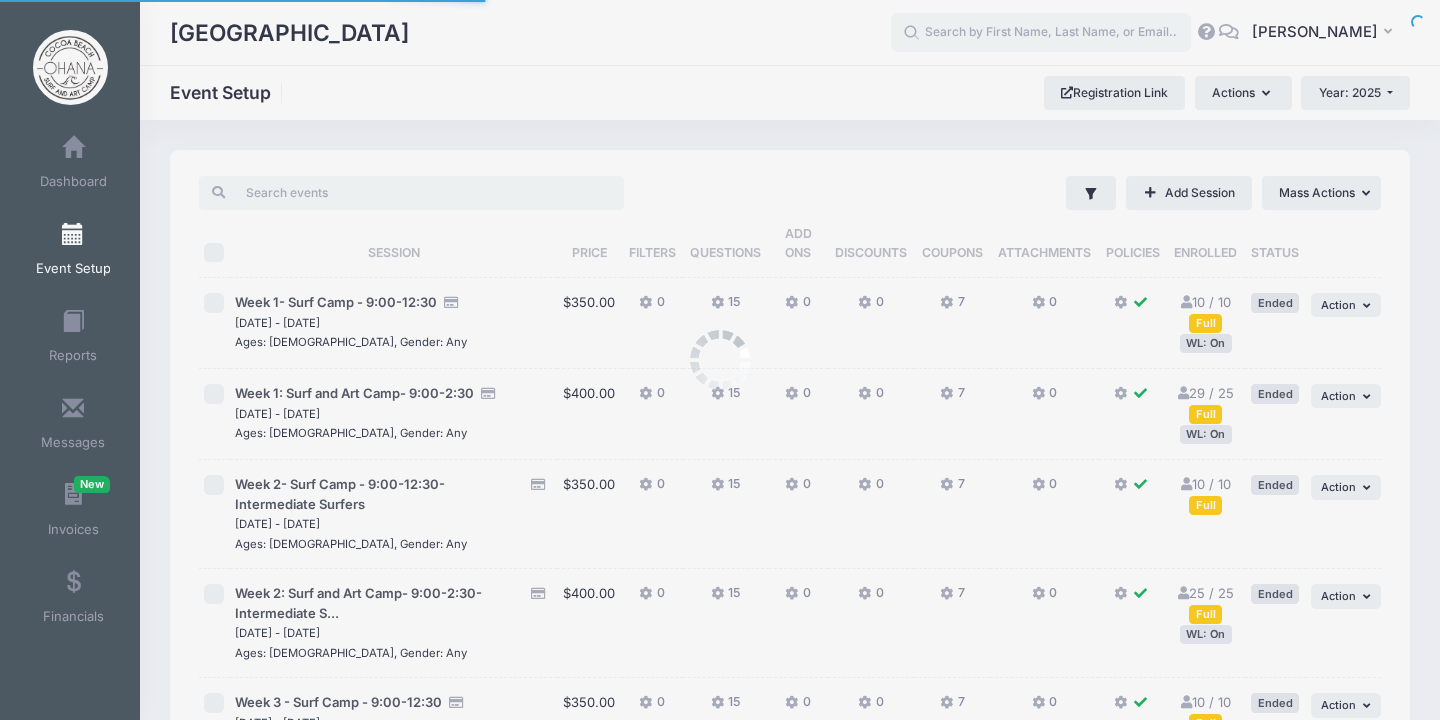 scroll, scrollTop: 0, scrollLeft: 0, axis: both 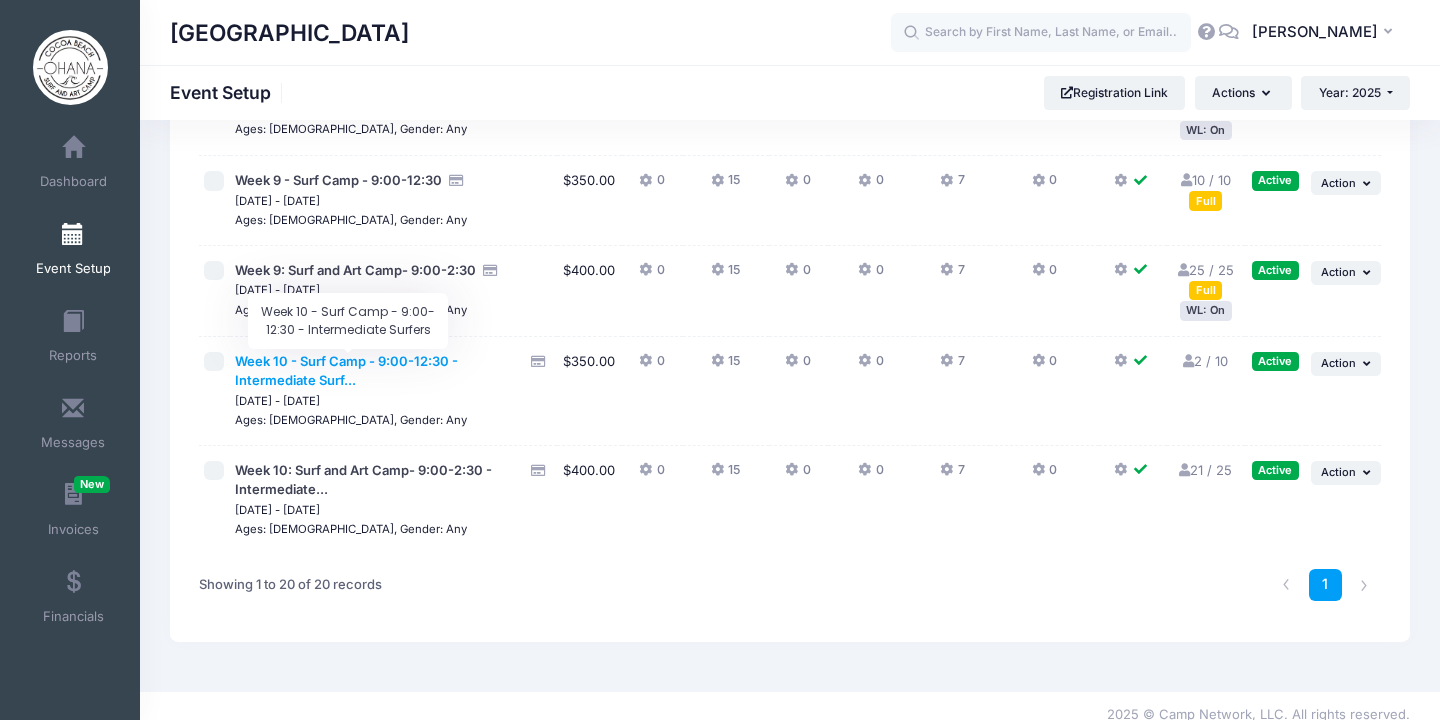 click on "Week 10 - Surf Camp - 9:00-12:30 - Intermediate Surf..." at bounding box center [346, 371] 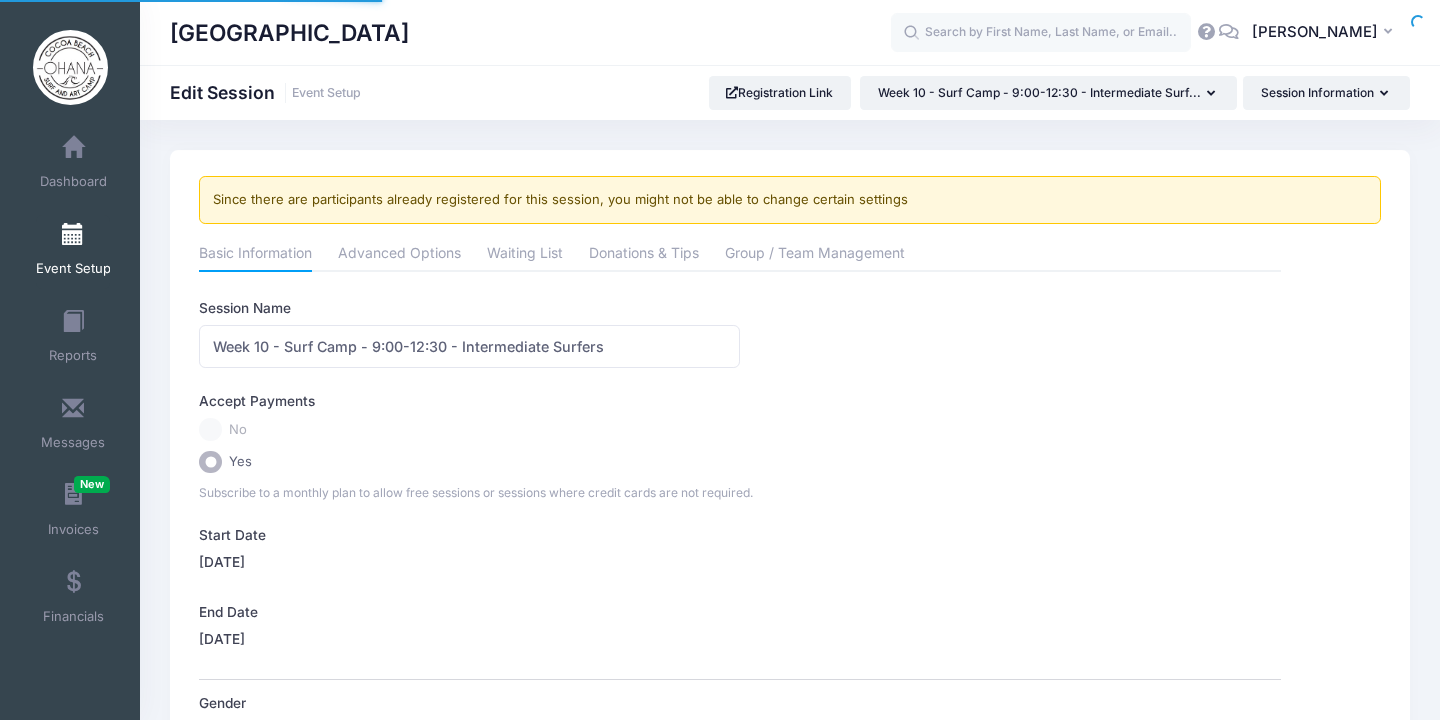 select on "0" 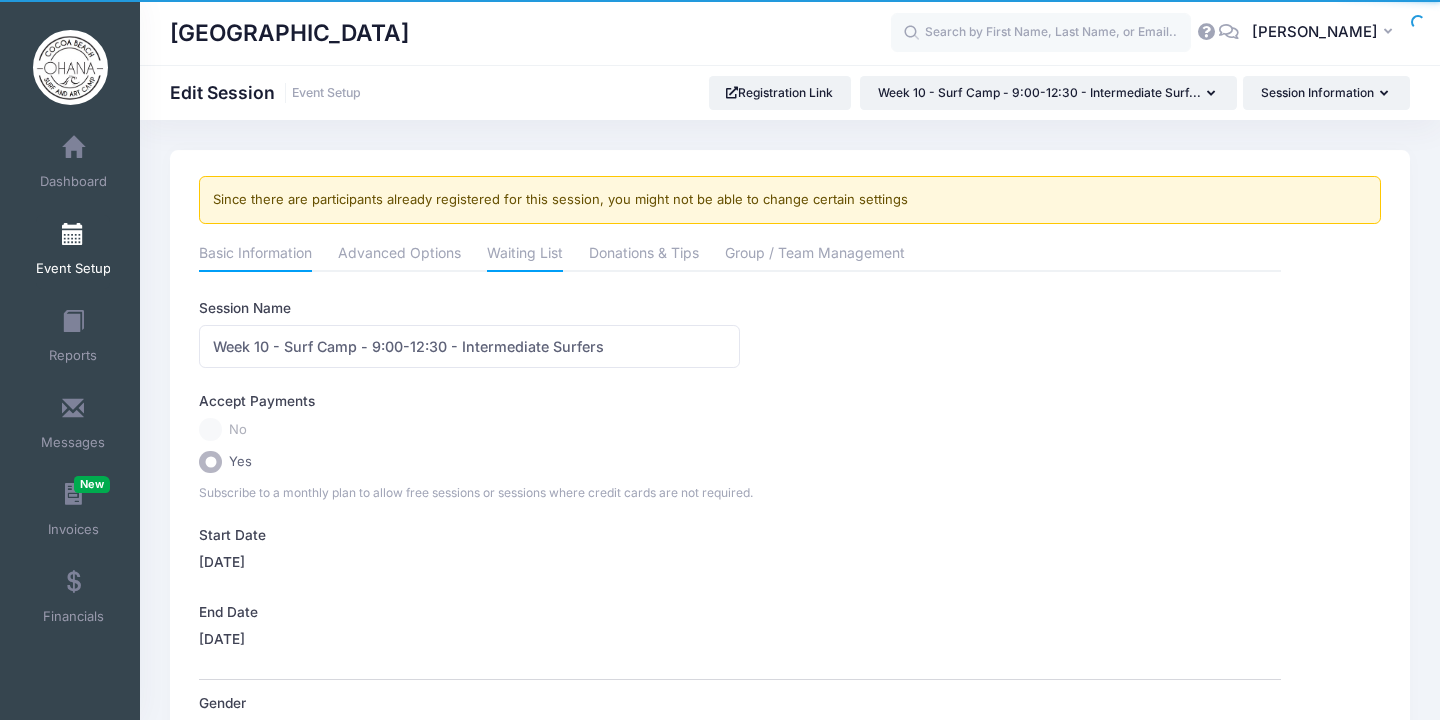click on "Waiting List" at bounding box center [525, 255] 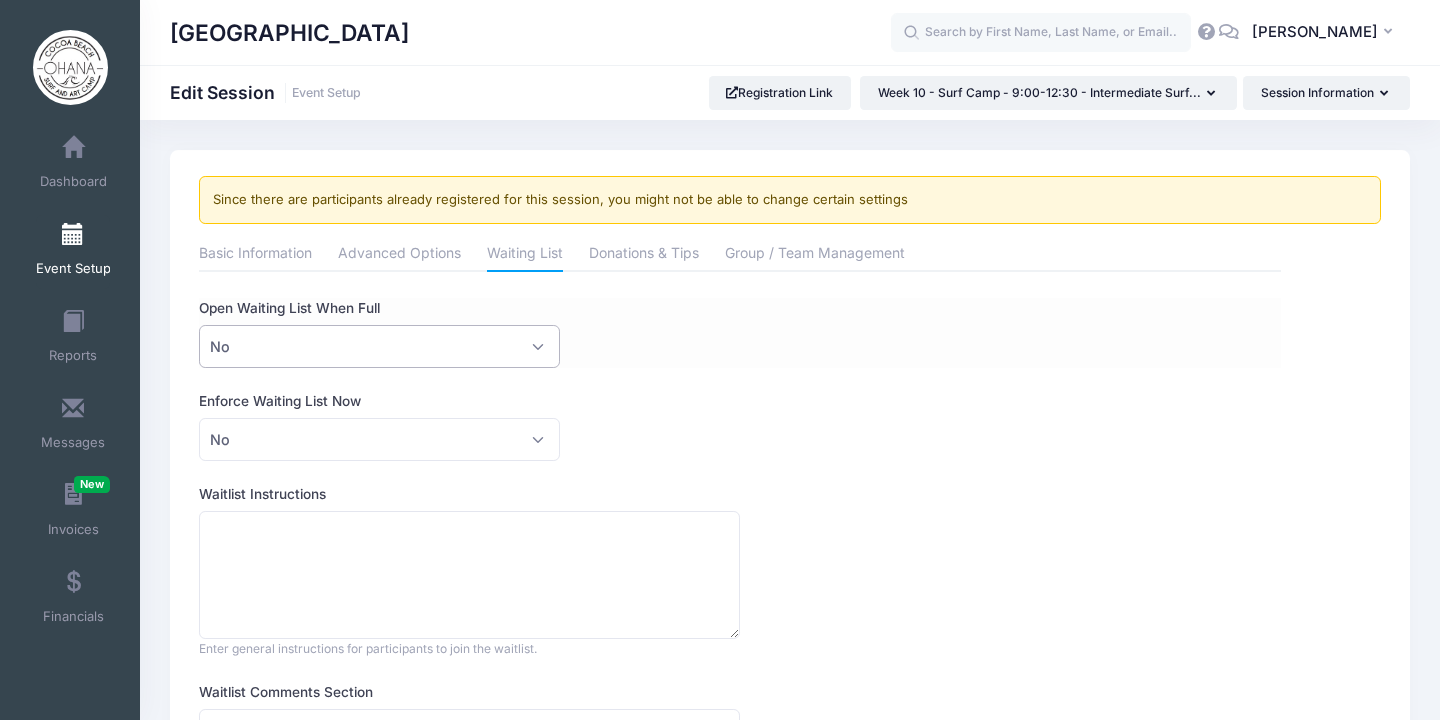 click on "No" at bounding box center (379, 346) 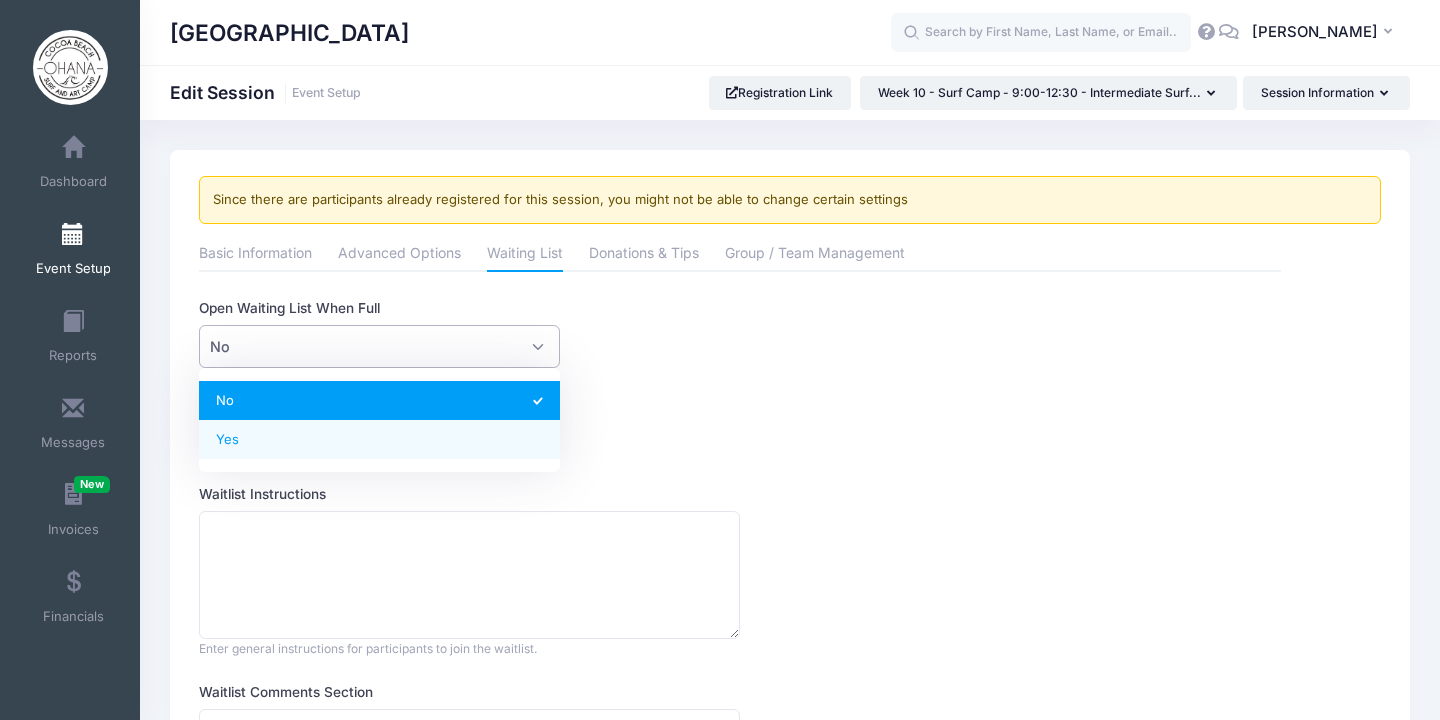 select on "1" 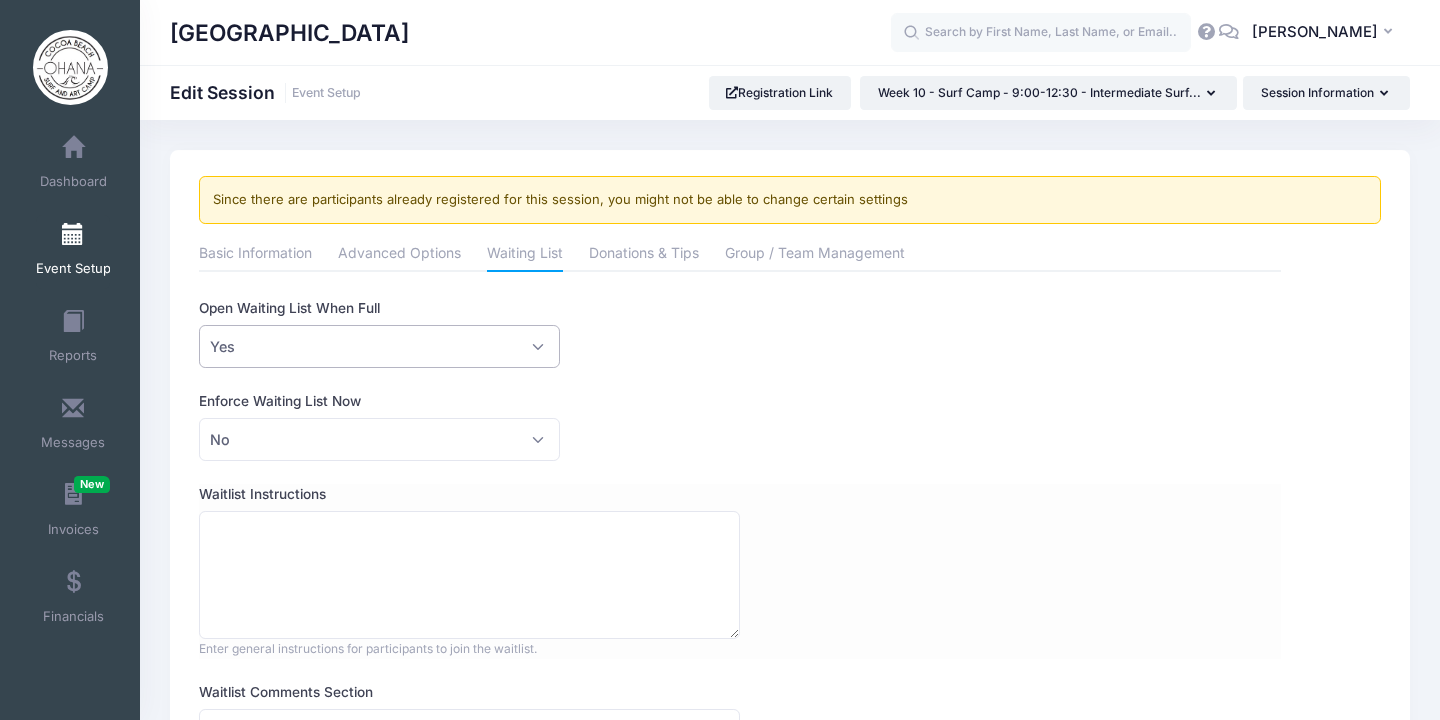 scroll, scrollTop: 335, scrollLeft: 0, axis: vertical 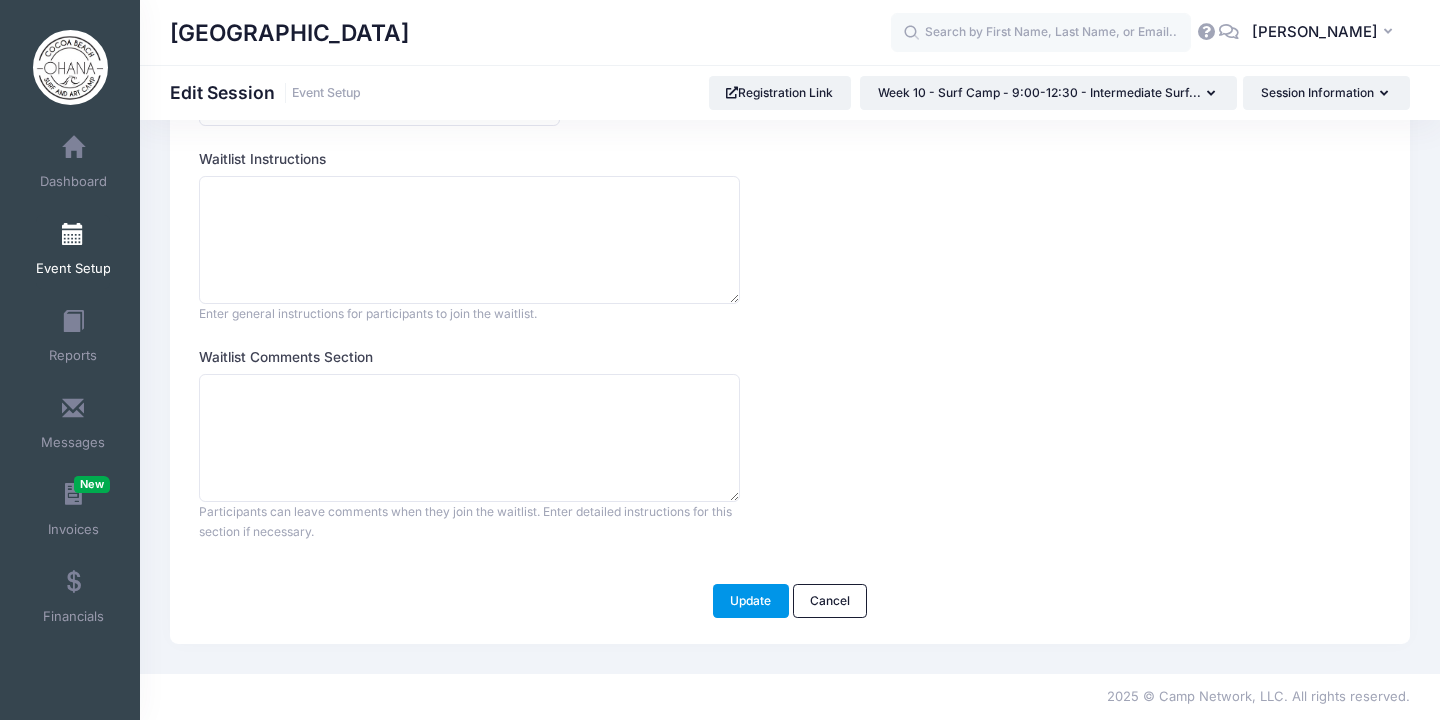 click on "Update" at bounding box center (751, 601) 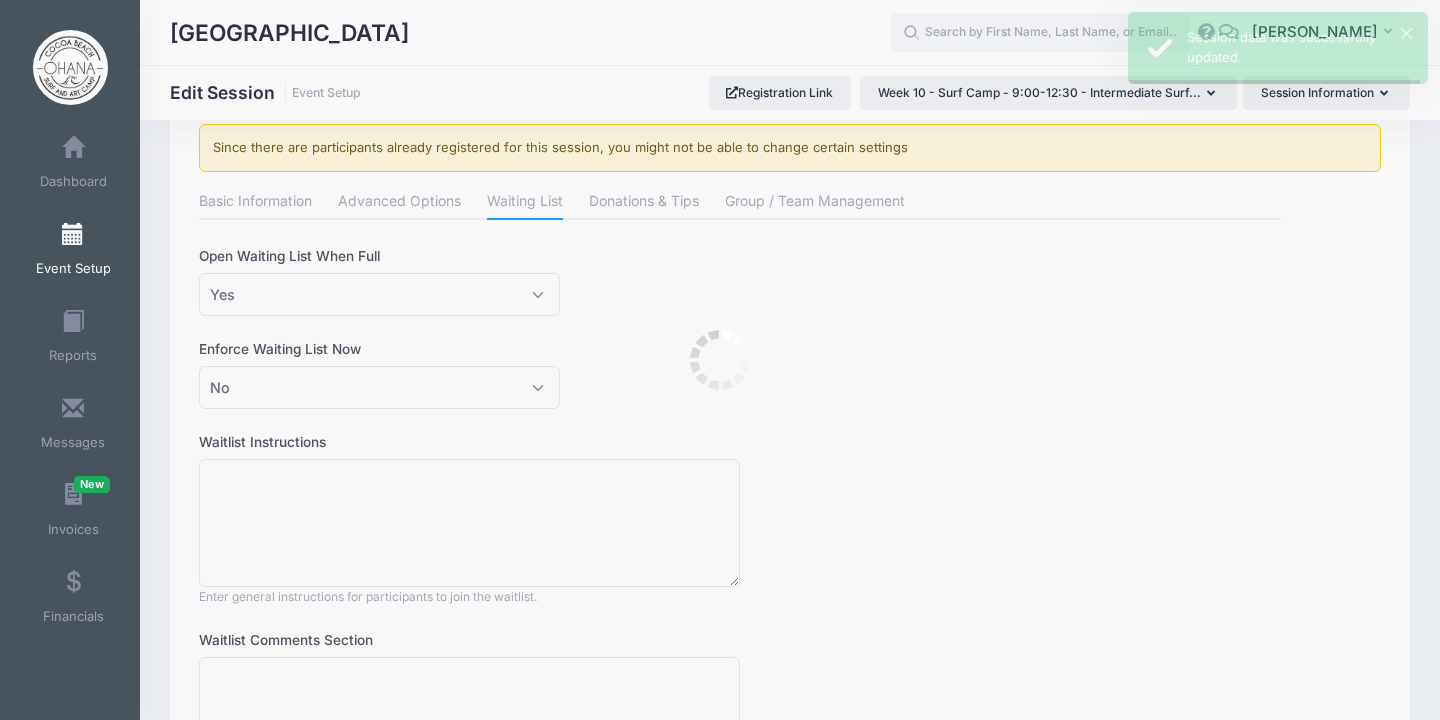 scroll, scrollTop: 0, scrollLeft: 0, axis: both 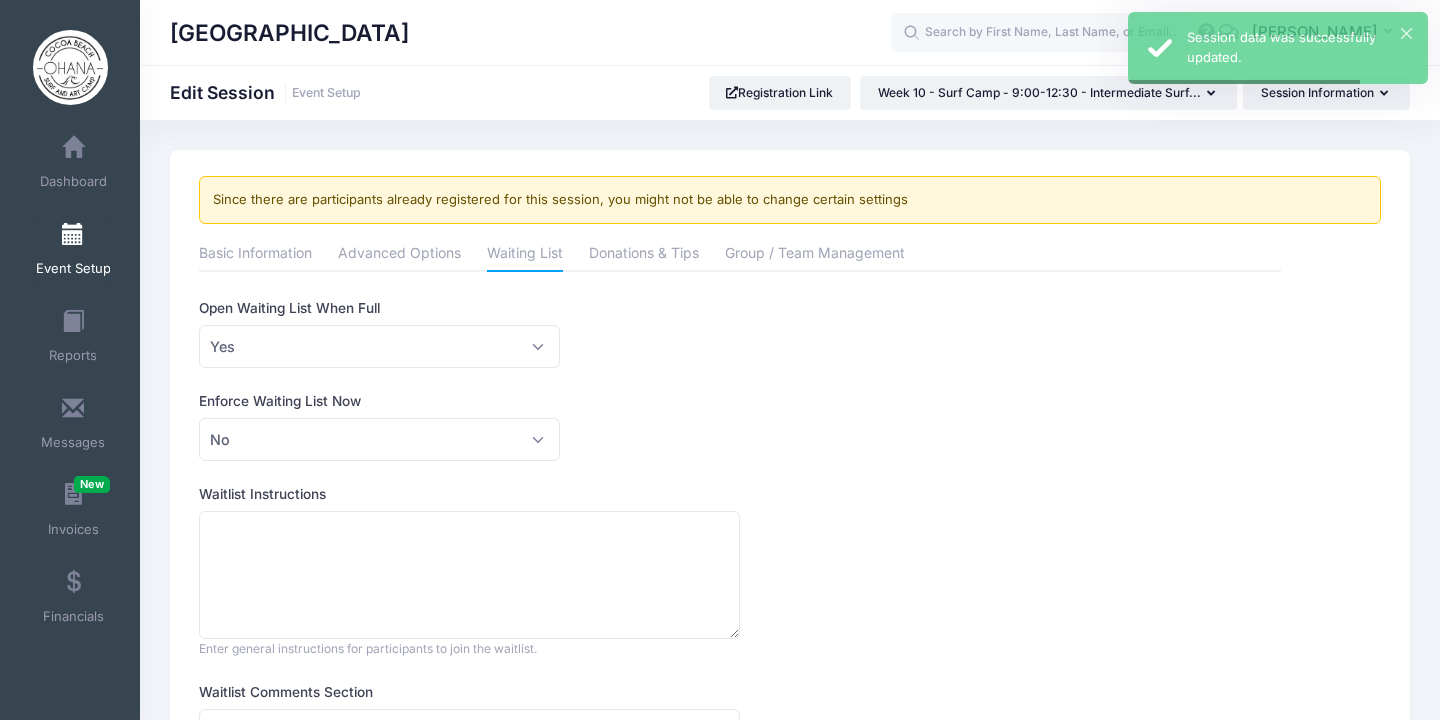 click at bounding box center (73, 235) 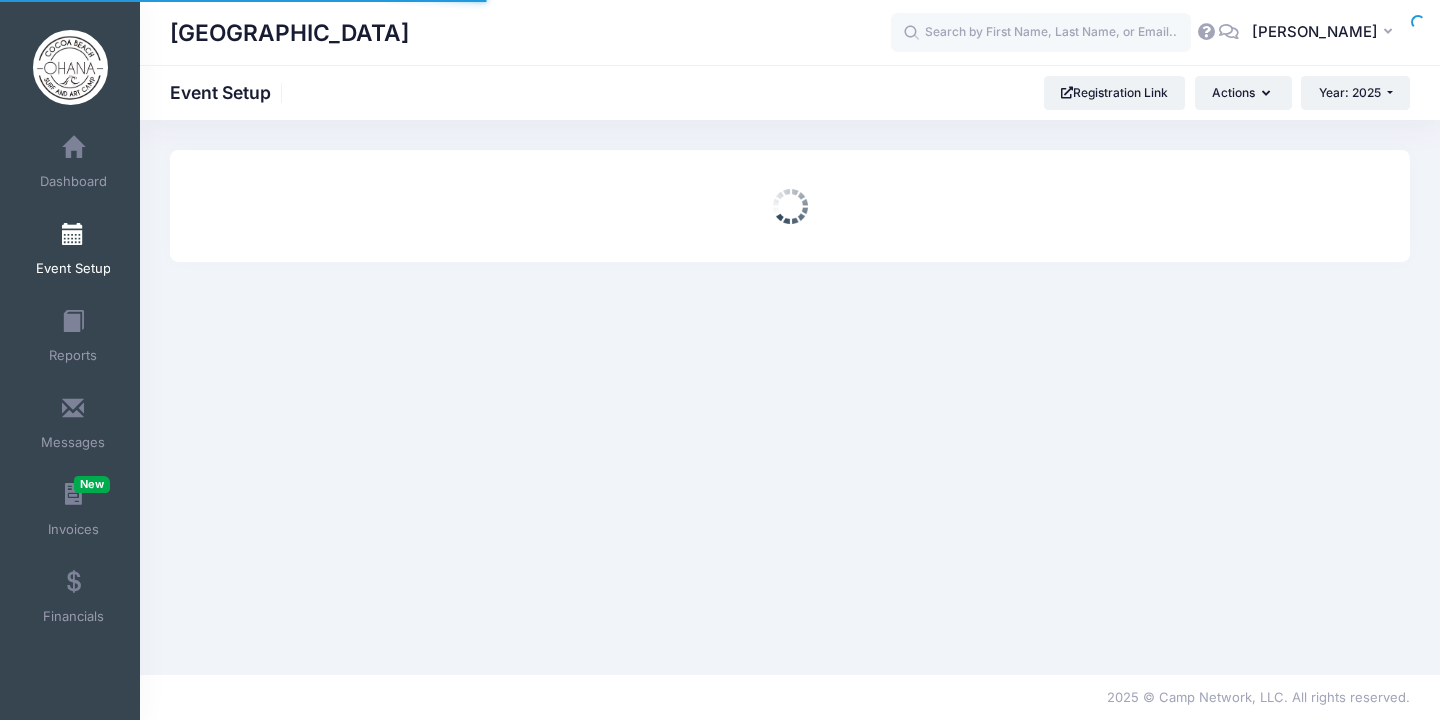 scroll, scrollTop: 0, scrollLeft: 0, axis: both 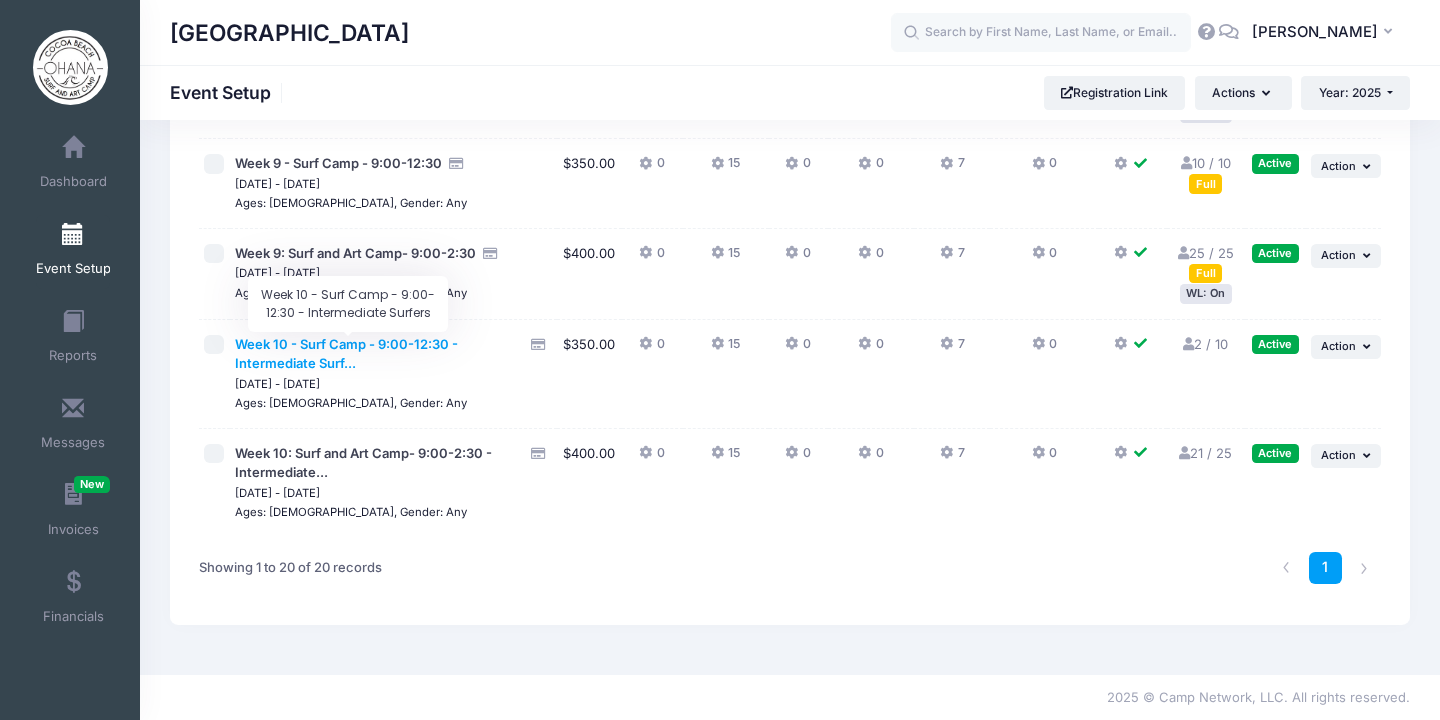 click on "Week 10 - Surf Camp - 9:00-12:30 - Intermediate Surf..." at bounding box center (346, 354) 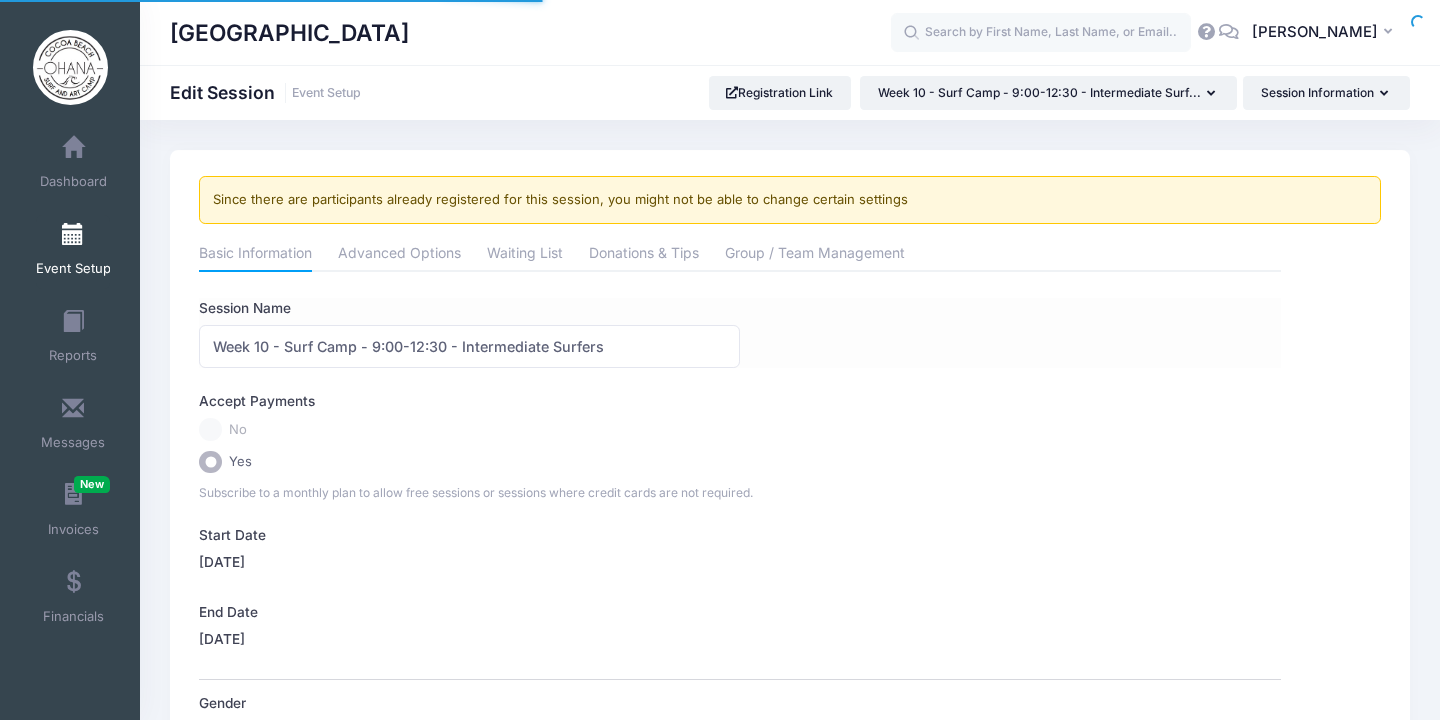 scroll, scrollTop: 0, scrollLeft: 0, axis: both 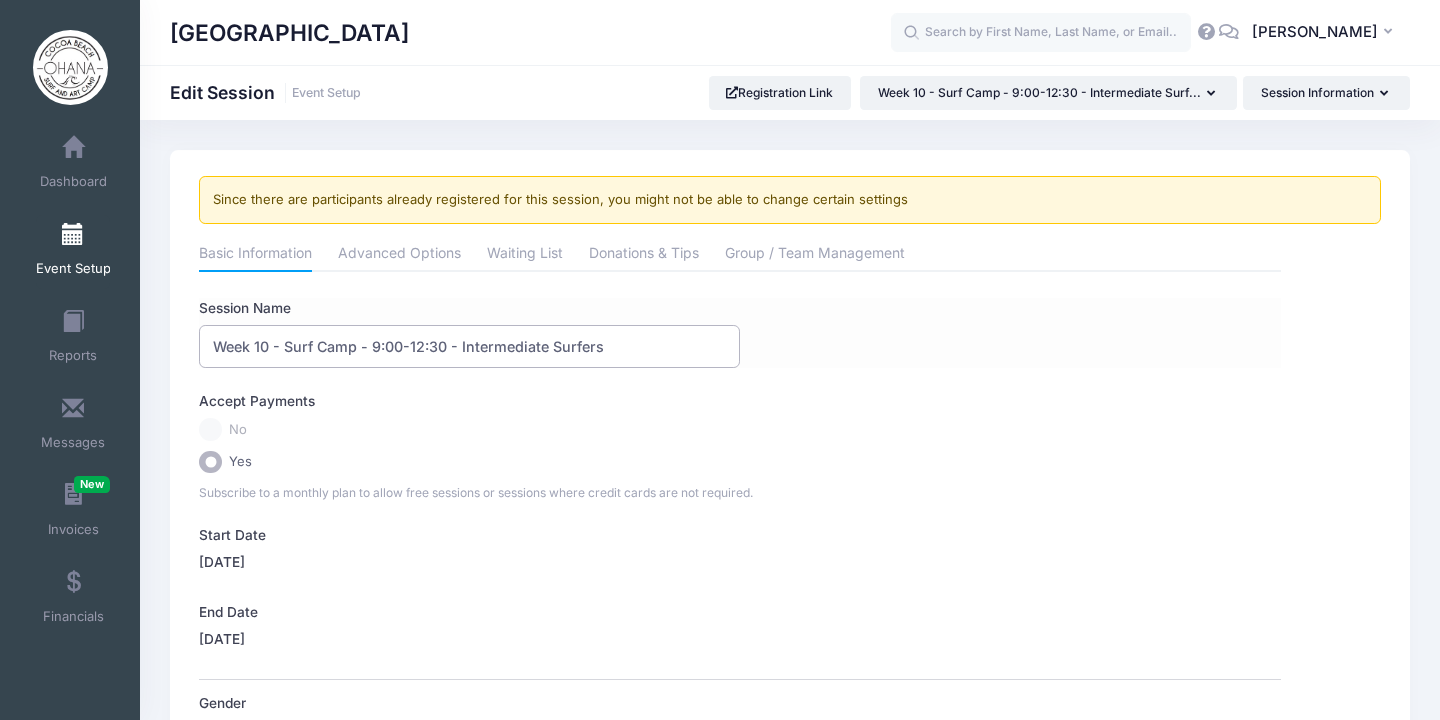 drag, startPoint x: 600, startPoint y: 349, endPoint x: 461, endPoint y: 352, distance: 139.03236 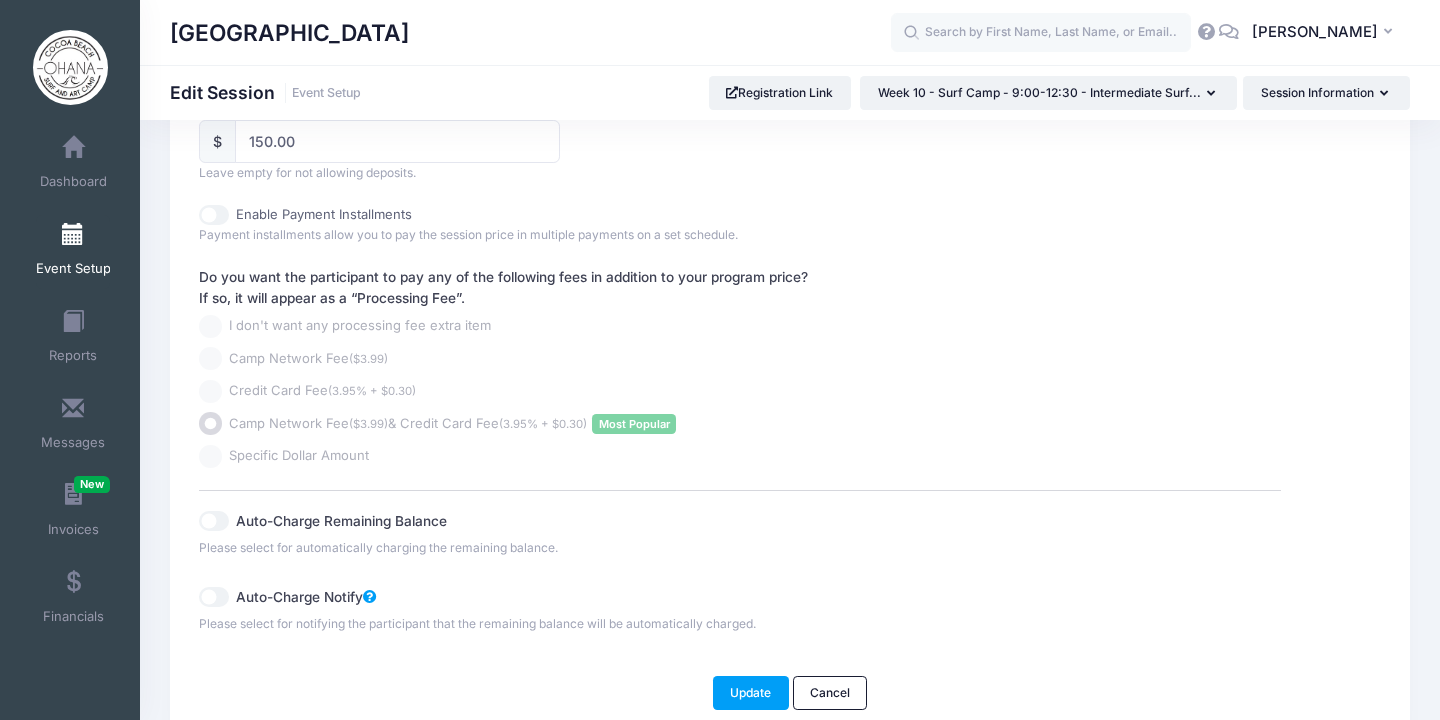 scroll, scrollTop: 1294, scrollLeft: 0, axis: vertical 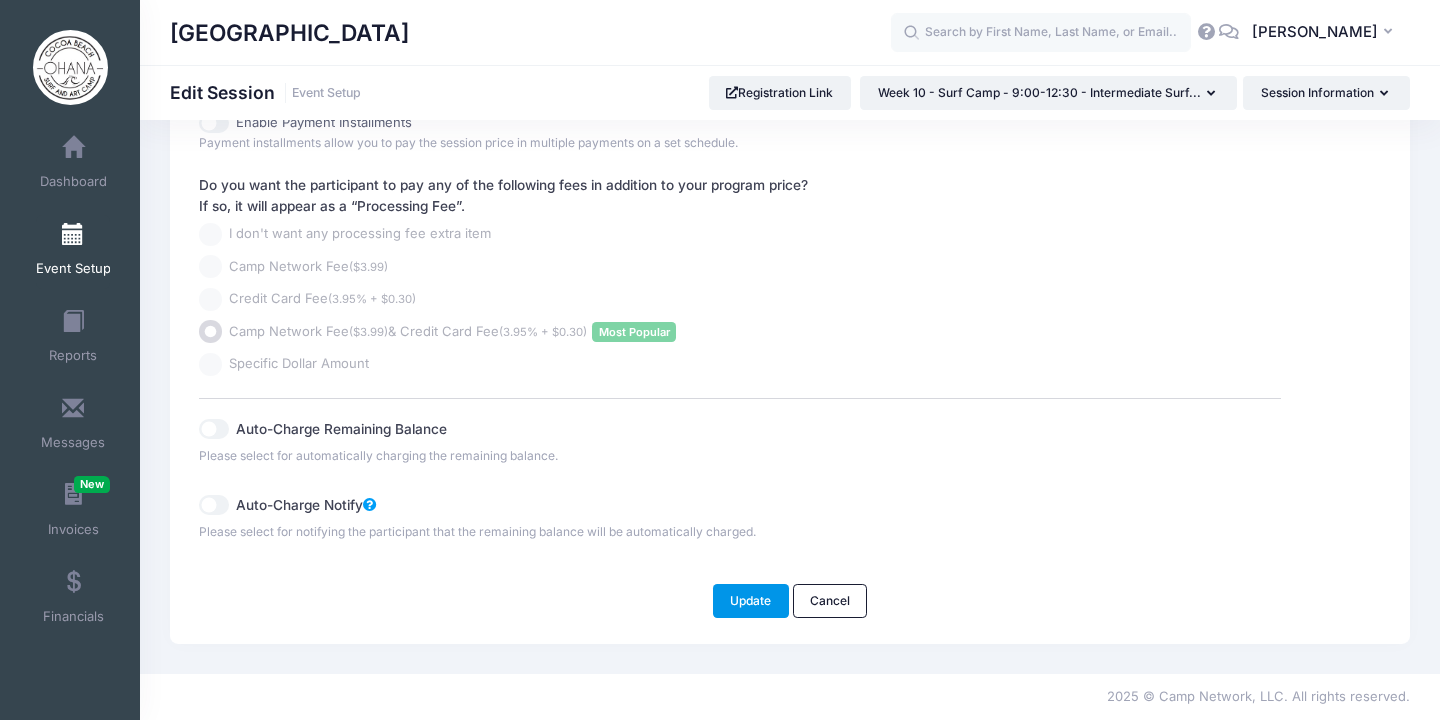 type on "Week 10 - Surf Camp - 9:00-12:30 - Returning Surfers!" 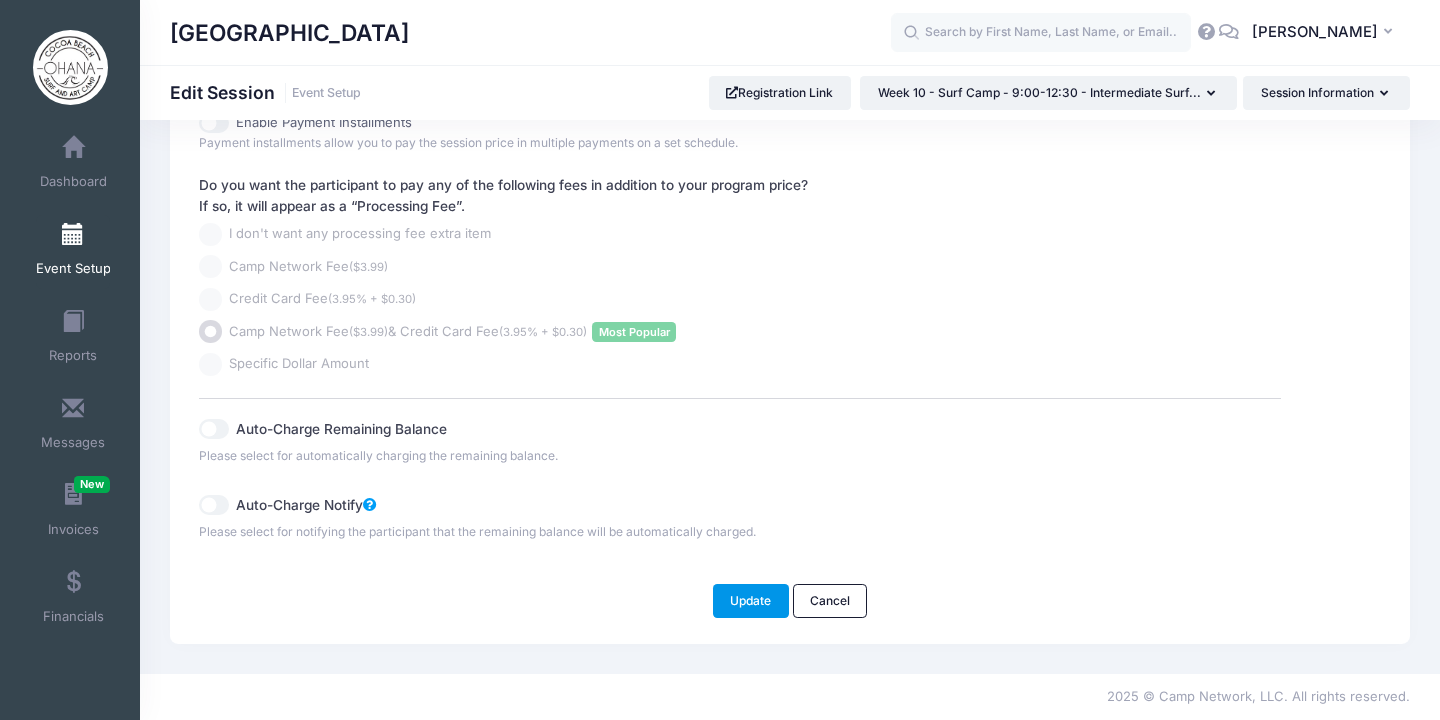 click on "Update" at bounding box center [751, 601] 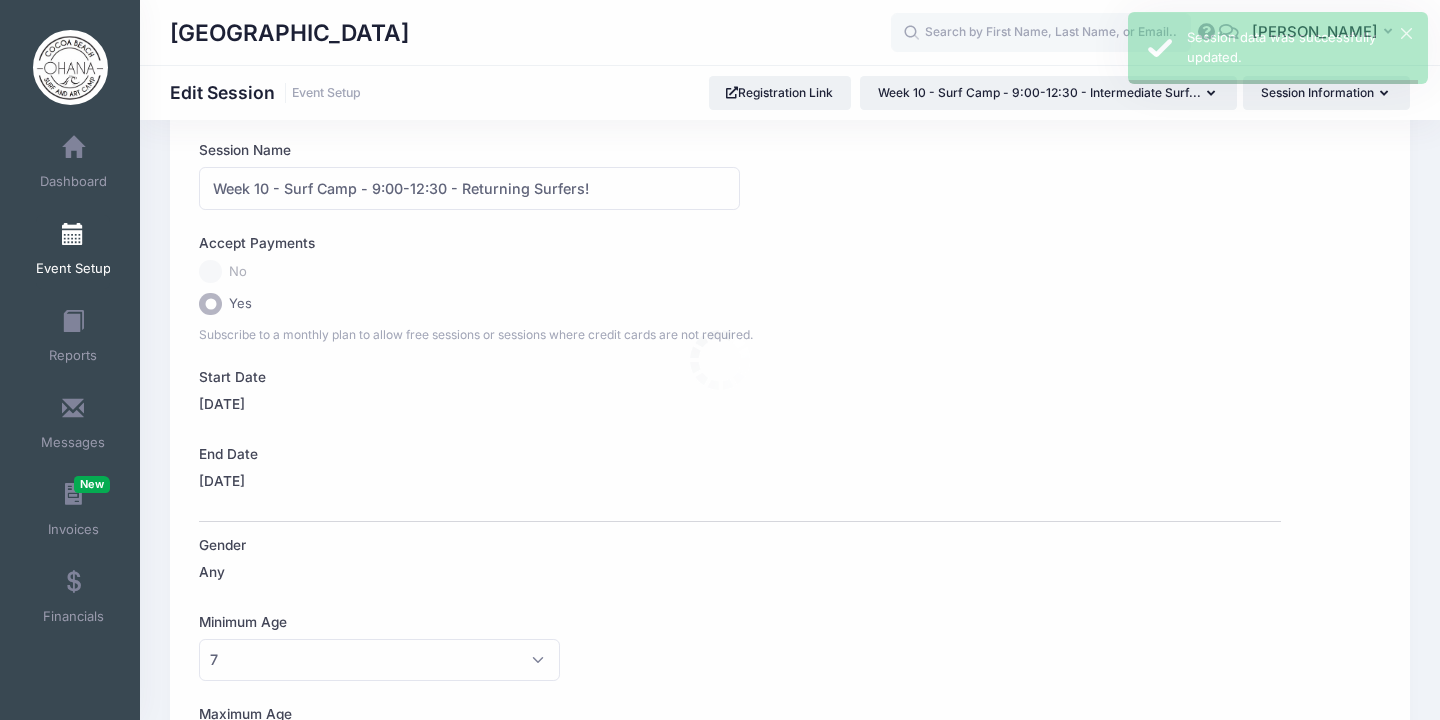 scroll, scrollTop: 0, scrollLeft: 0, axis: both 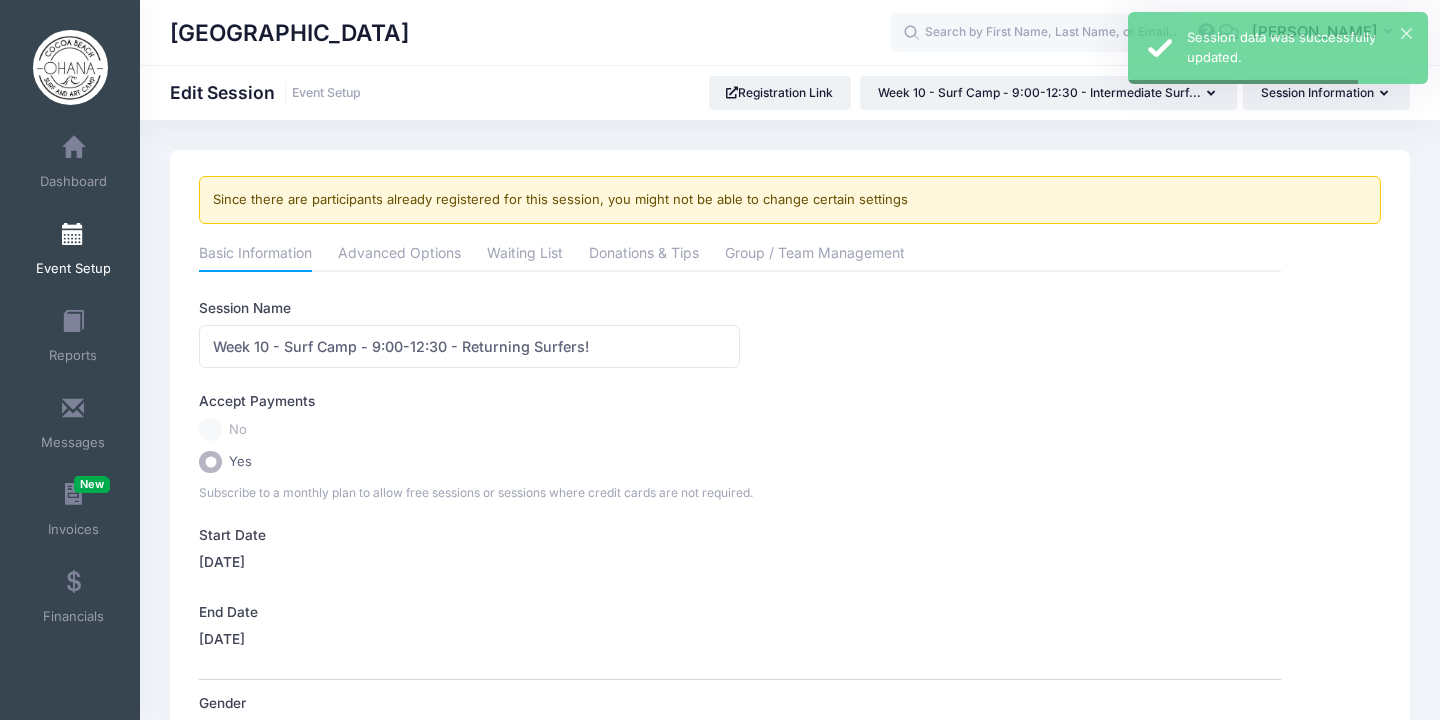 click on "Event Setup" at bounding box center (73, 252) 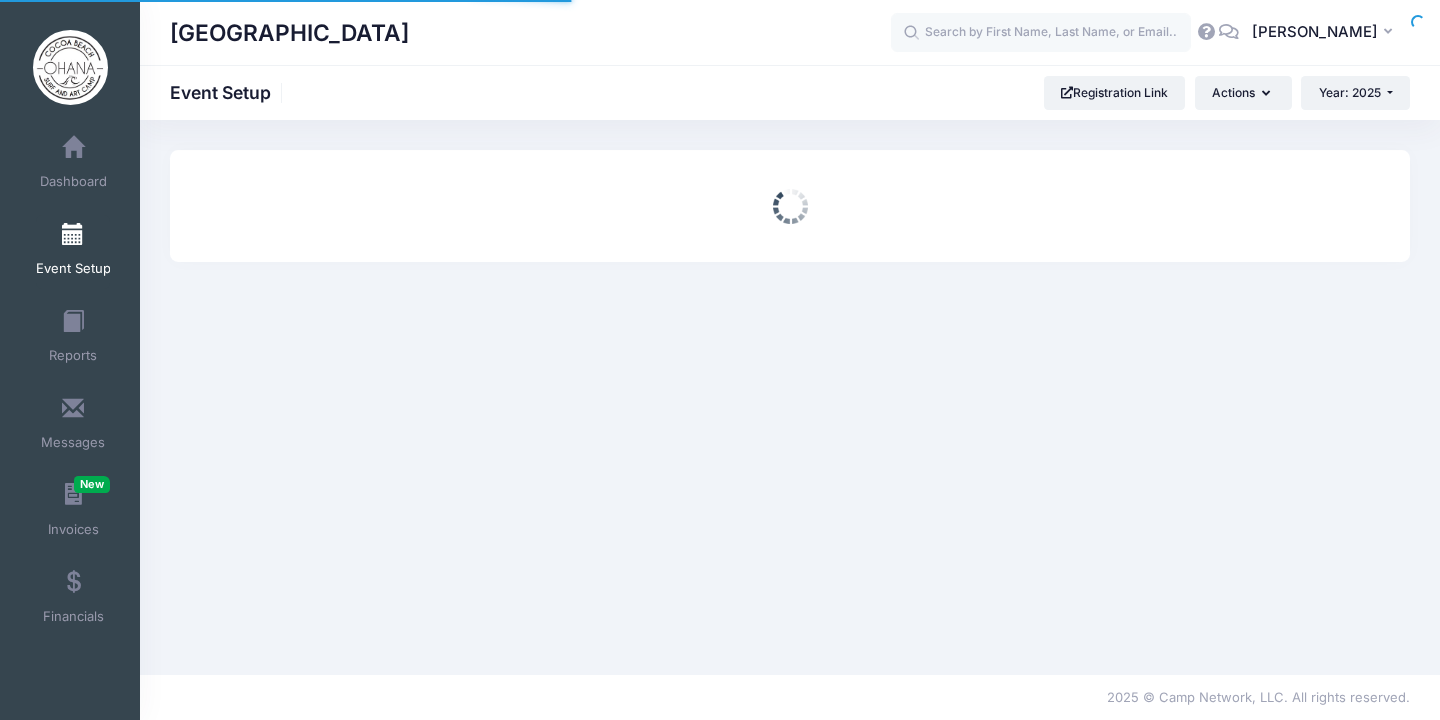 scroll, scrollTop: 238, scrollLeft: 0, axis: vertical 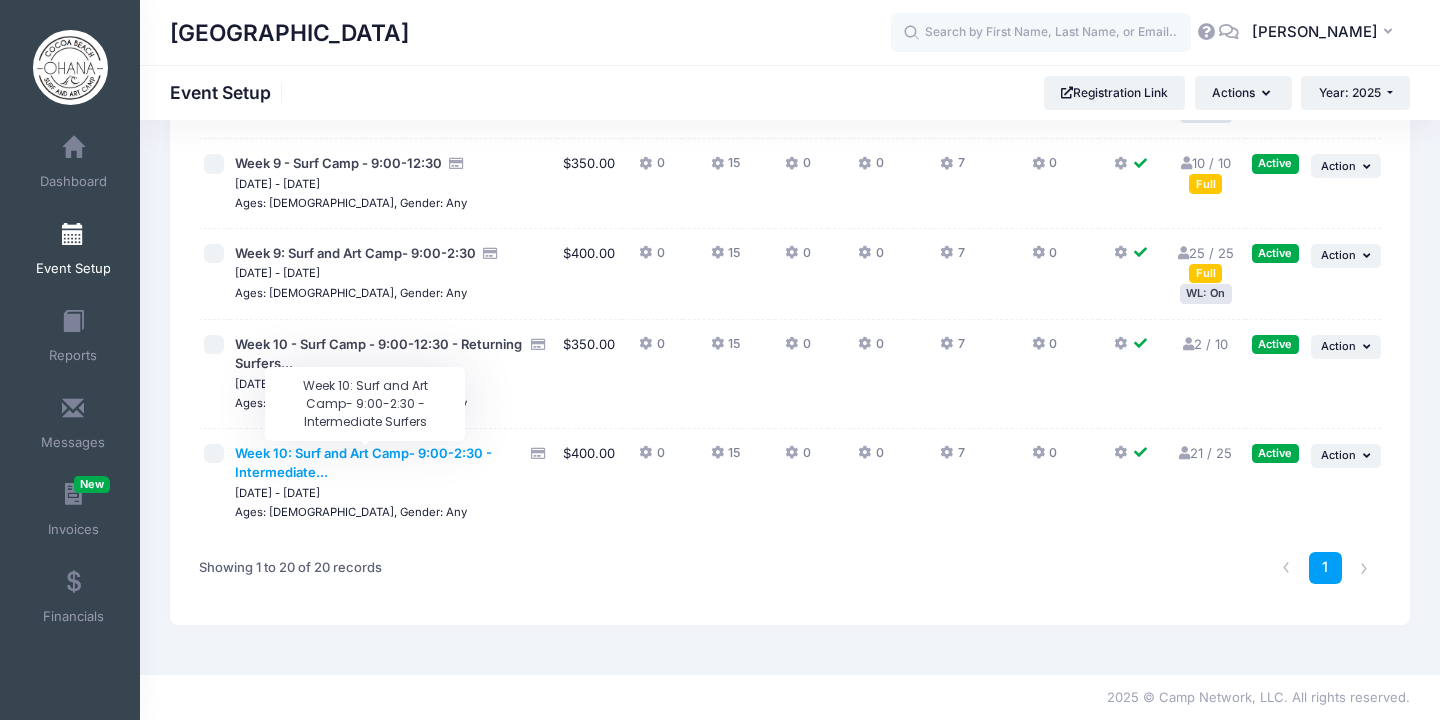 click on "Week 10: Surf and Art Camp- 9:00-2:30 - Intermediate..." at bounding box center [363, 463] 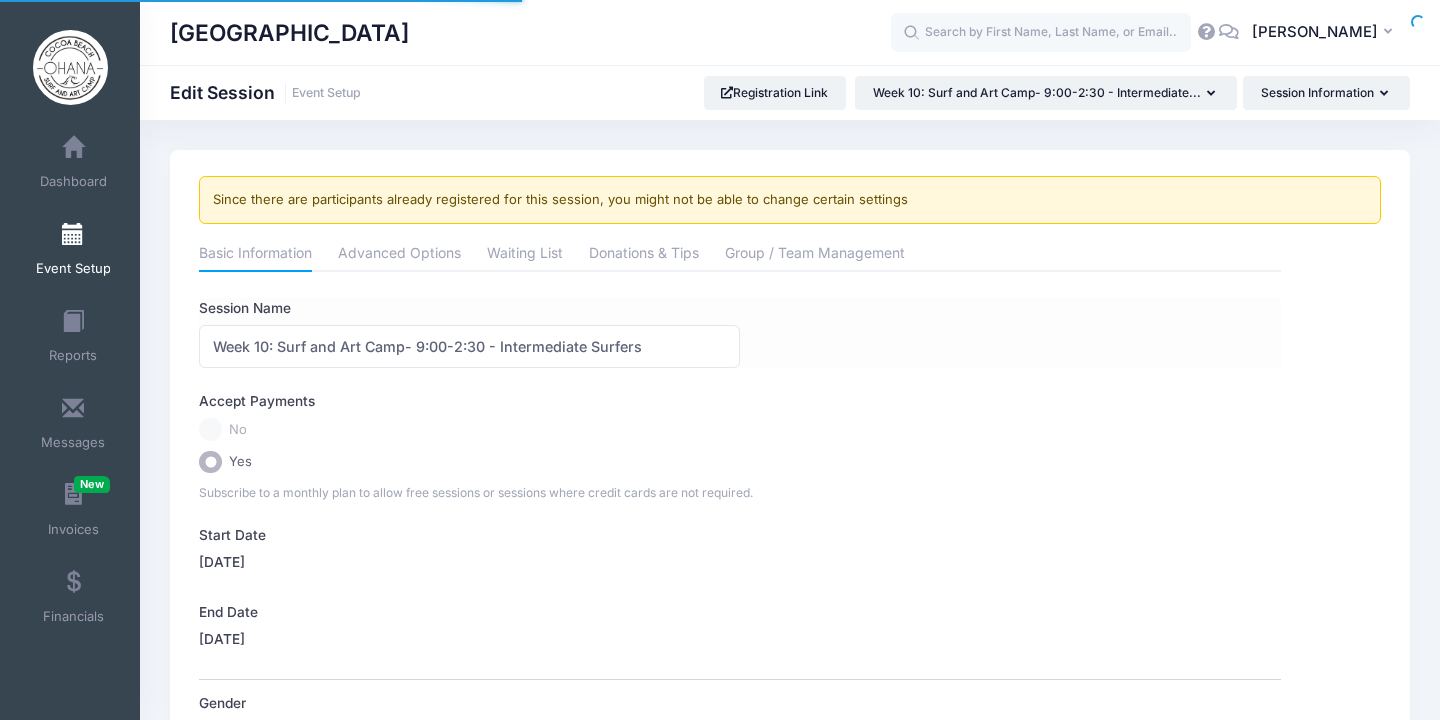 scroll, scrollTop: 0, scrollLeft: 0, axis: both 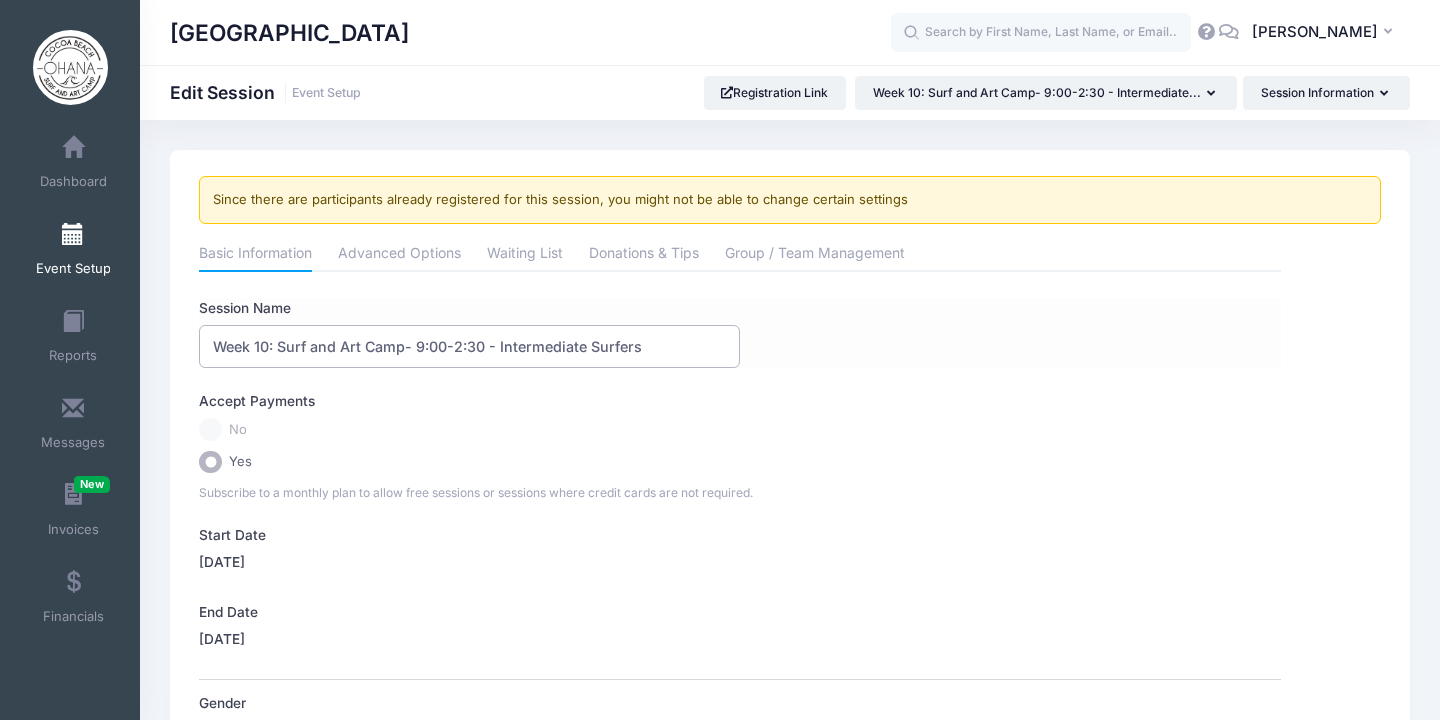 drag, startPoint x: 598, startPoint y: 345, endPoint x: 499, endPoint y: 345, distance: 99 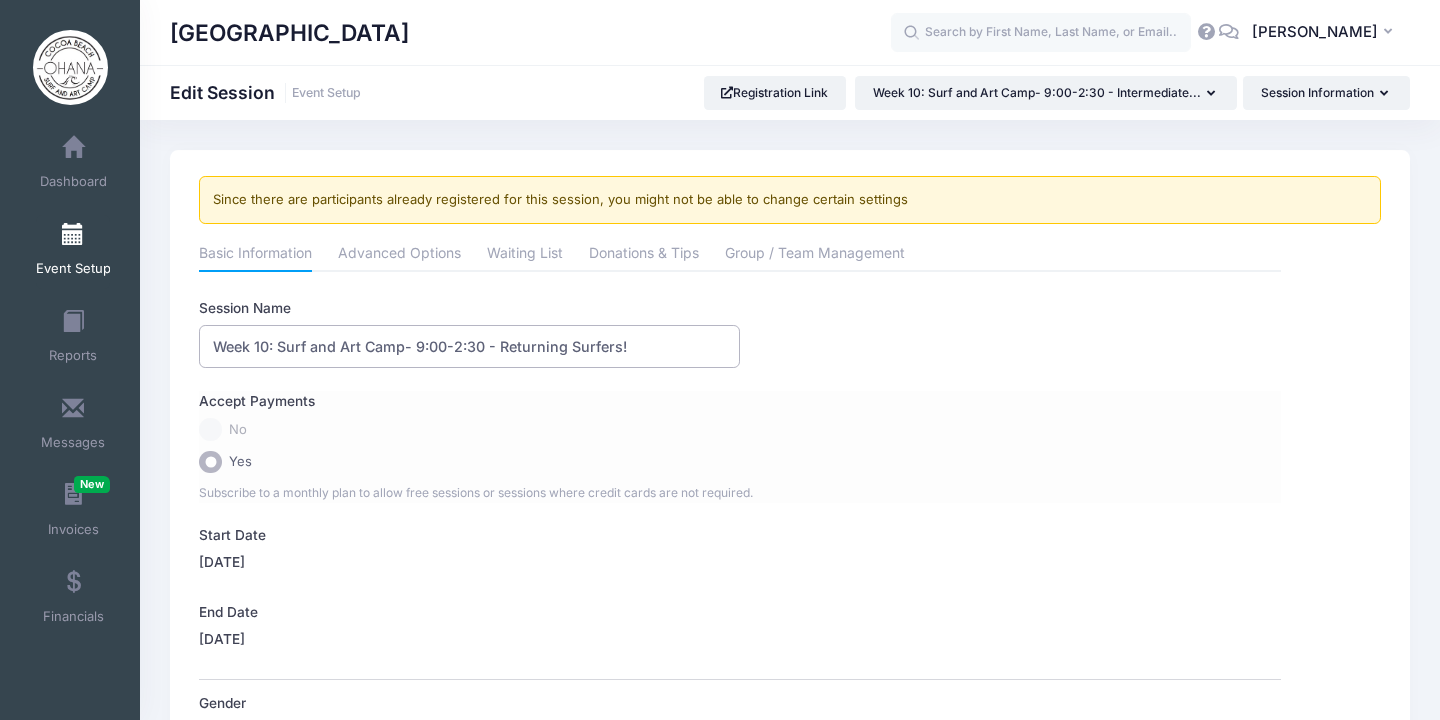 scroll, scrollTop: 1294, scrollLeft: 0, axis: vertical 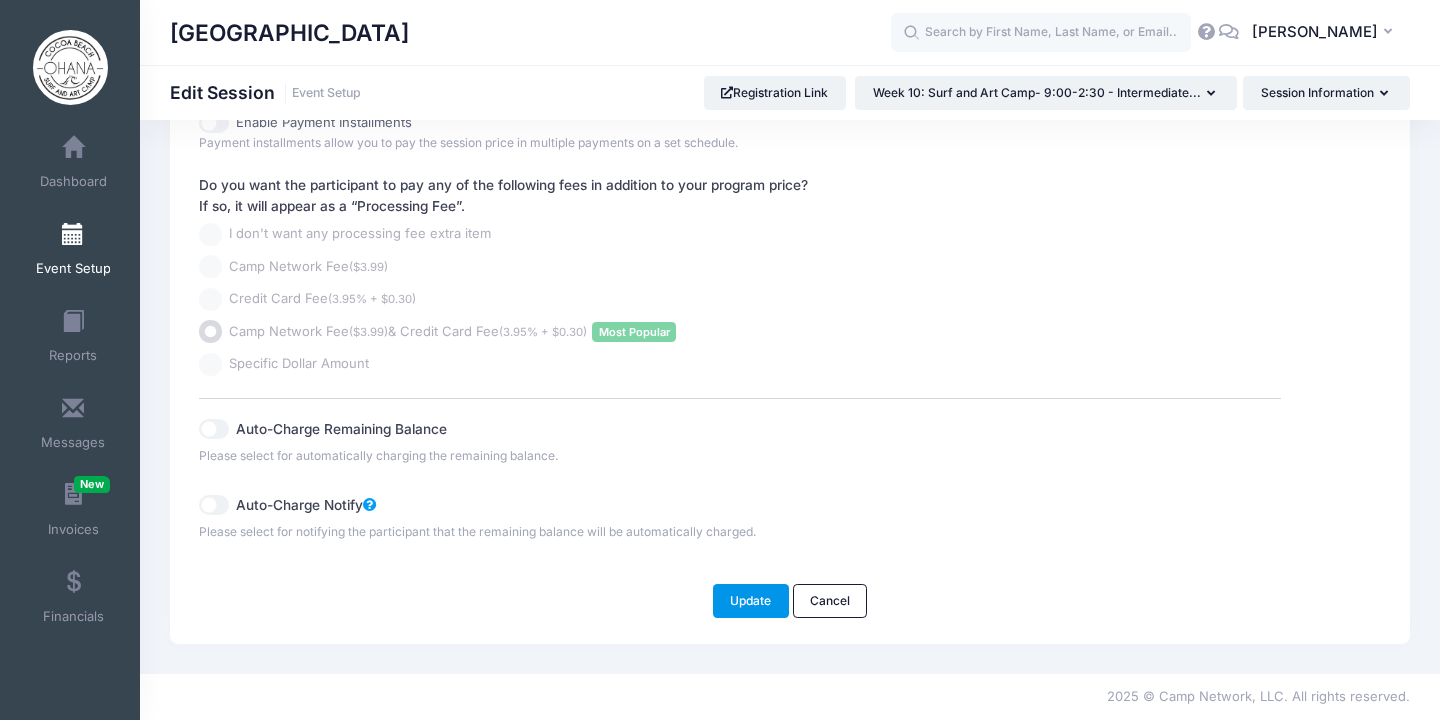 type on "Week 10: Surf and Art Camp- 9:00-2:30 - Returning Surfers!" 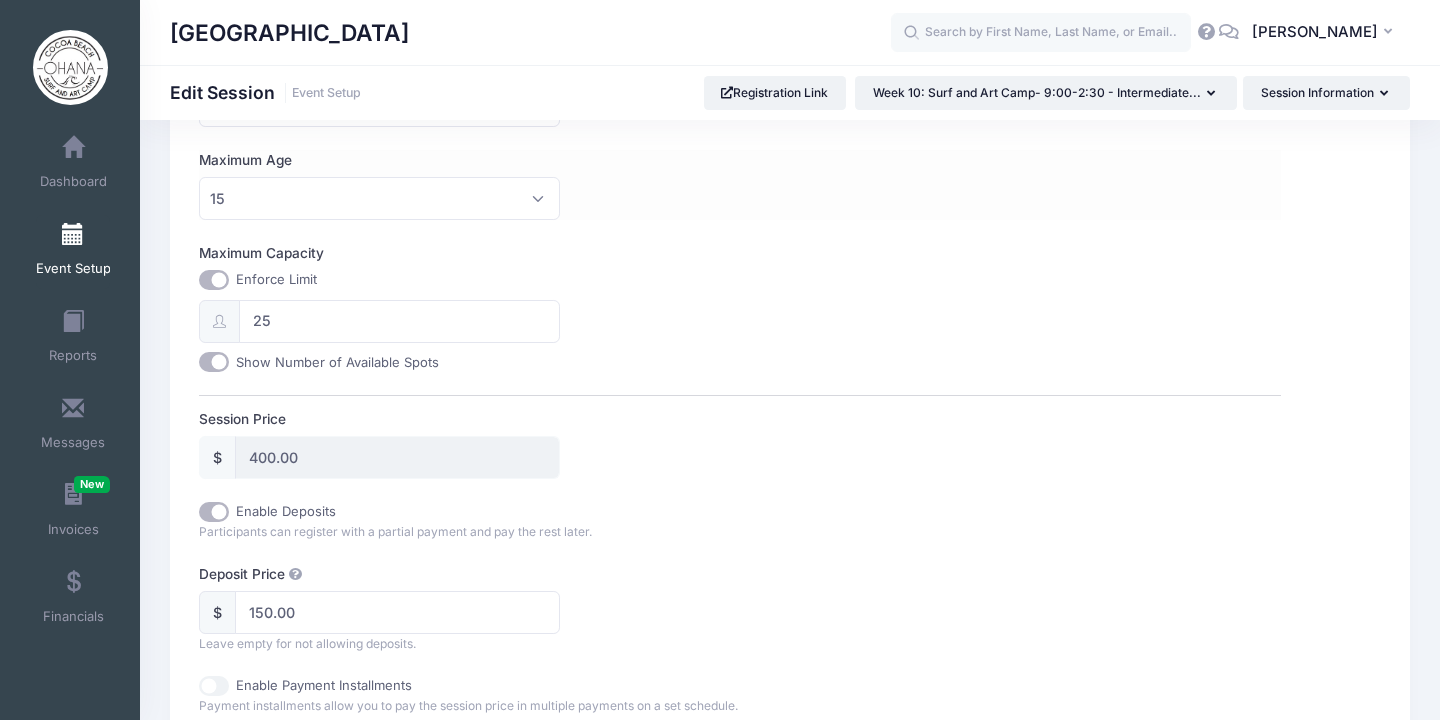 scroll, scrollTop: 715, scrollLeft: 0, axis: vertical 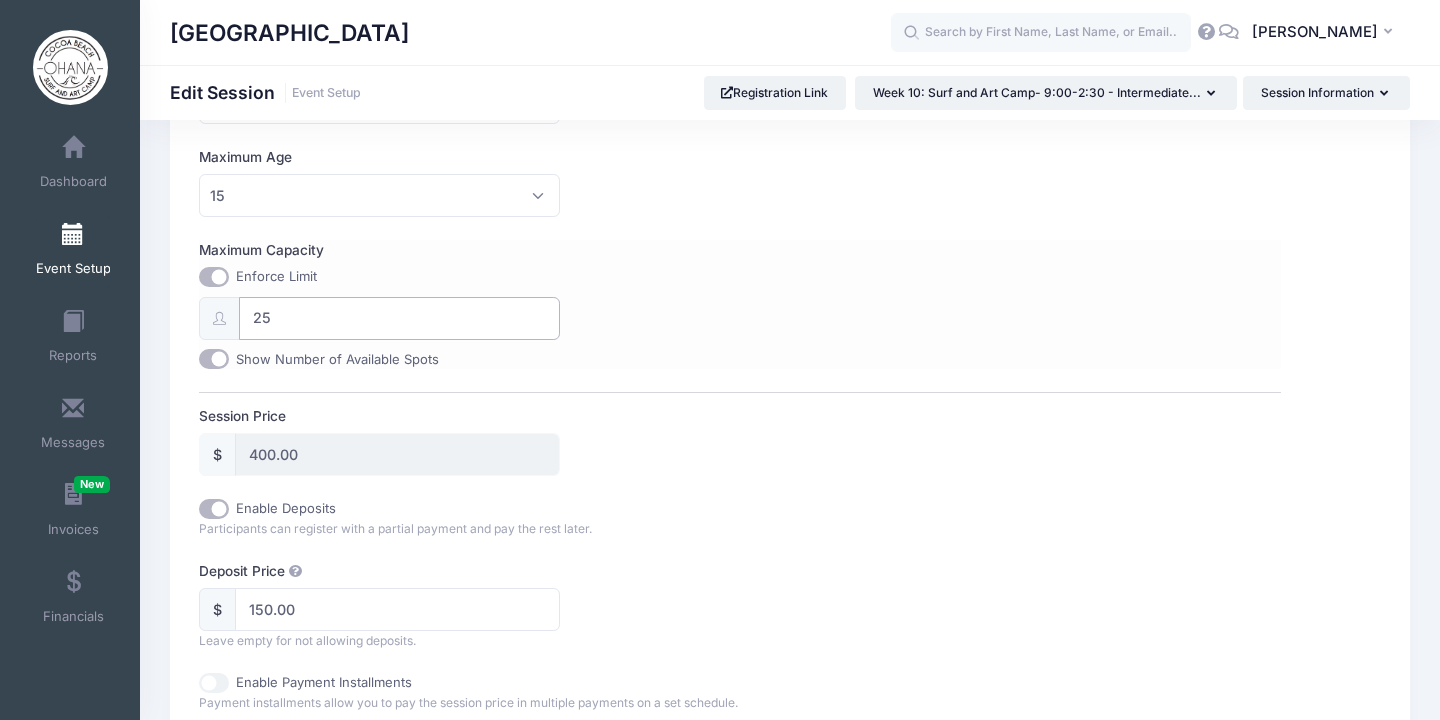 click on "25" at bounding box center [399, 318] 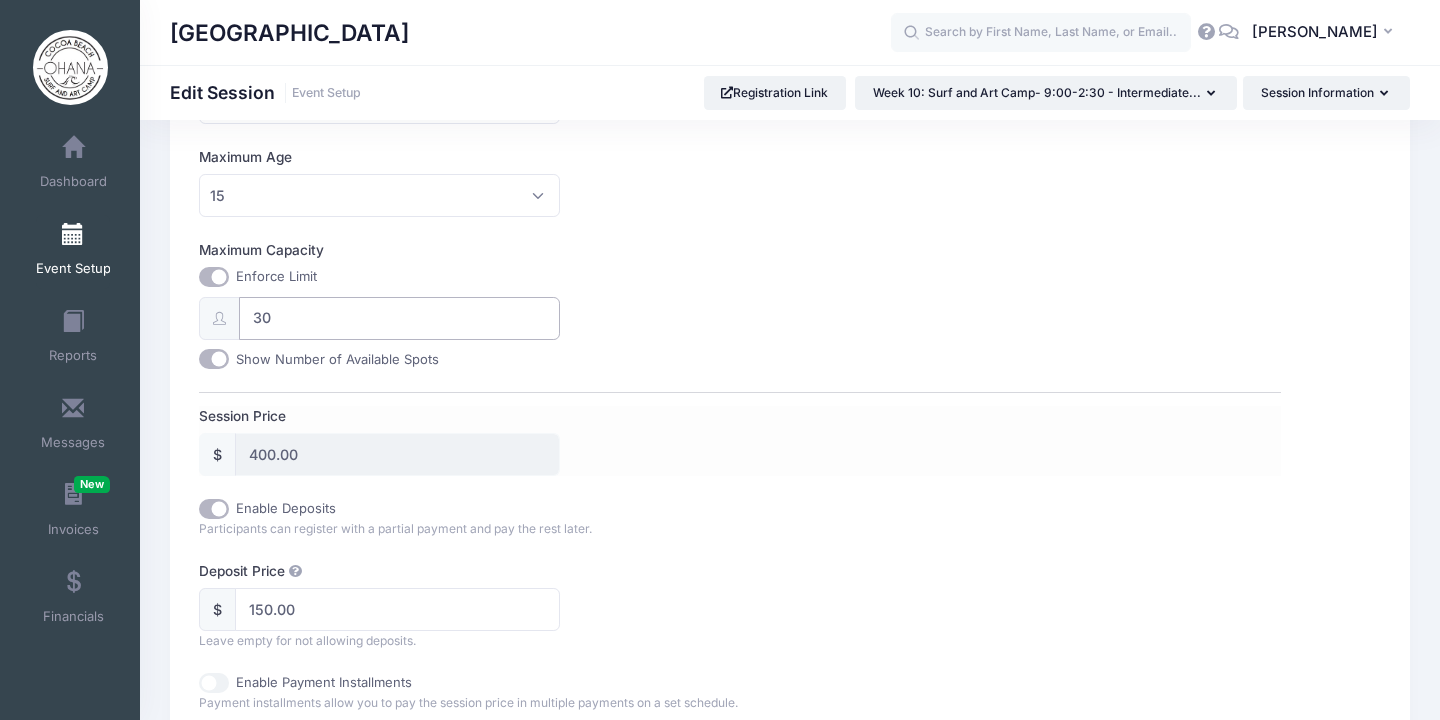type on "30" 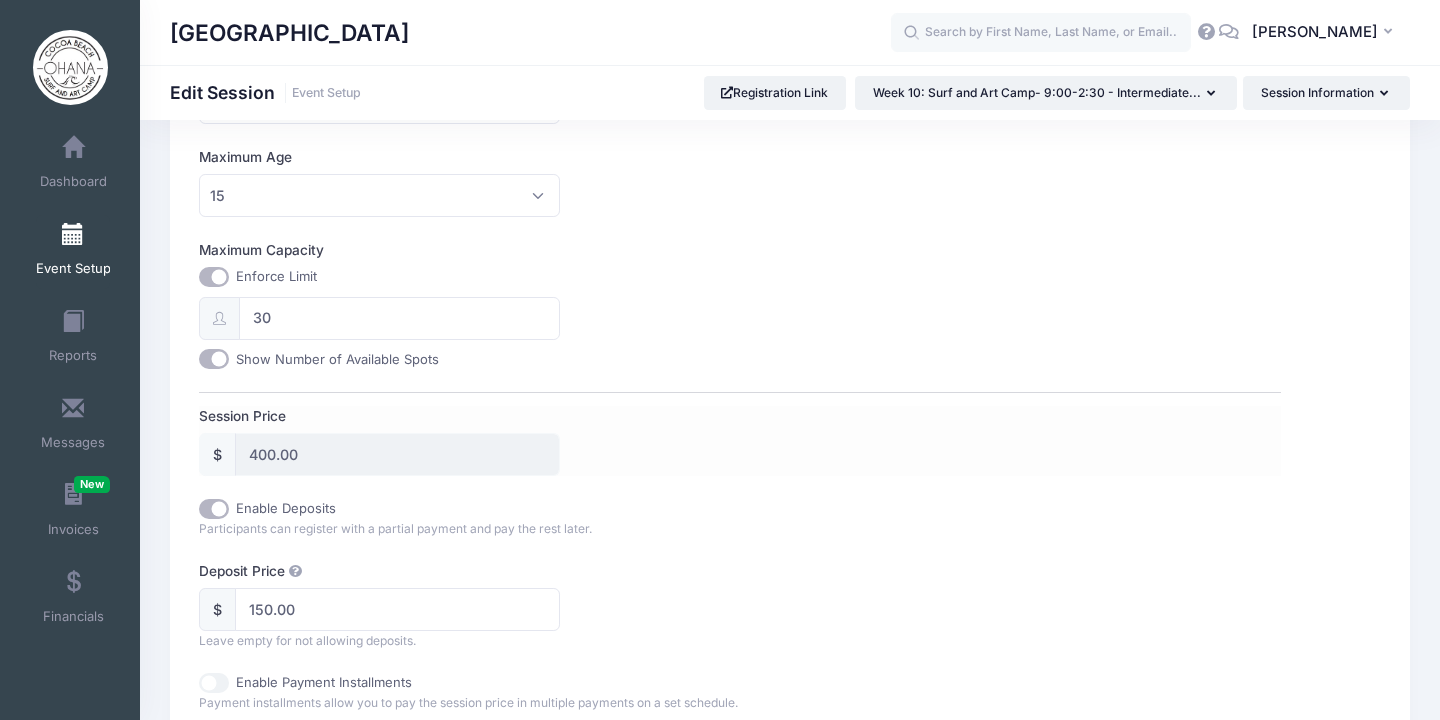 click on "Session Price" at bounding box center (469, 416) 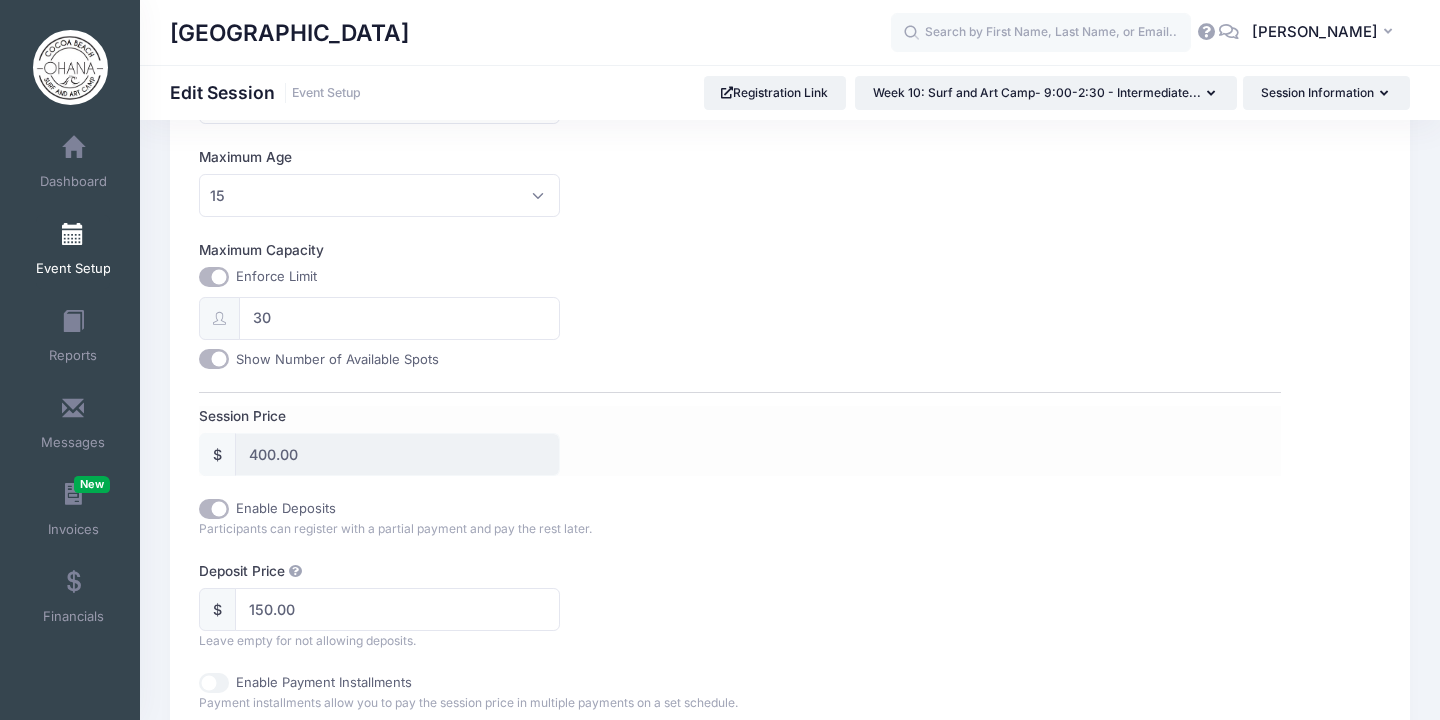click on "400.00" at bounding box center (397, 454) 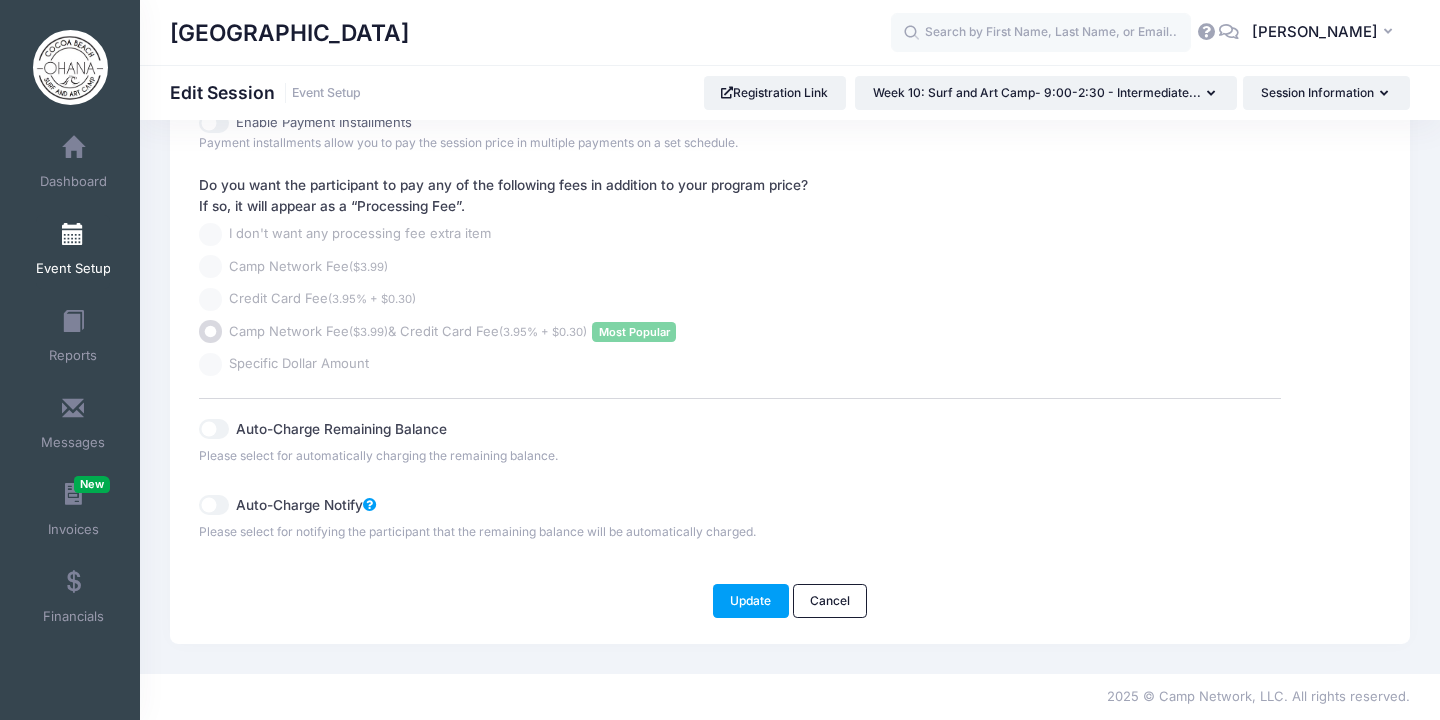 click on "Please update the information for this particular session.
Since there are participants already registered for this session, you might not be able to change certain settings
Basic Information
Advanced Options
Waiting List
Donations & Tips
Group / Team Management
Session Name
Week 10: Surf and Art Camp- 9:00-2:30 - Returning Surfers!
Accept Payments
No
Yes
Subscribe to a monthly plan to allow free sessions or sessions where credit cards are not required." at bounding box center (790, -241) 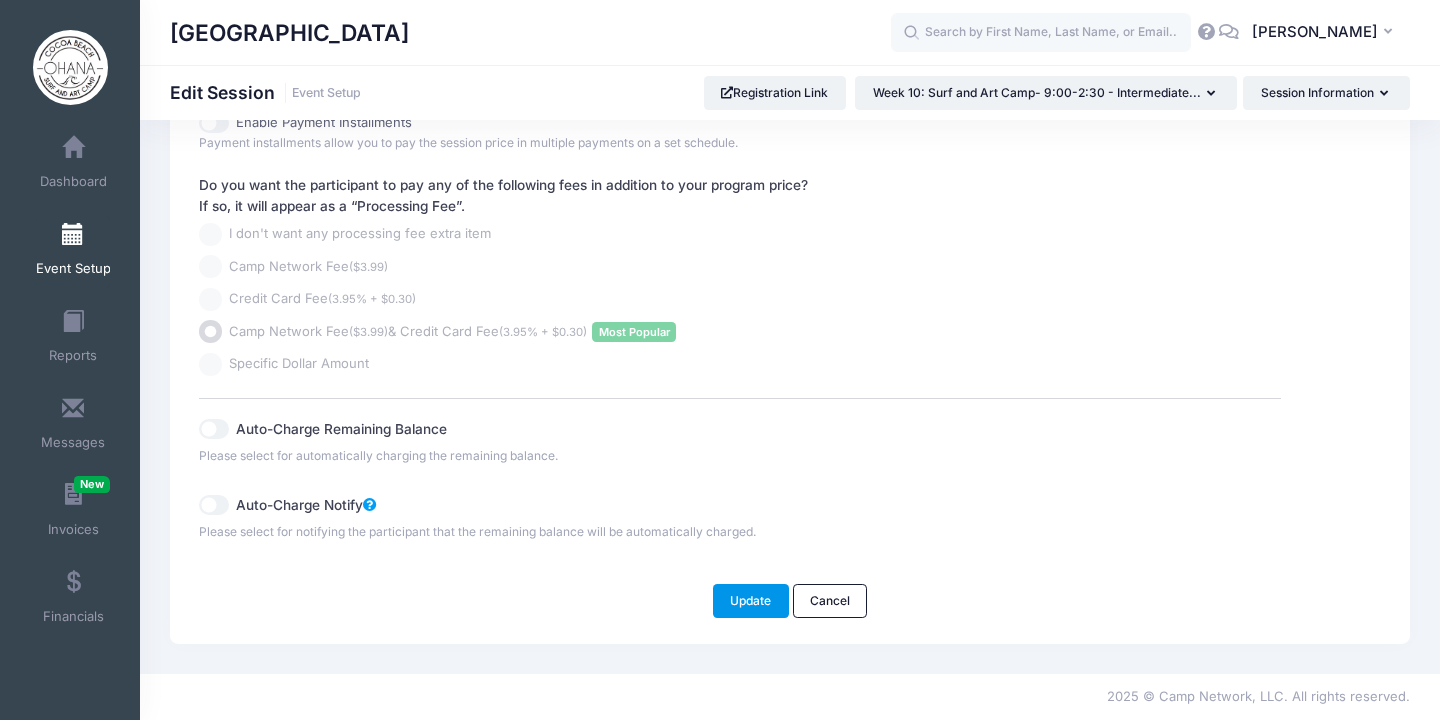 click on "Update" at bounding box center [751, 601] 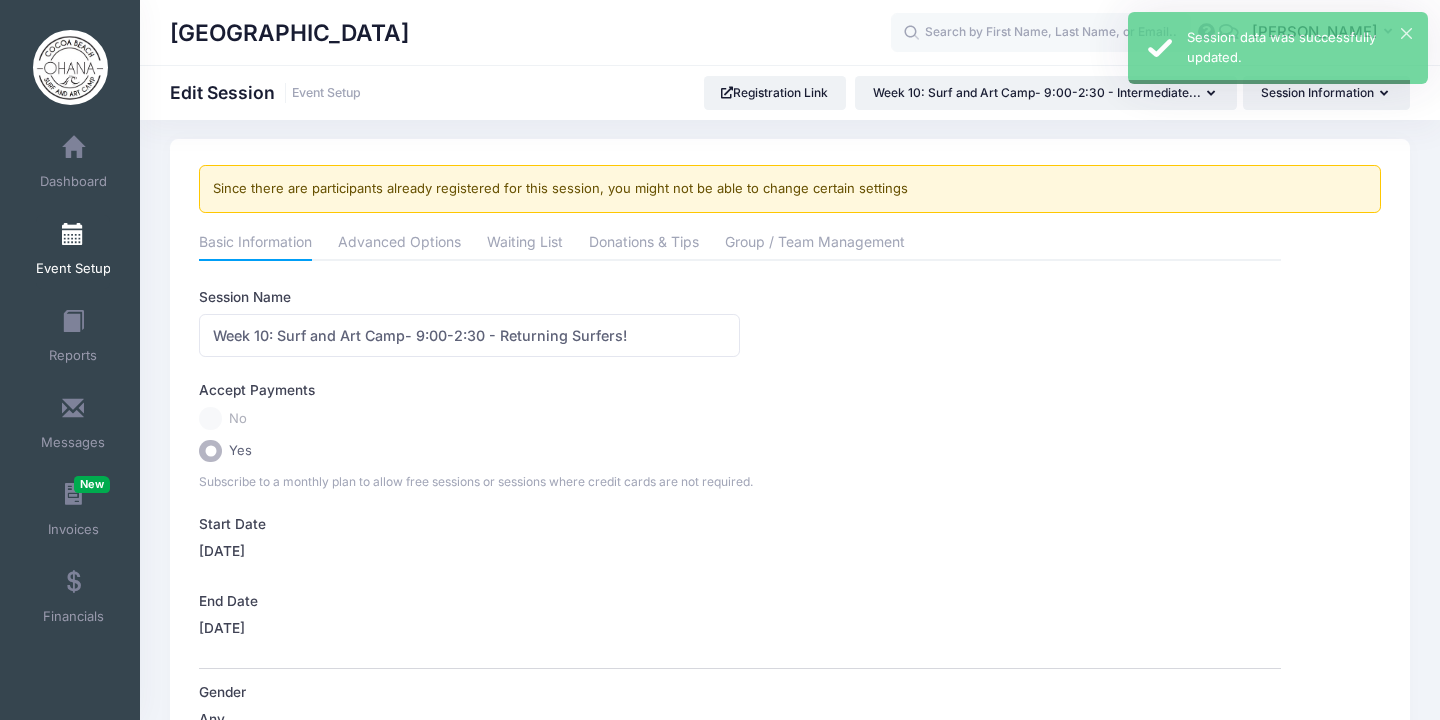 scroll, scrollTop: 0, scrollLeft: 0, axis: both 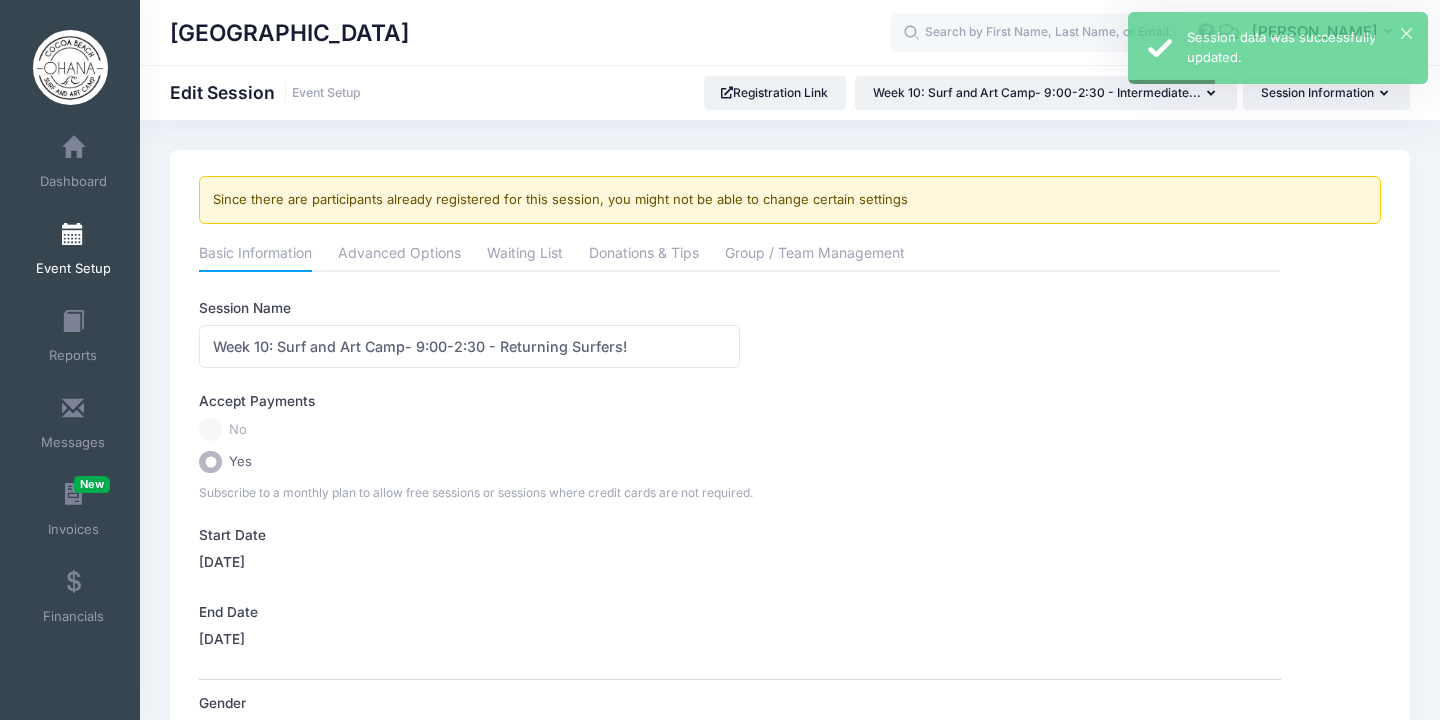 click on "Event Setup" at bounding box center [73, 252] 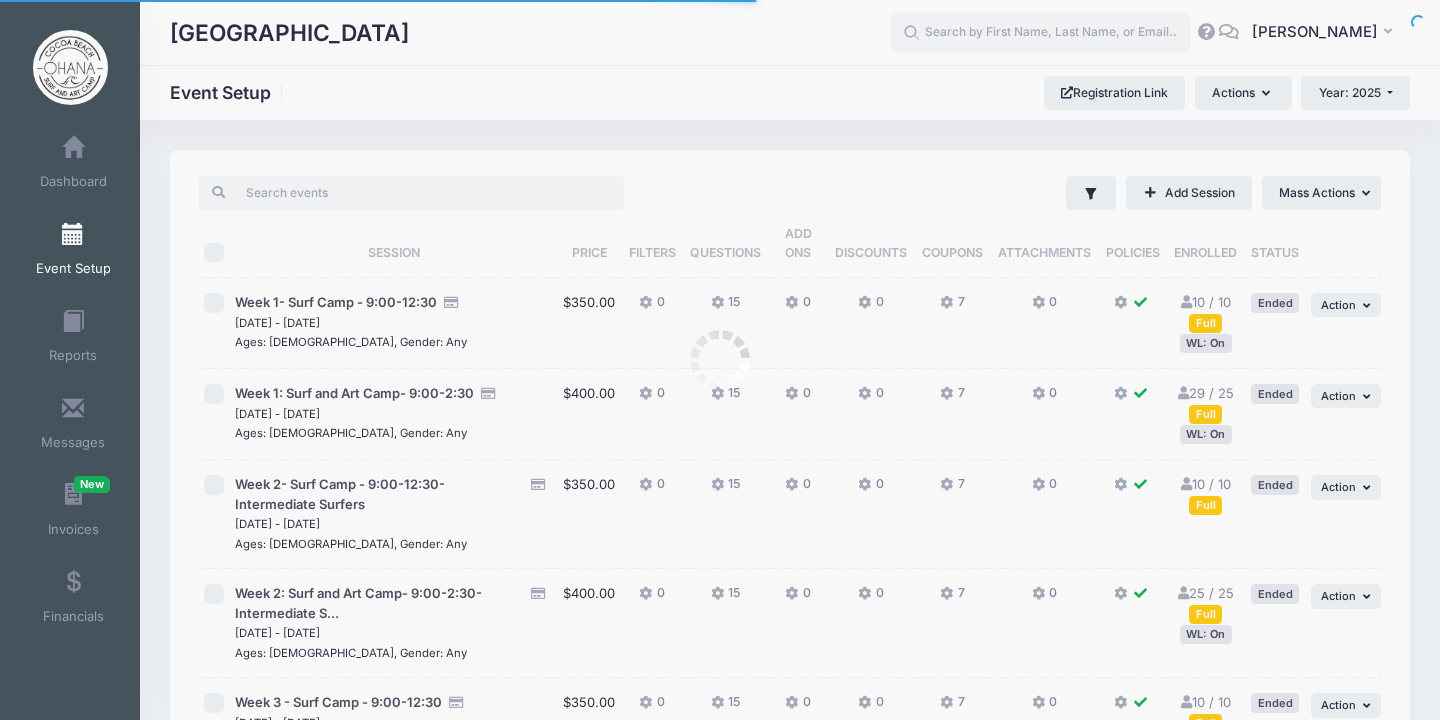 scroll, scrollTop: 0, scrollLeft: 0, axis: both 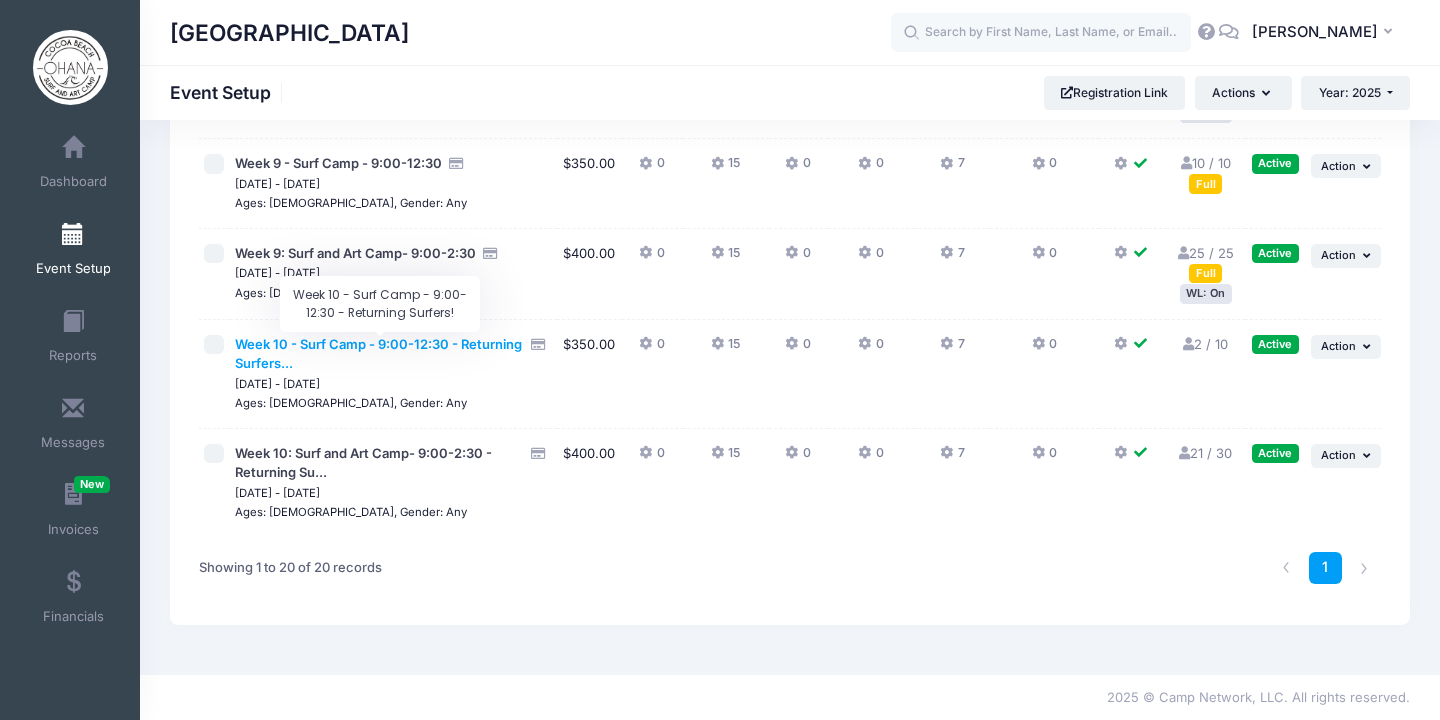 click on "Week 10 - Surf Camp - 9:00-12:30 - Returning Surfers..." at bounding box center [378, 354] 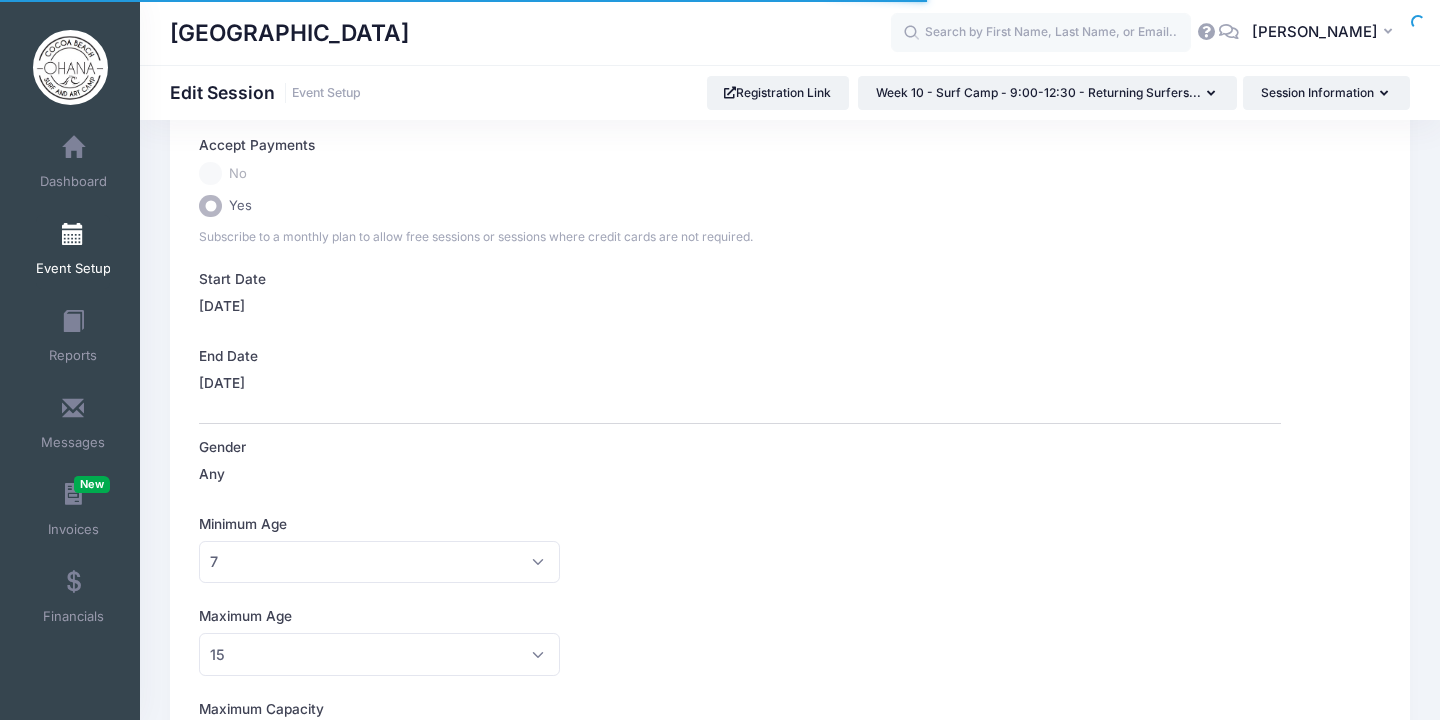 scroll, scrollTop: 0, scrollLeft: 0, axis: both 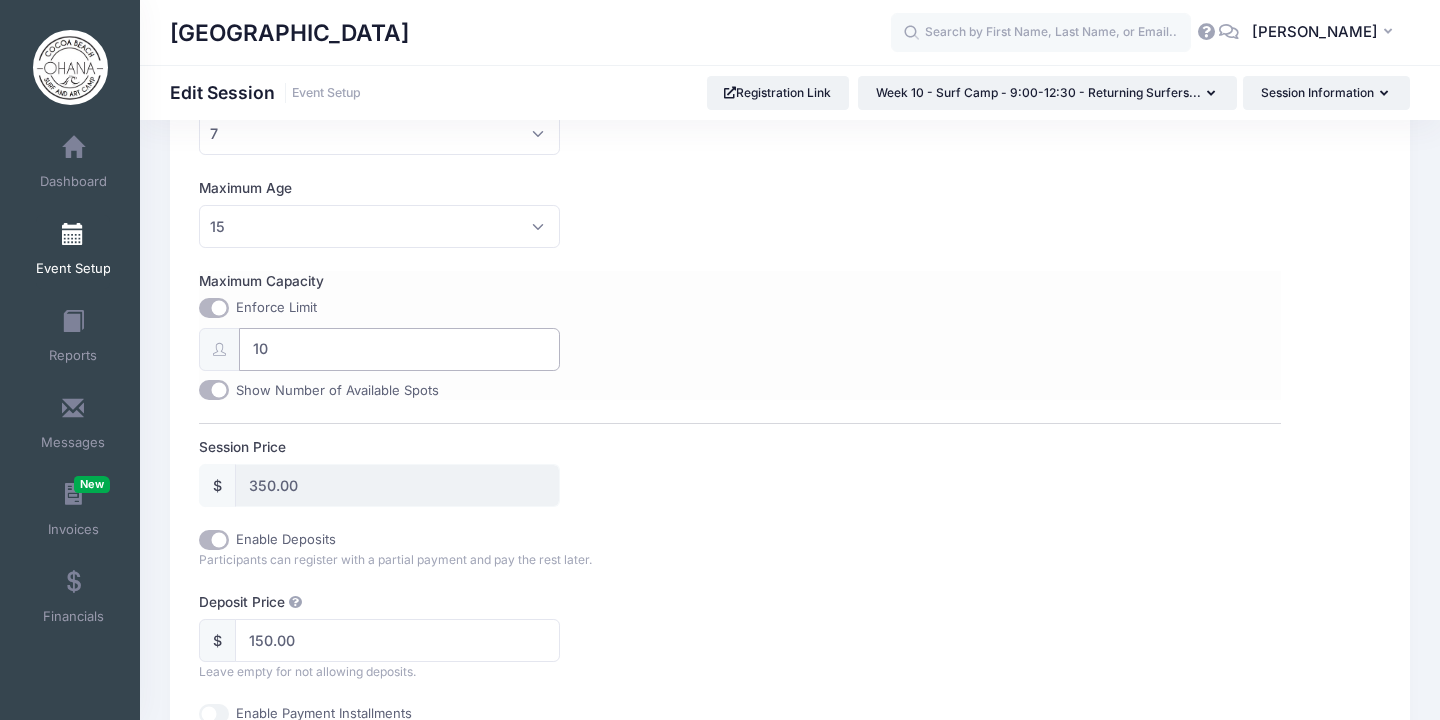 click on "10" at bounding box center [399, 349] 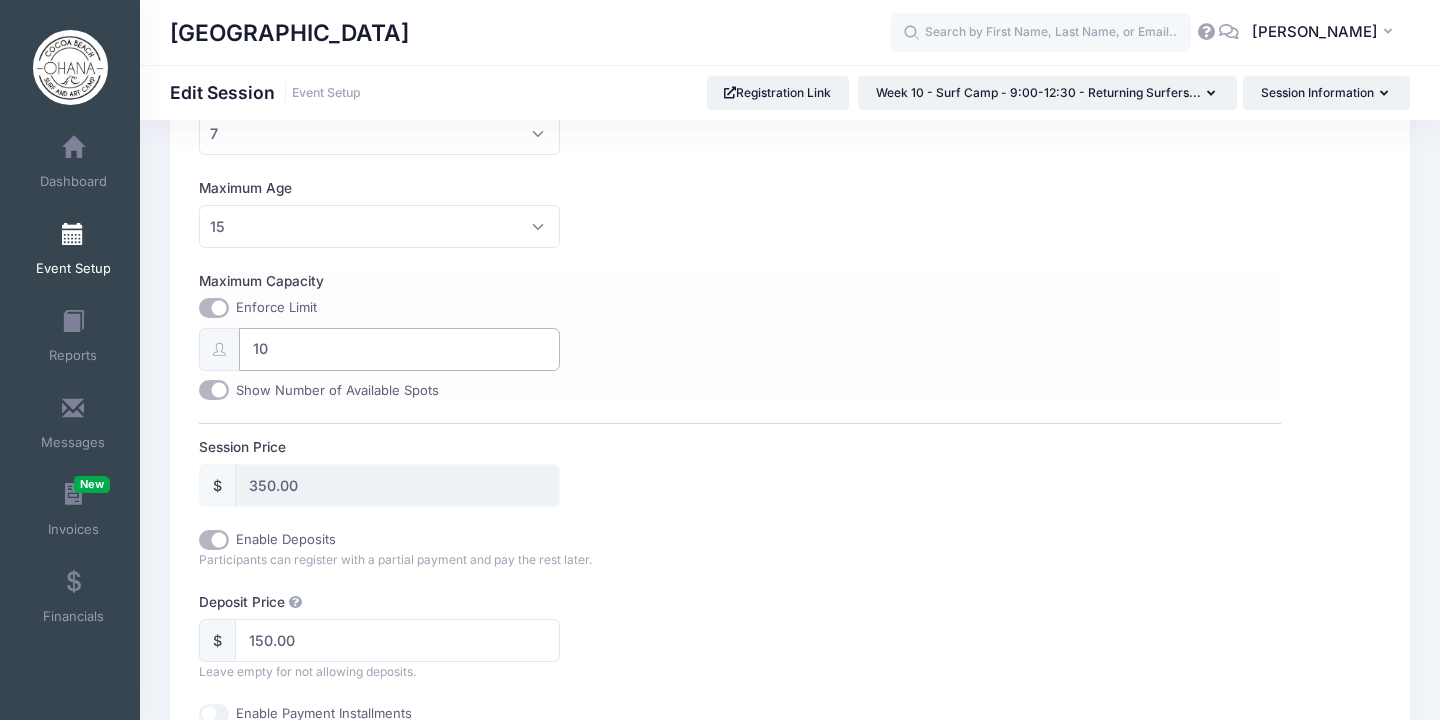 type on "1" 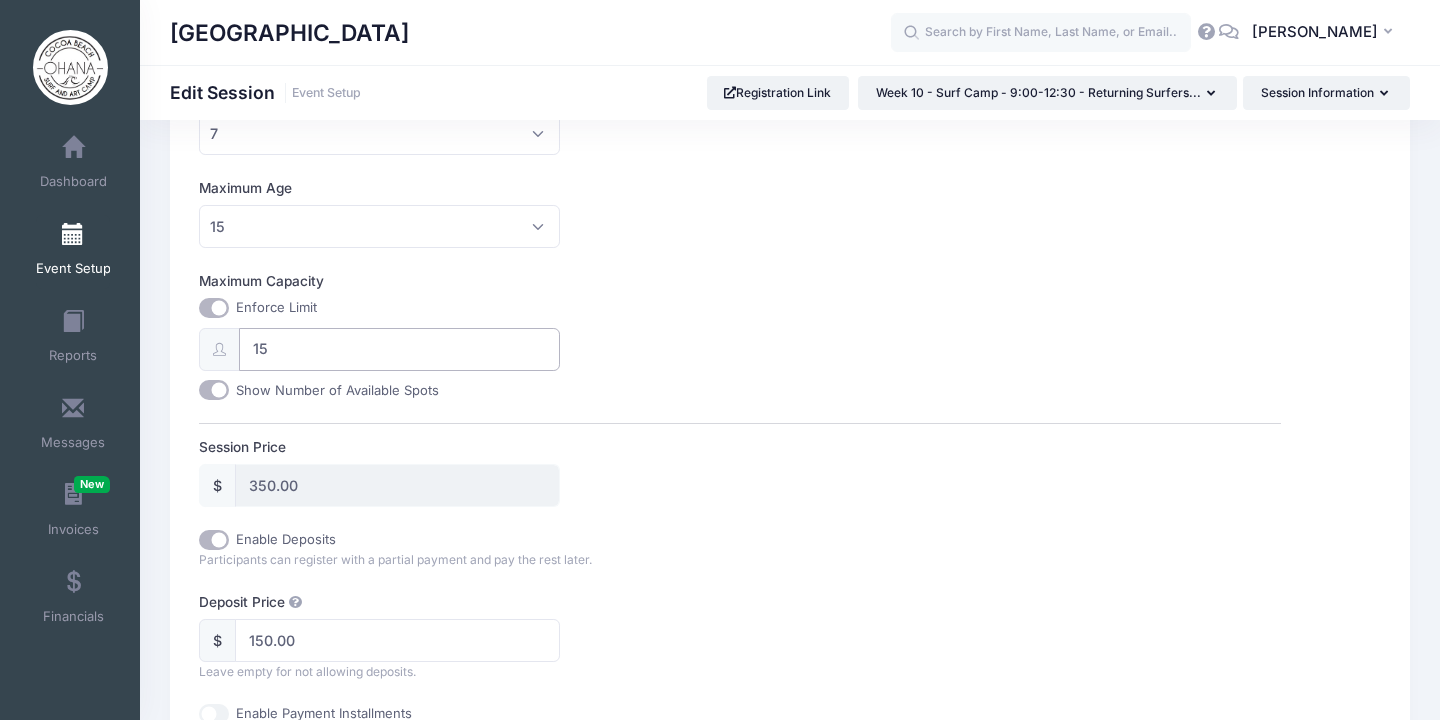 scroll, scrollTop: 1294, scrollLeft: 0, axis: vertical 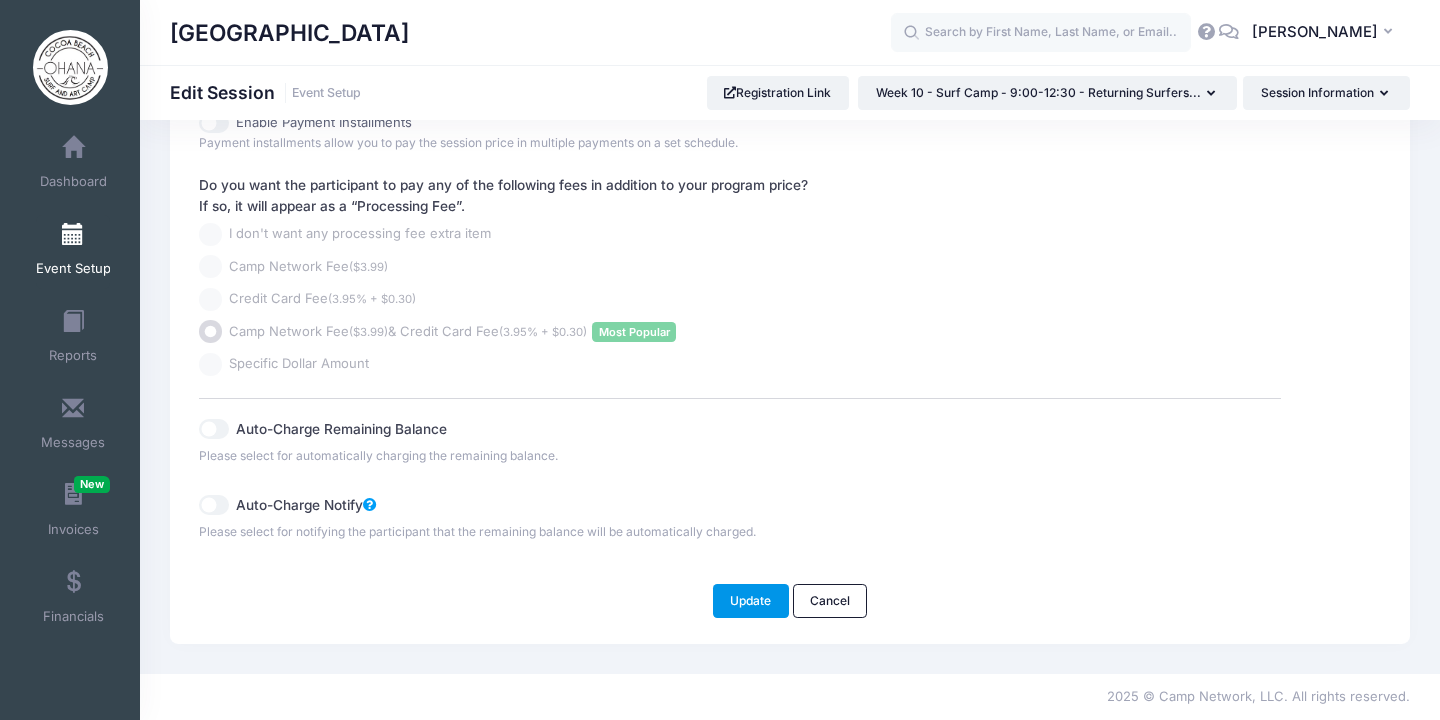 type on "15" 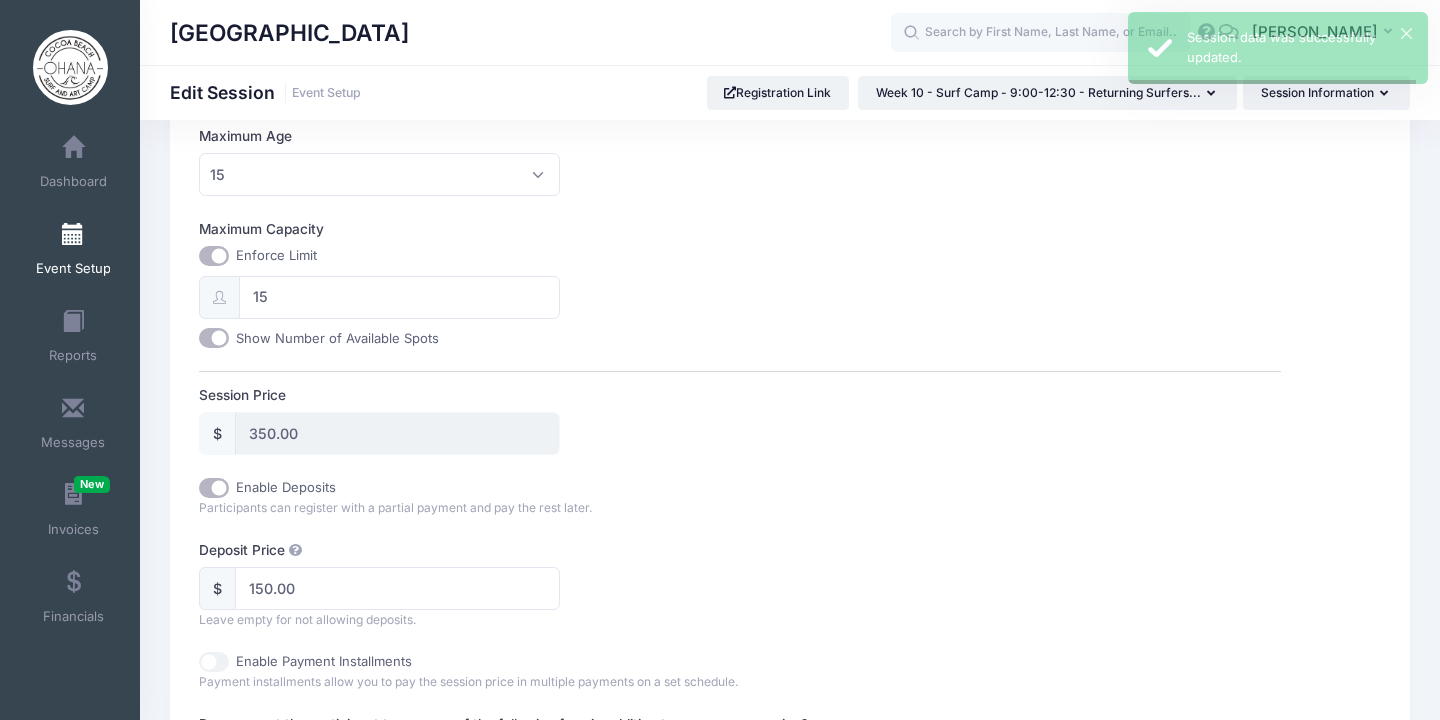 scroll, scrollTop: 0, scrollLeft: 0, axis: both 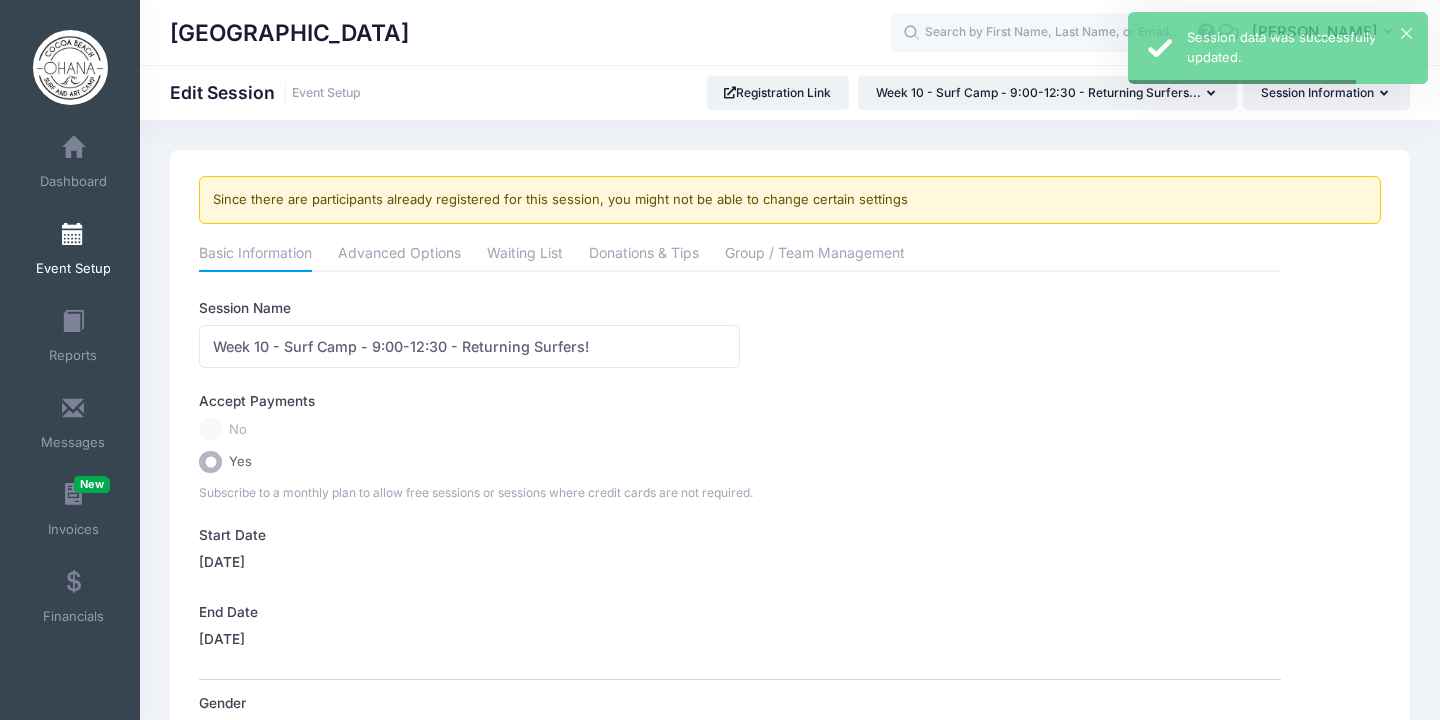 click on "Event Setup" at bounding box center (73, 252) 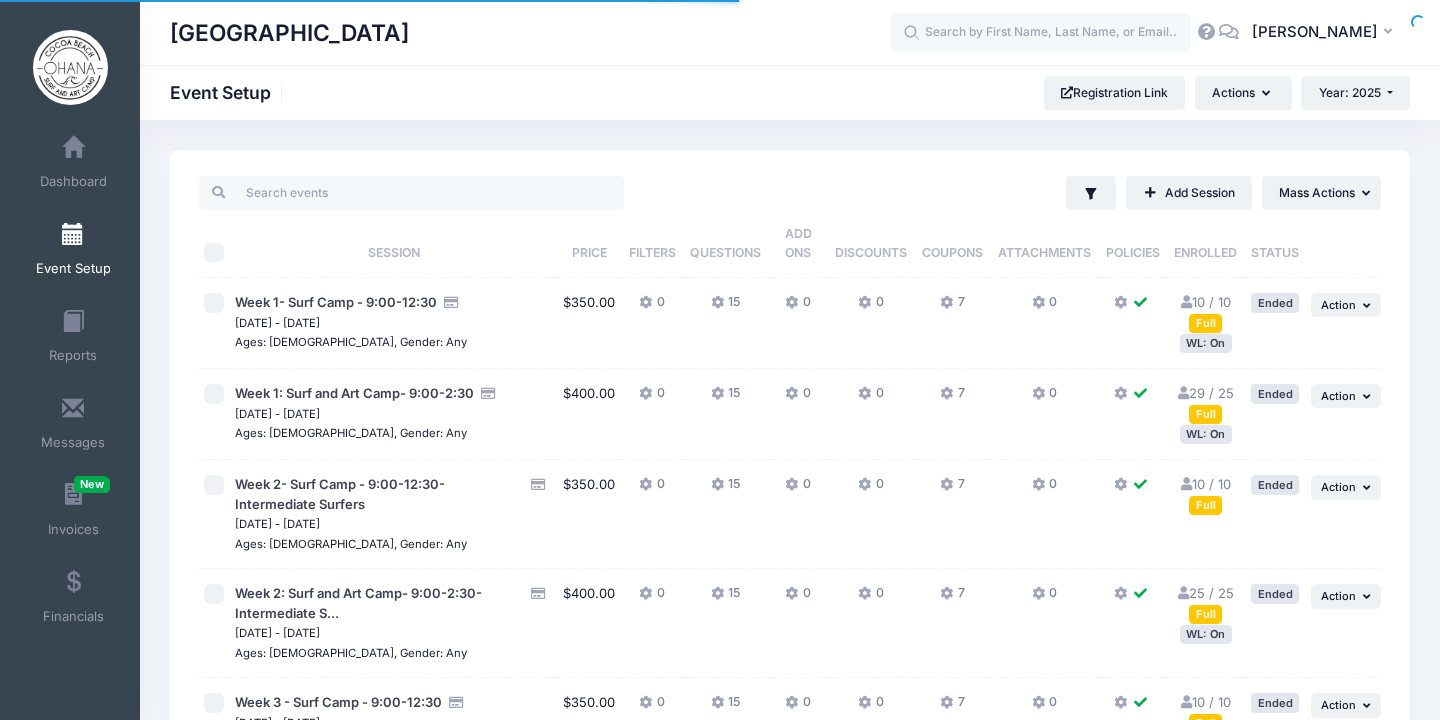 scroll, scrollTop: 0, scrollLeft: 0, axis: both 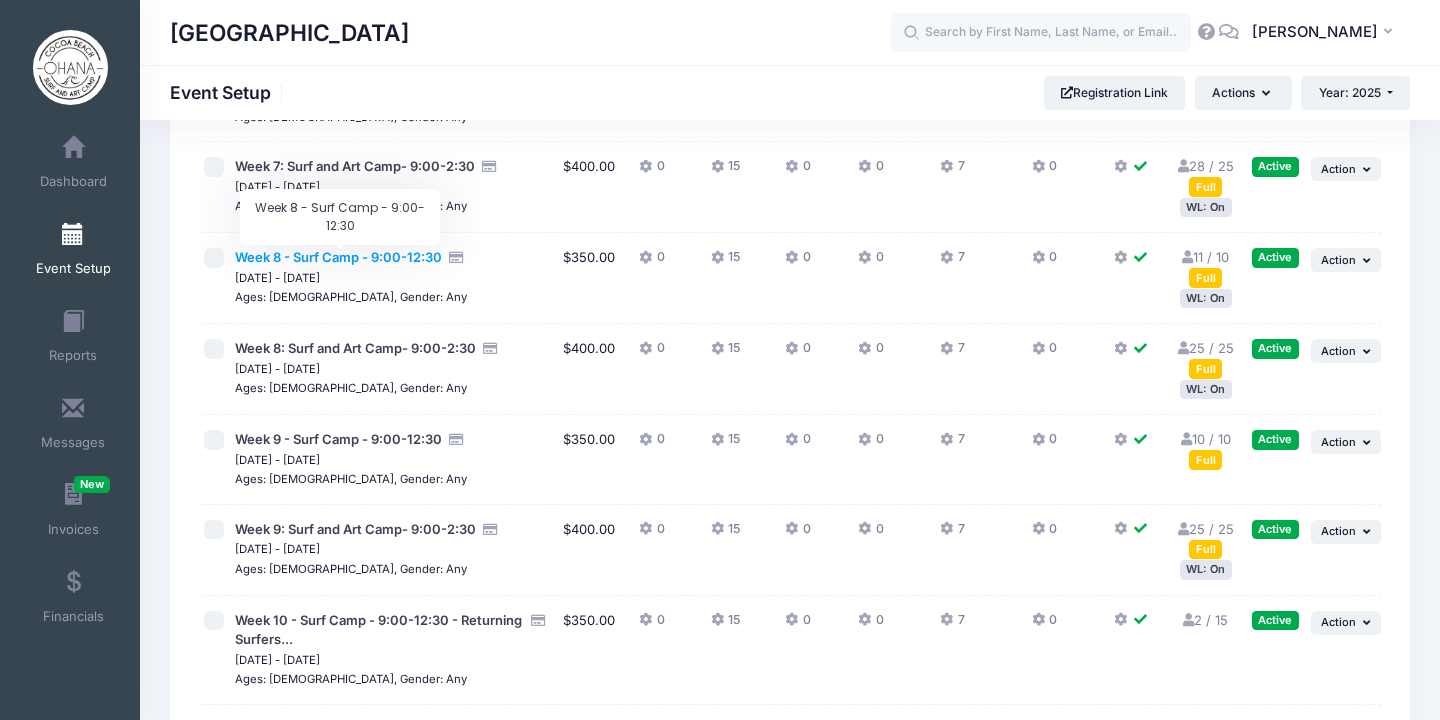 click on "Week 8 - Surf Camp - 9:00-12:30" at bounding box center [338, 257] 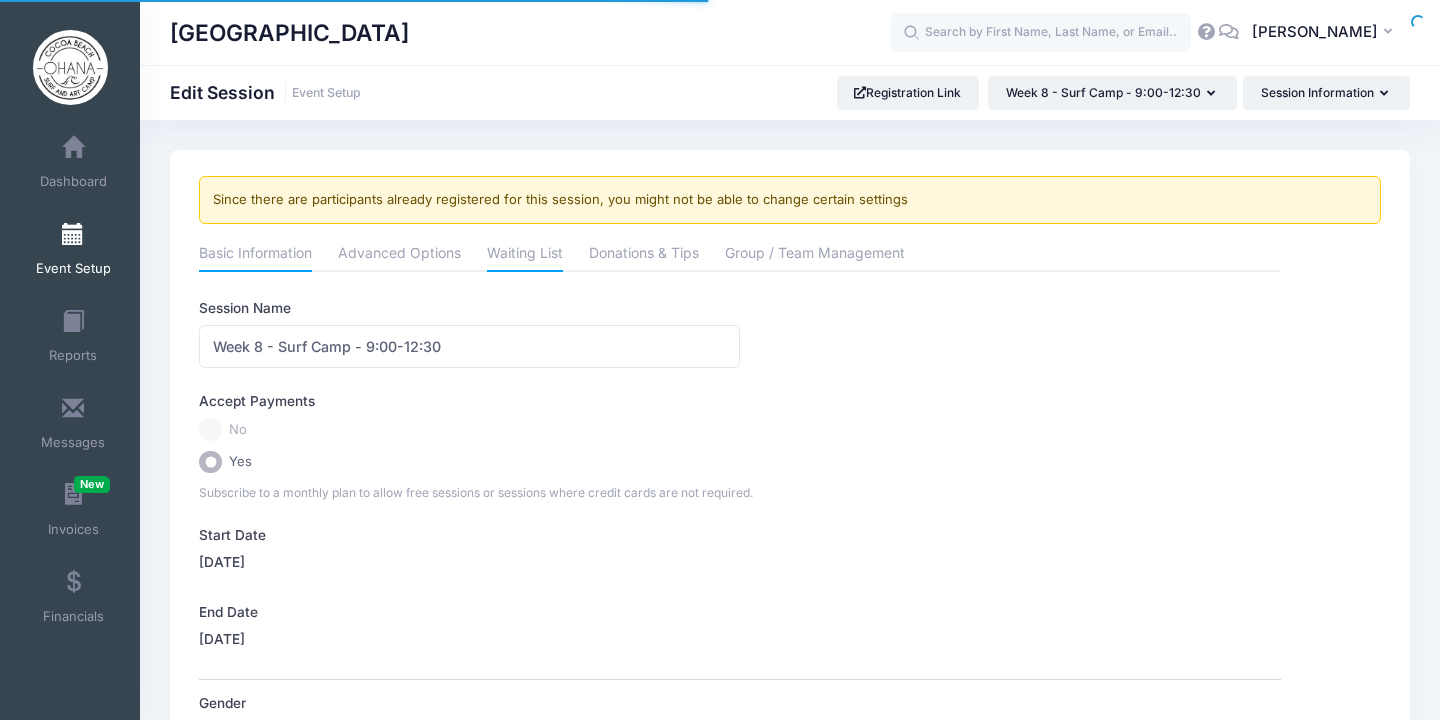 scroll, scrollTop: 0, scrollLeft: 0, axis: both 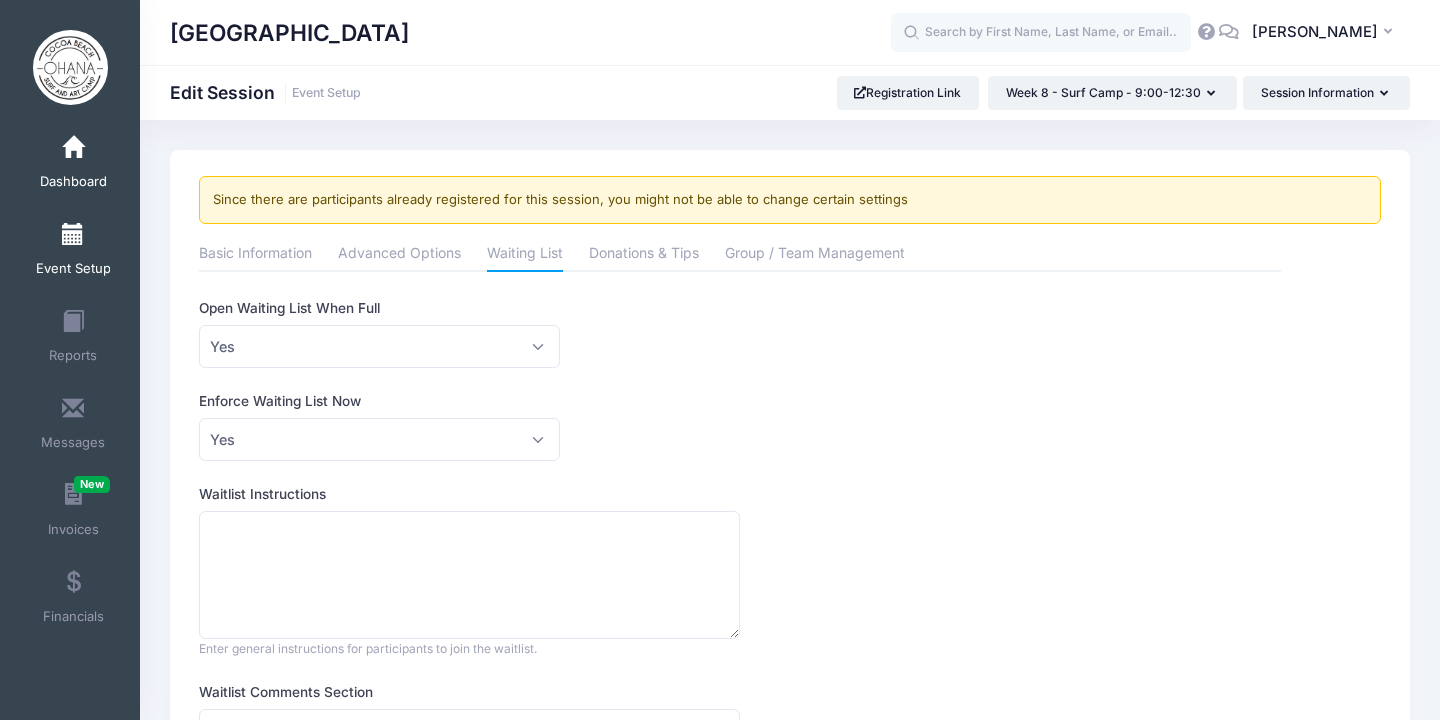 click on "Dashboard" at bounding box center [73, 165] 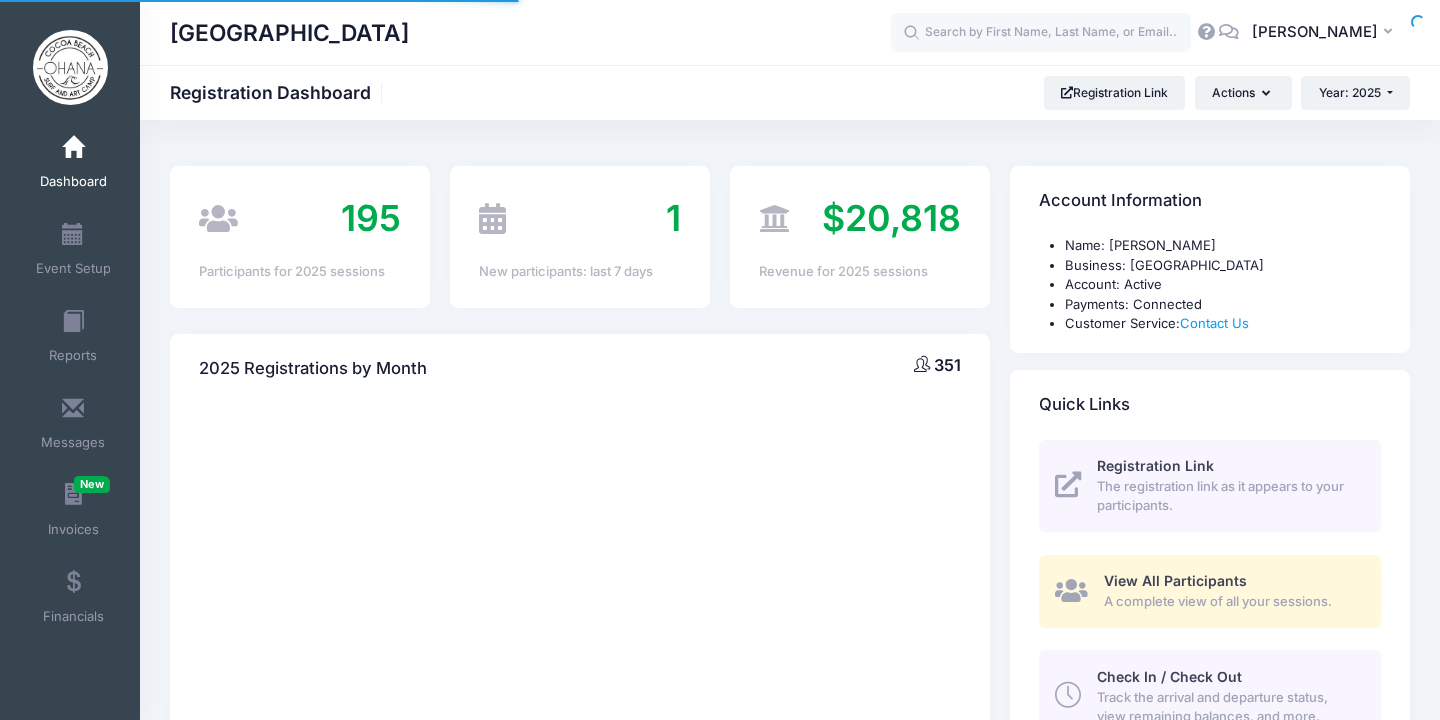 scroll, scrollTop: 0, scrollLeft: 0, axis: both 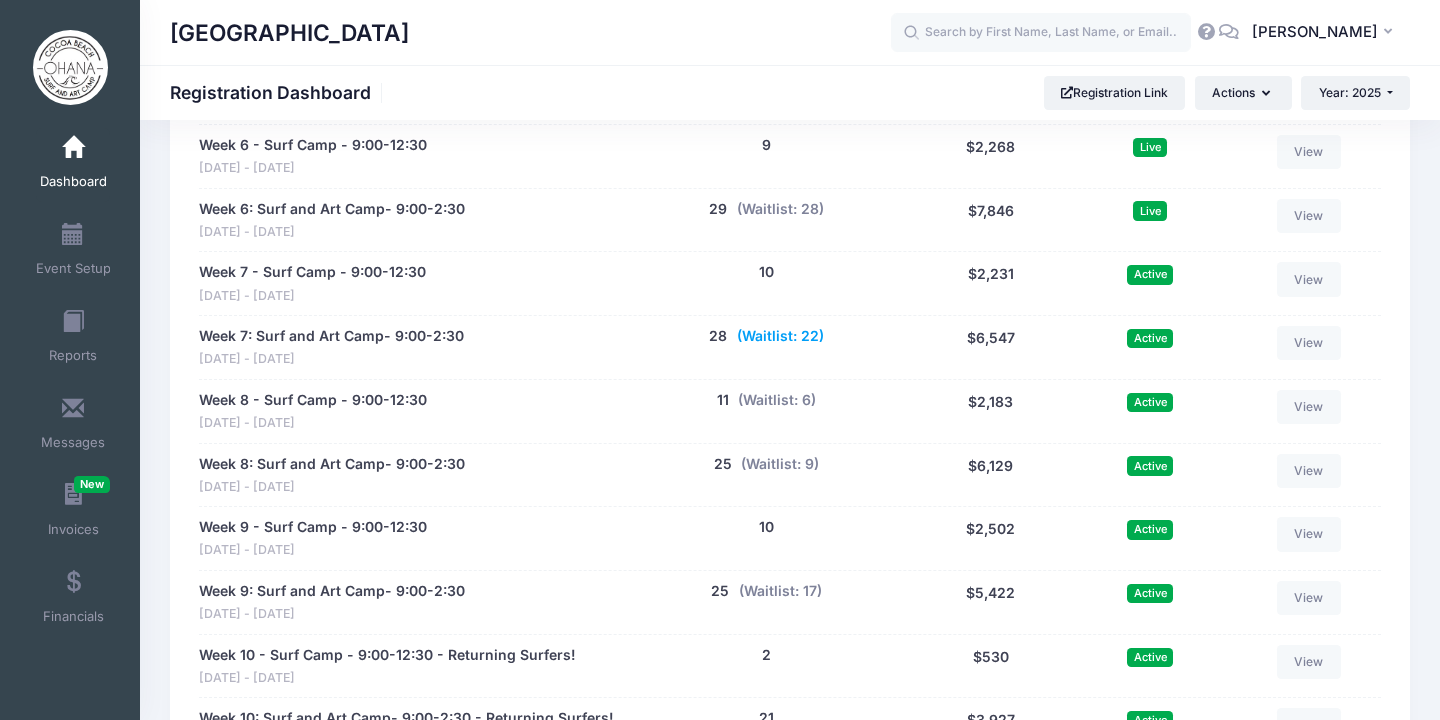 click on "(Waitlist: 22)" at bounding box center [780, 336] 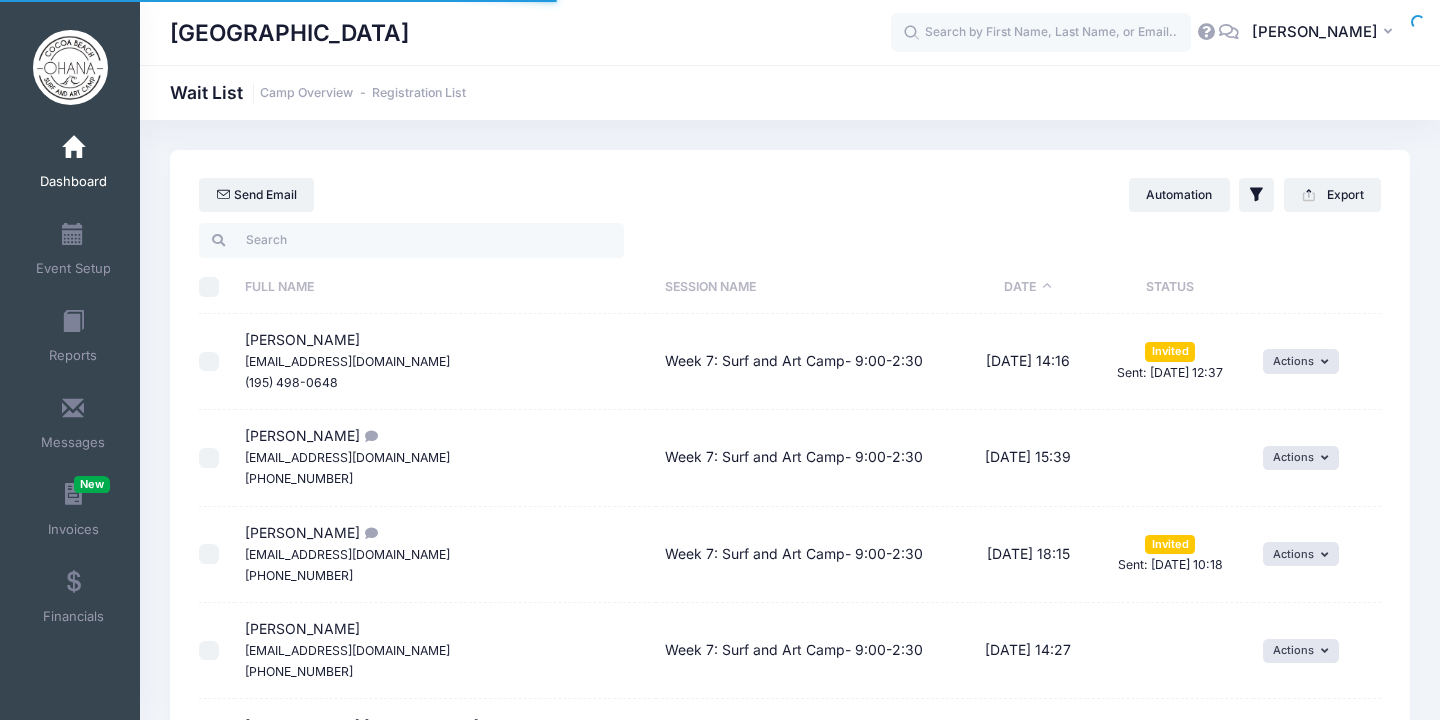 select on "50" 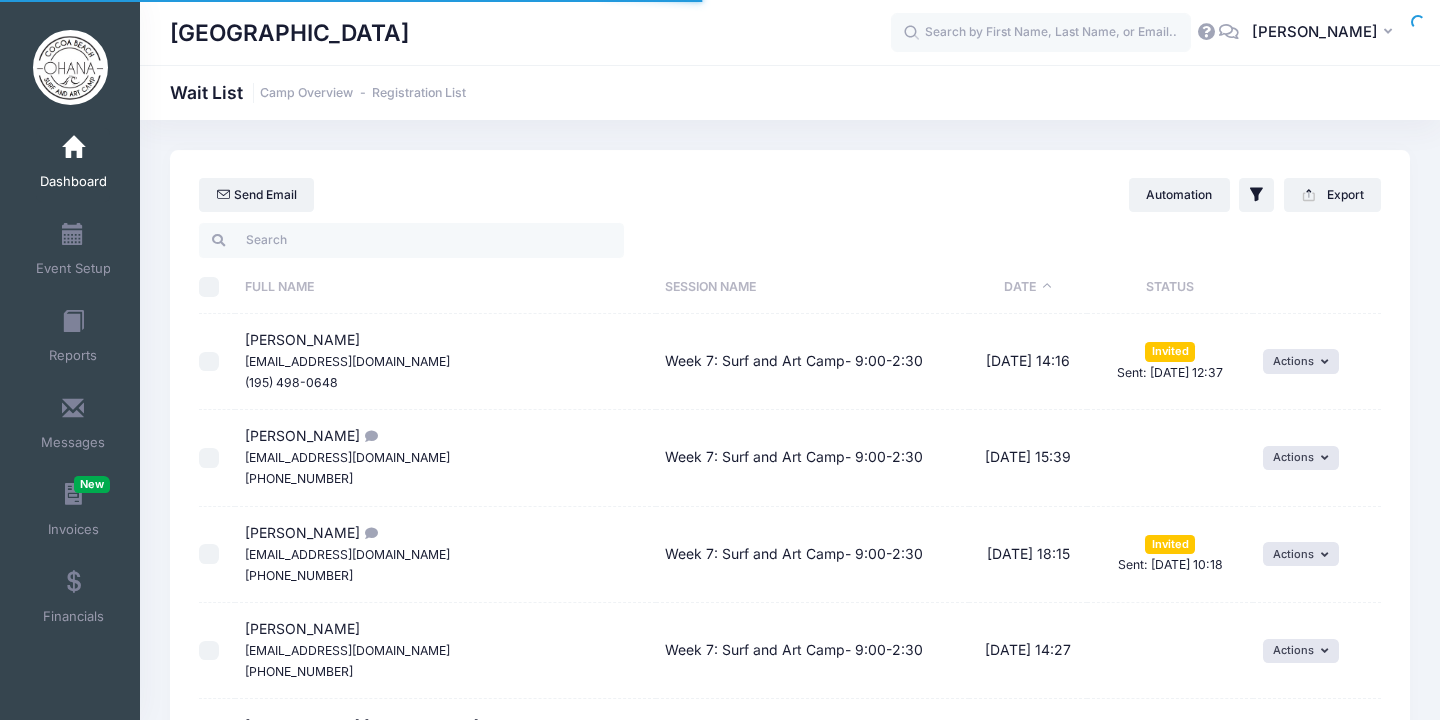 scroll, scrollTop: 0, scrollLeft: 0, axis: both 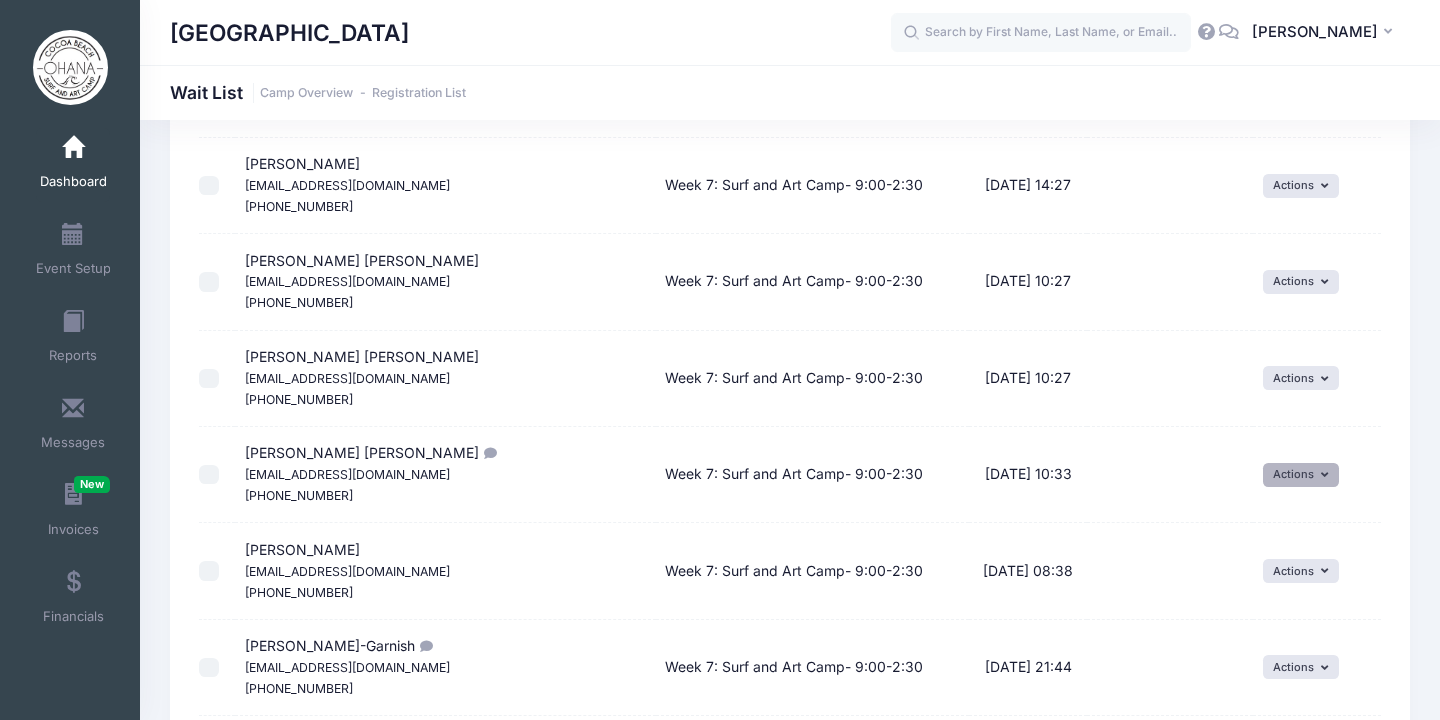 click on "Actions" at bounding box center (1301, 475) 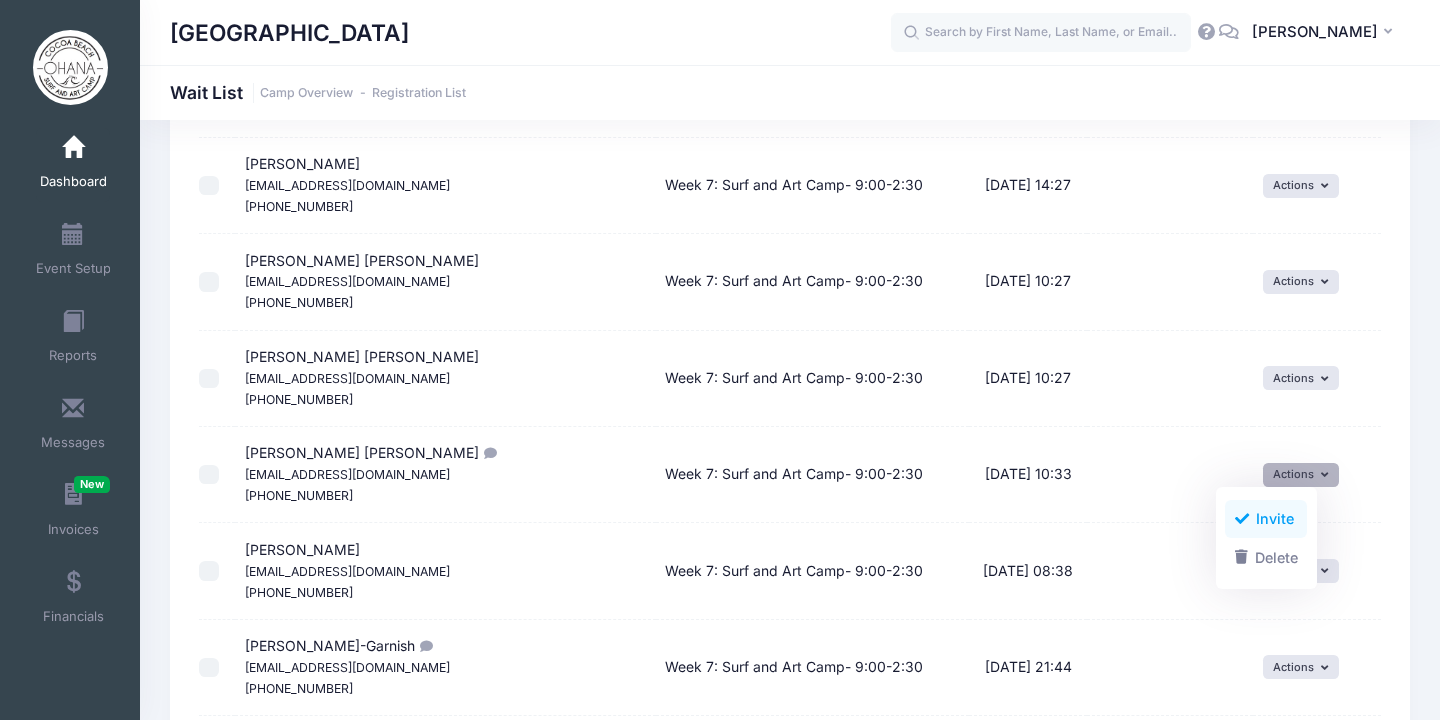 click on "Invite" at bounding box center [1266, 519] 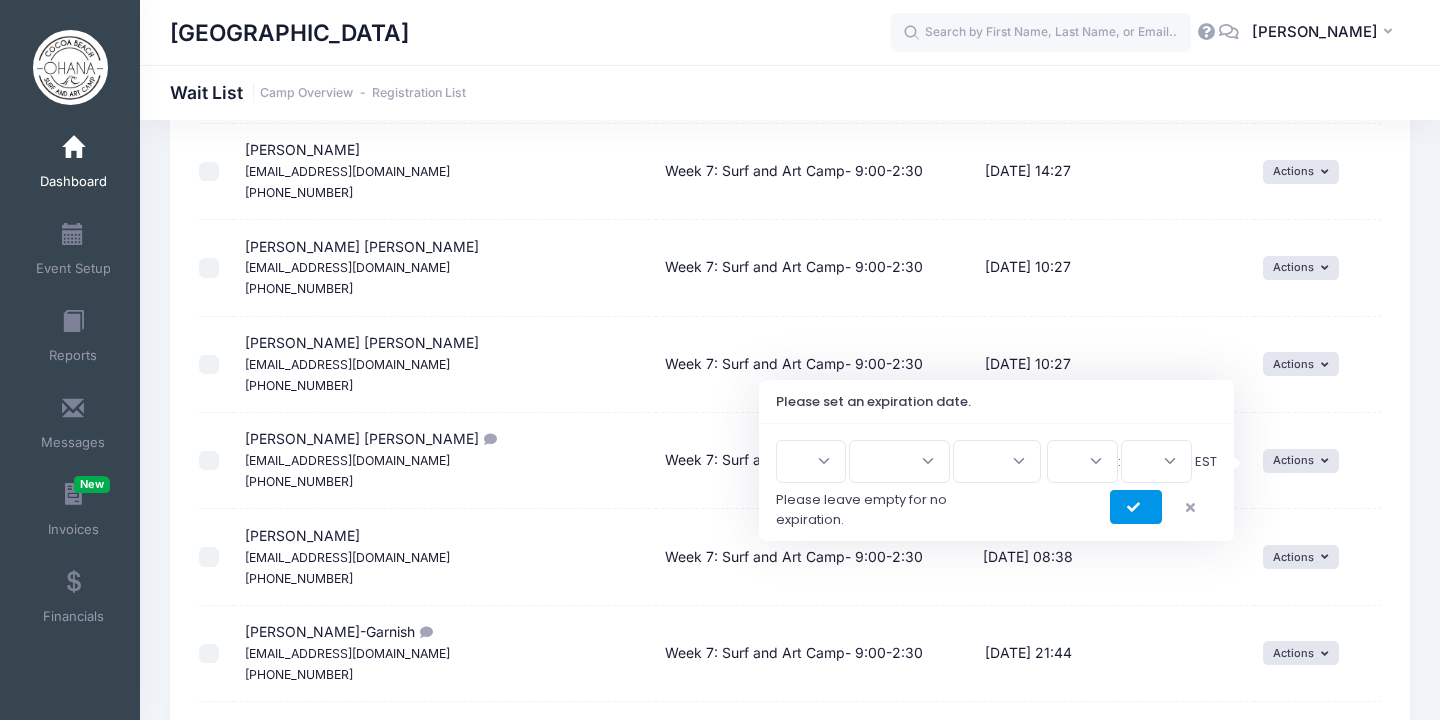 click at bounding box center [1136, 508] 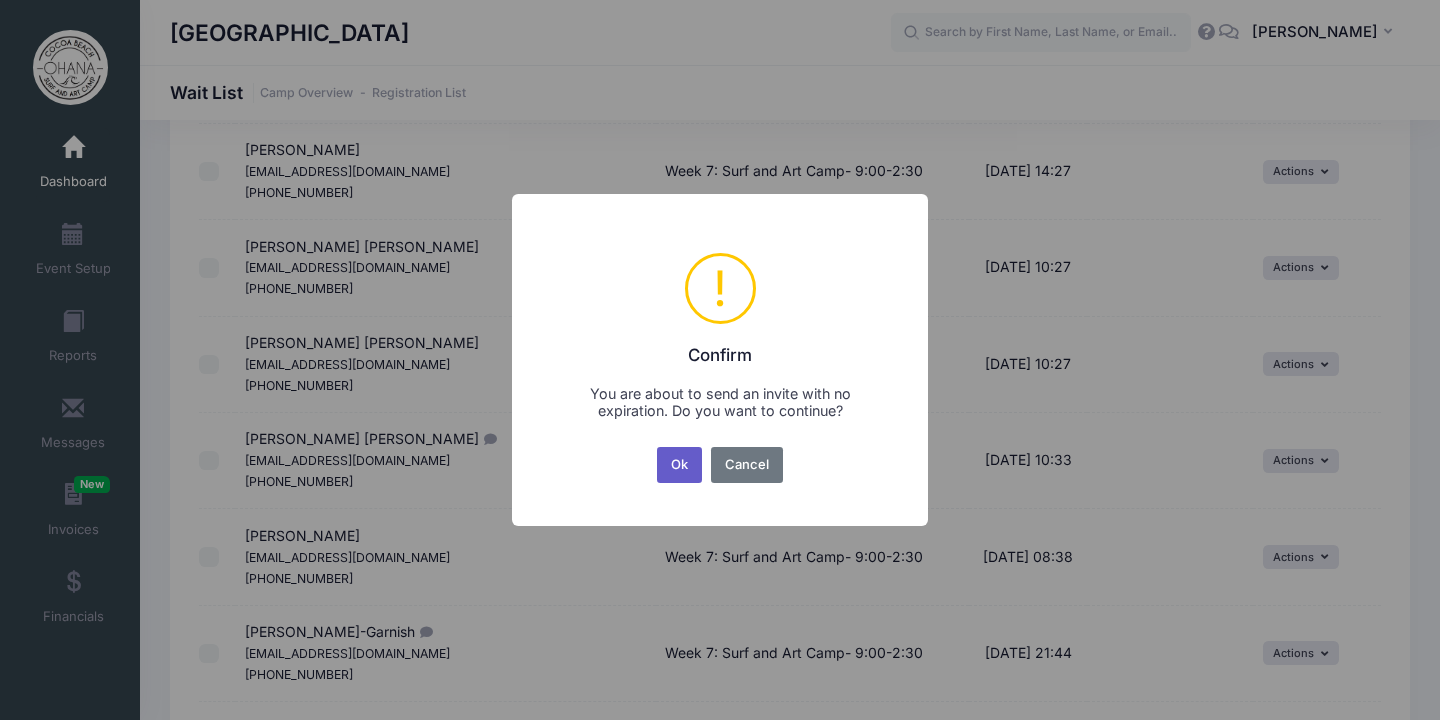 click on "Ok" at bounding box center [680, 465] 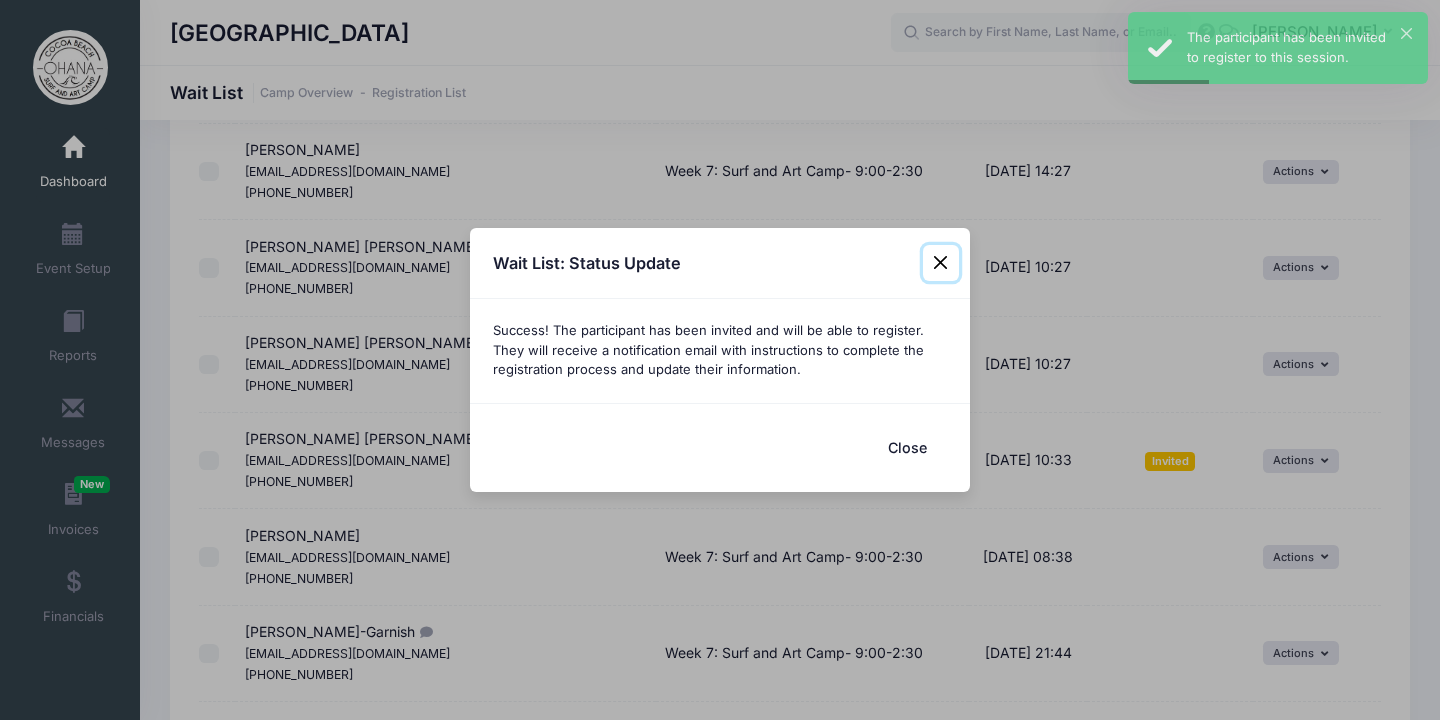 click at bounding box center (941, 263) 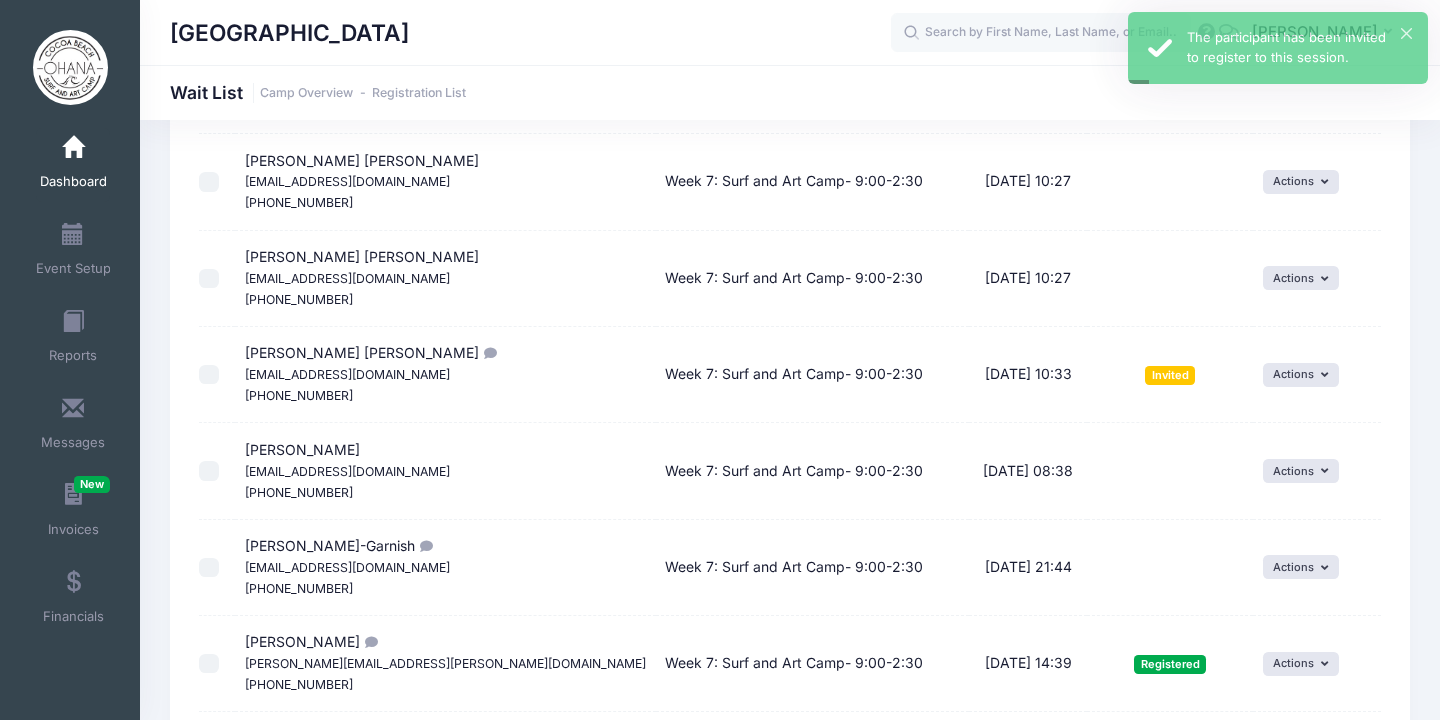 scroll, scrollTop: 609, scrollLeft: 0, axis: vertical 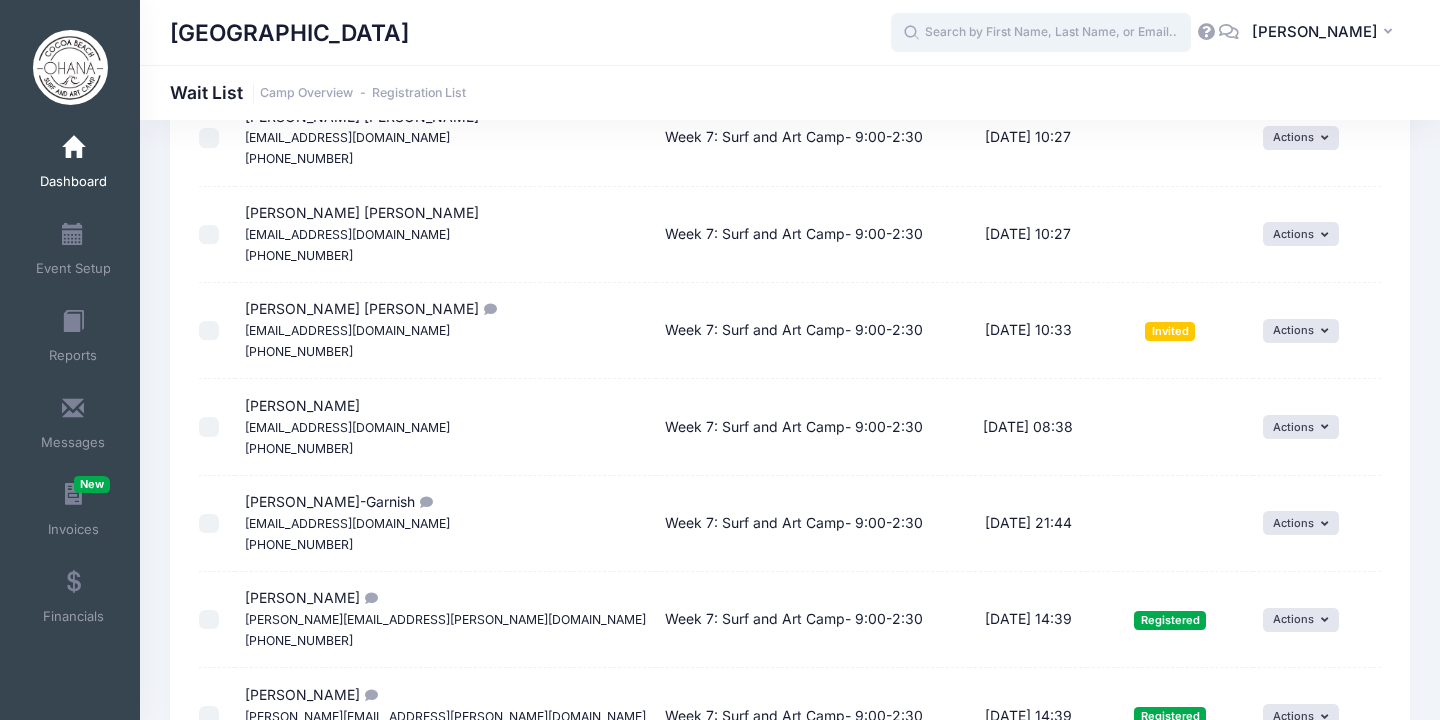click at bounding box center [1041, 33] 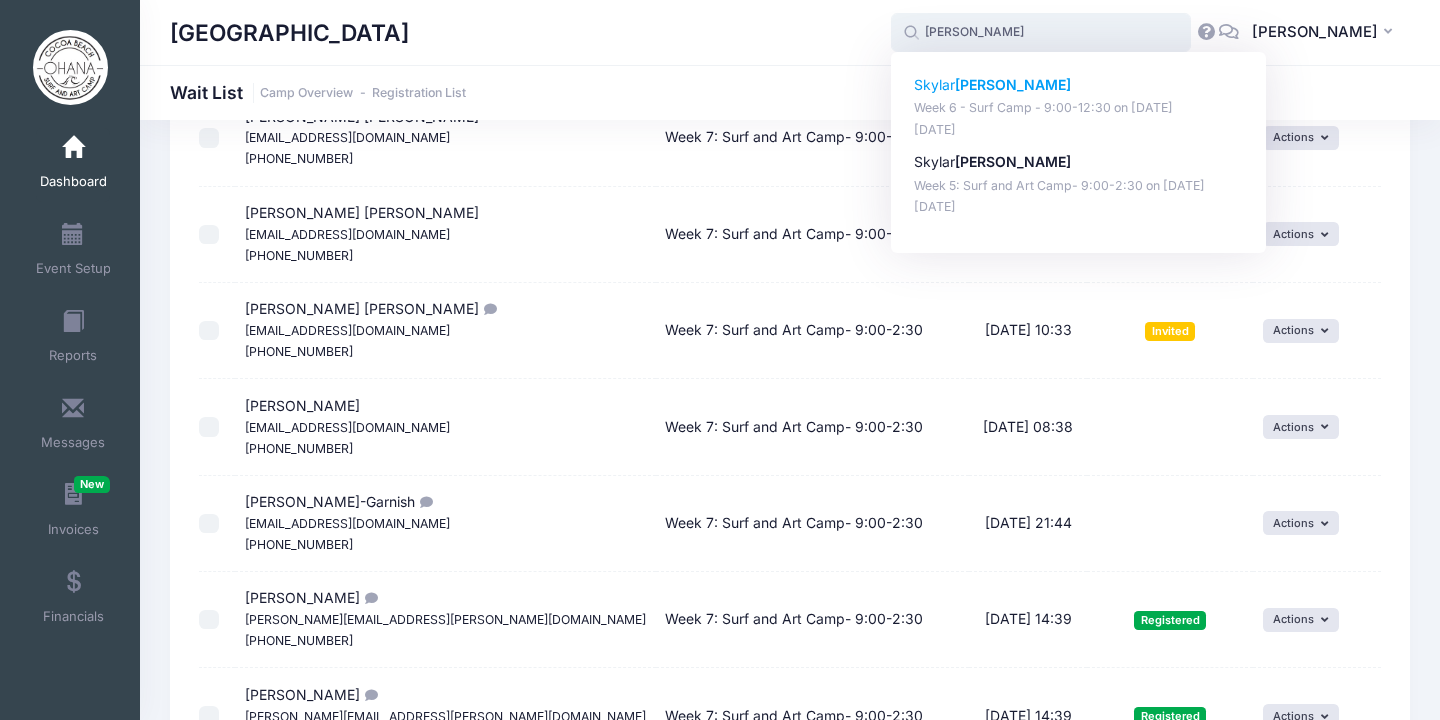 click on "Wade" at bounding box center [1013, 84] 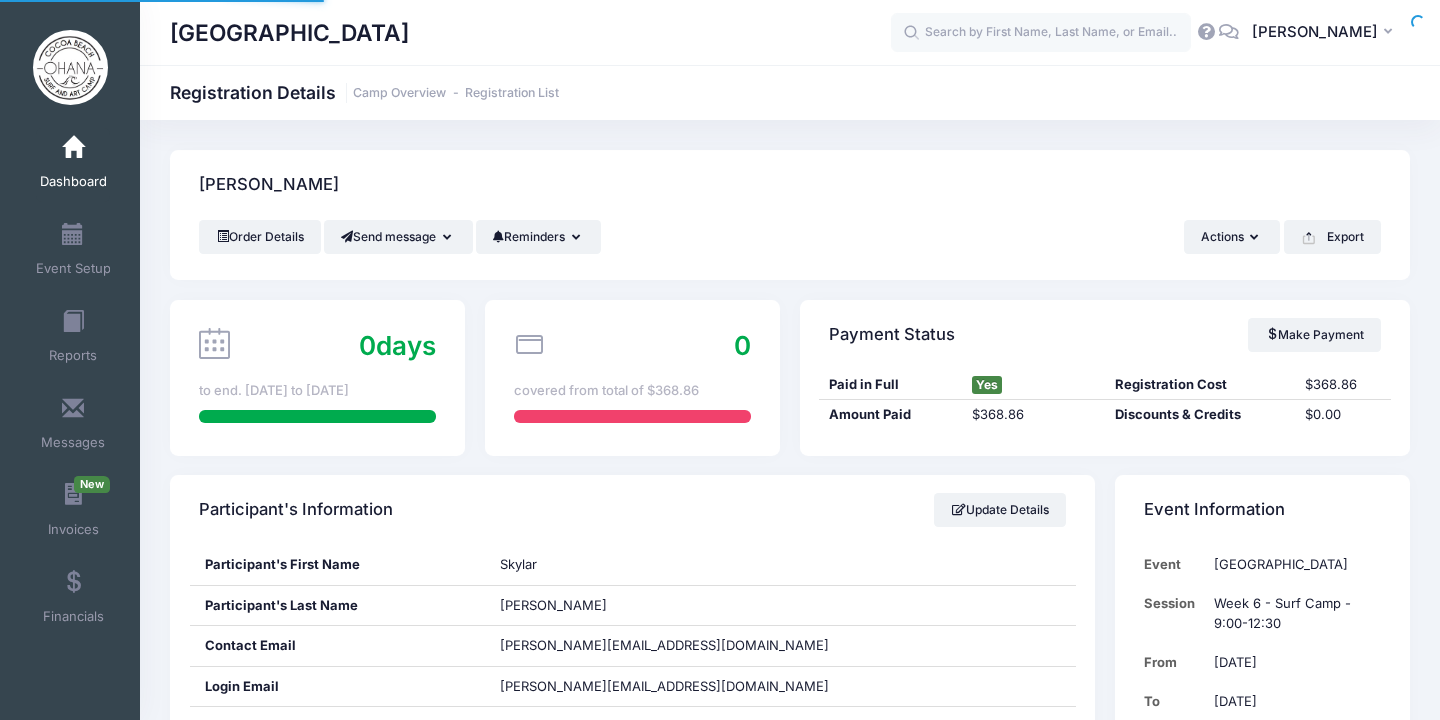 scroll, scrollTop: 0, scrollLeft: 0, axis: both 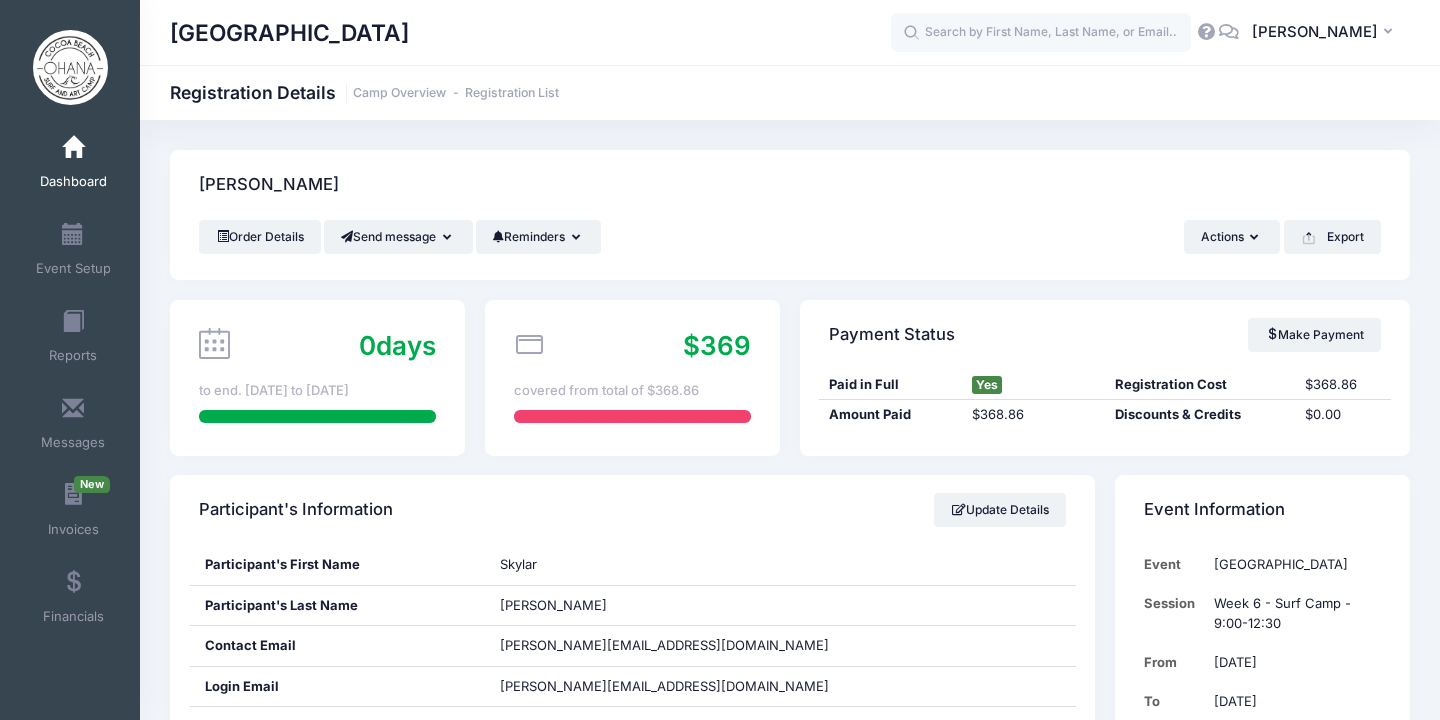 click on "Dashboard" at bounding box center [73, 165] 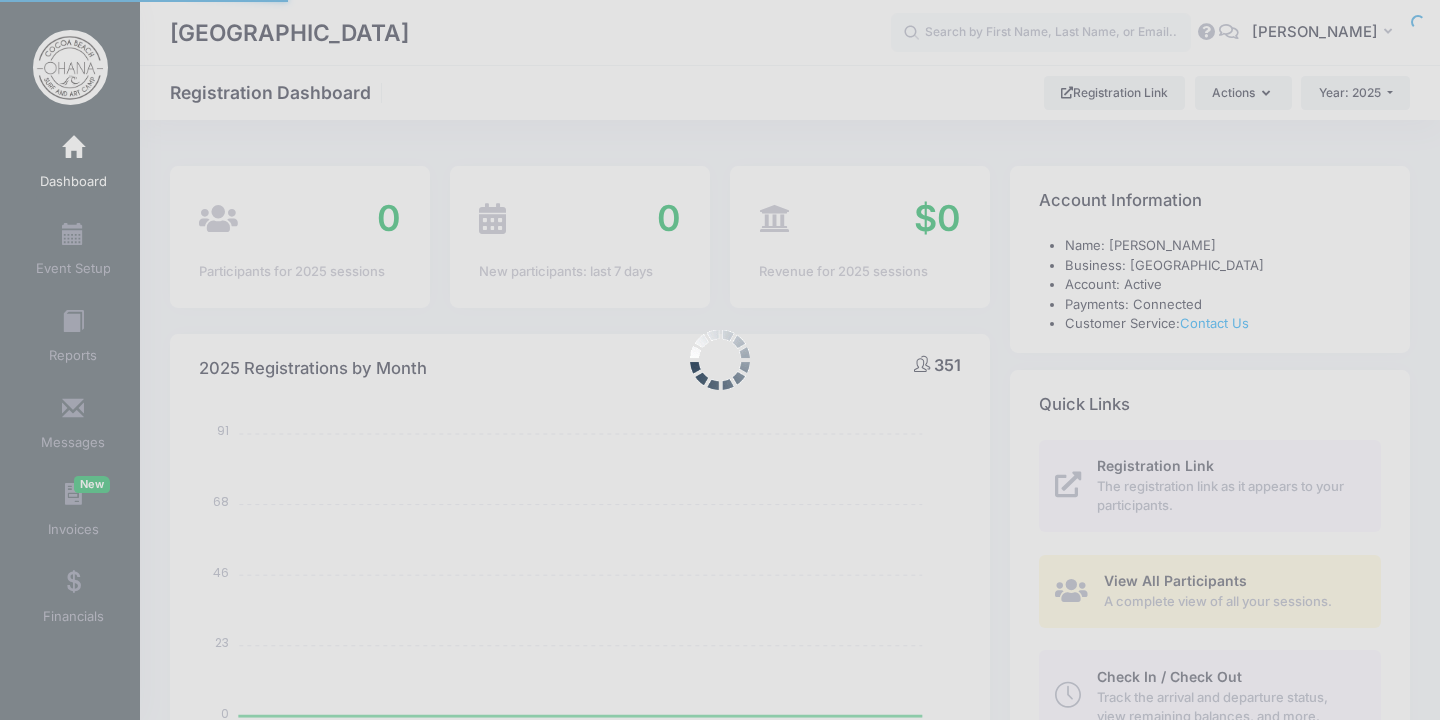 select 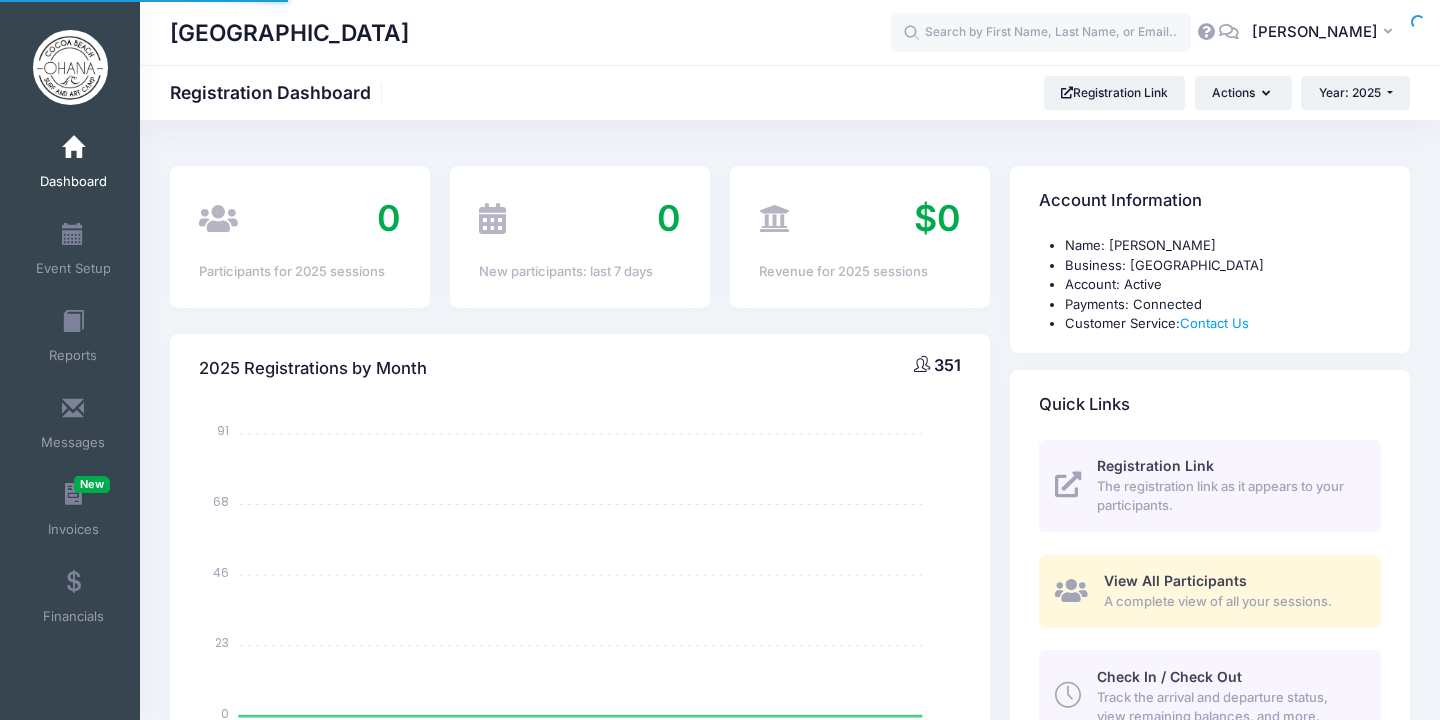 scroll, scrollTop: 0, scrollLeft: 0, axis: both 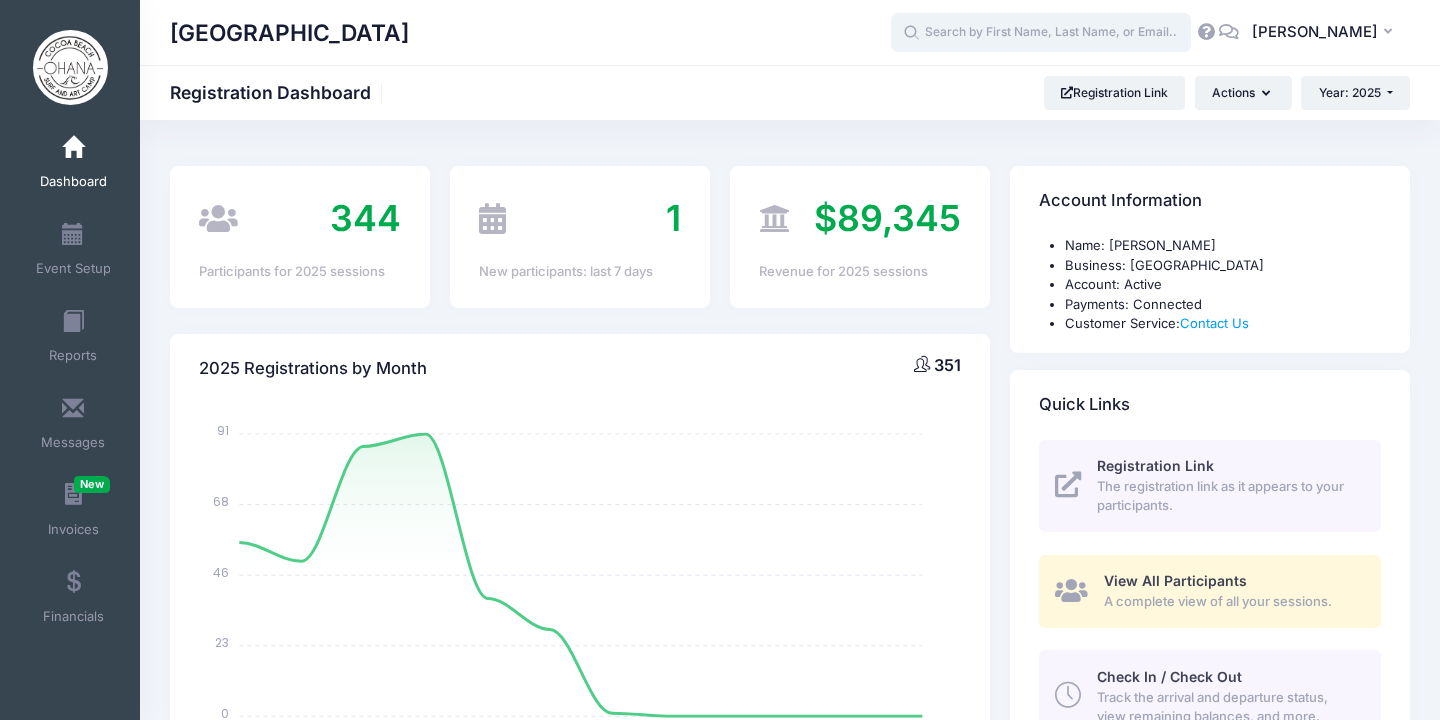 click at bounding box center [1041, 33] 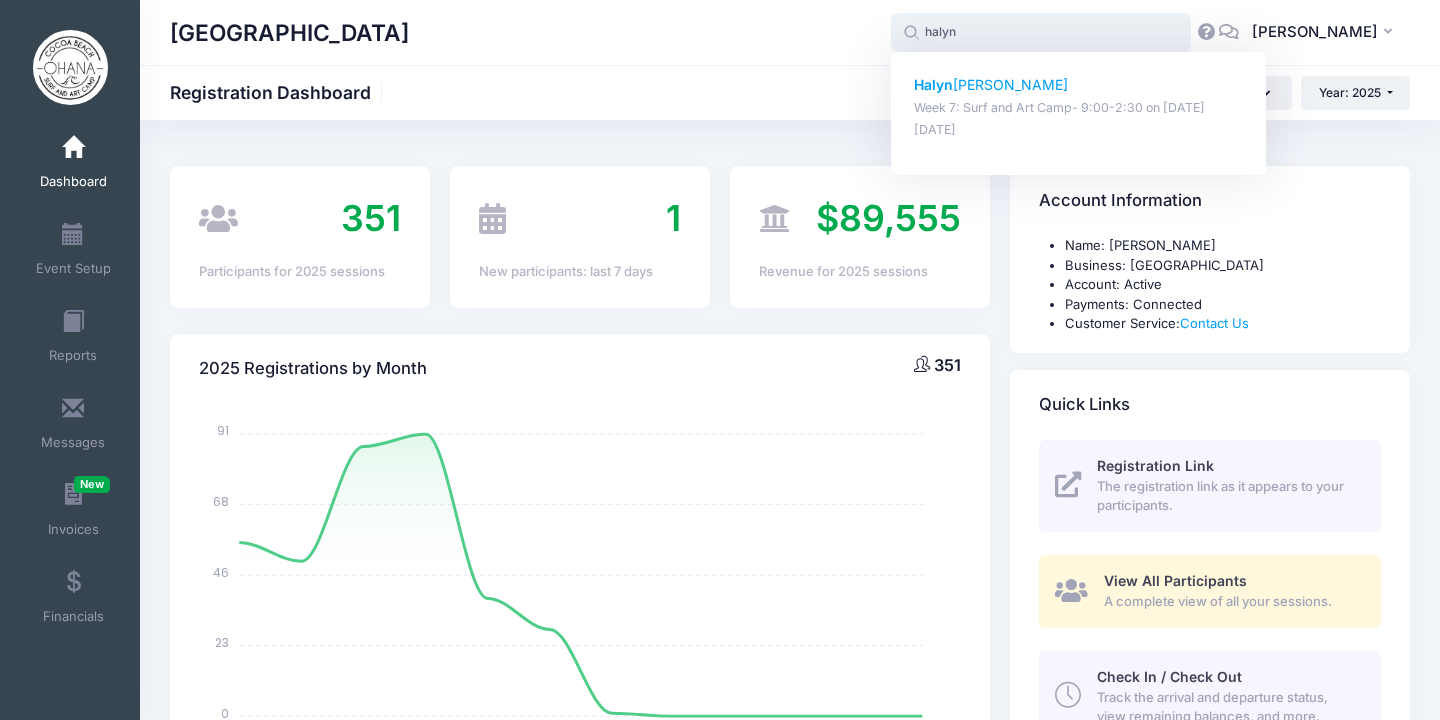 click on "Halyn" 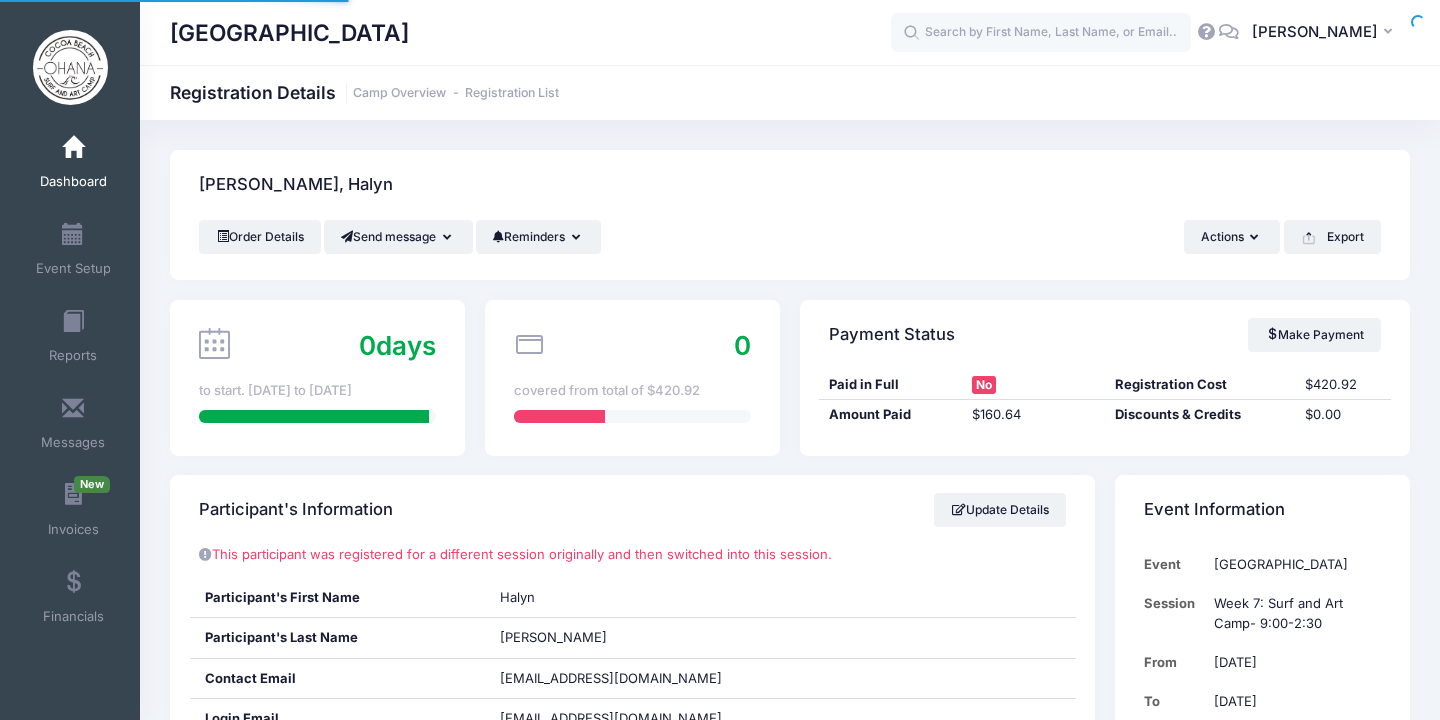 scroll, scrollTop: 0, scrollLeft: 0, axis: both 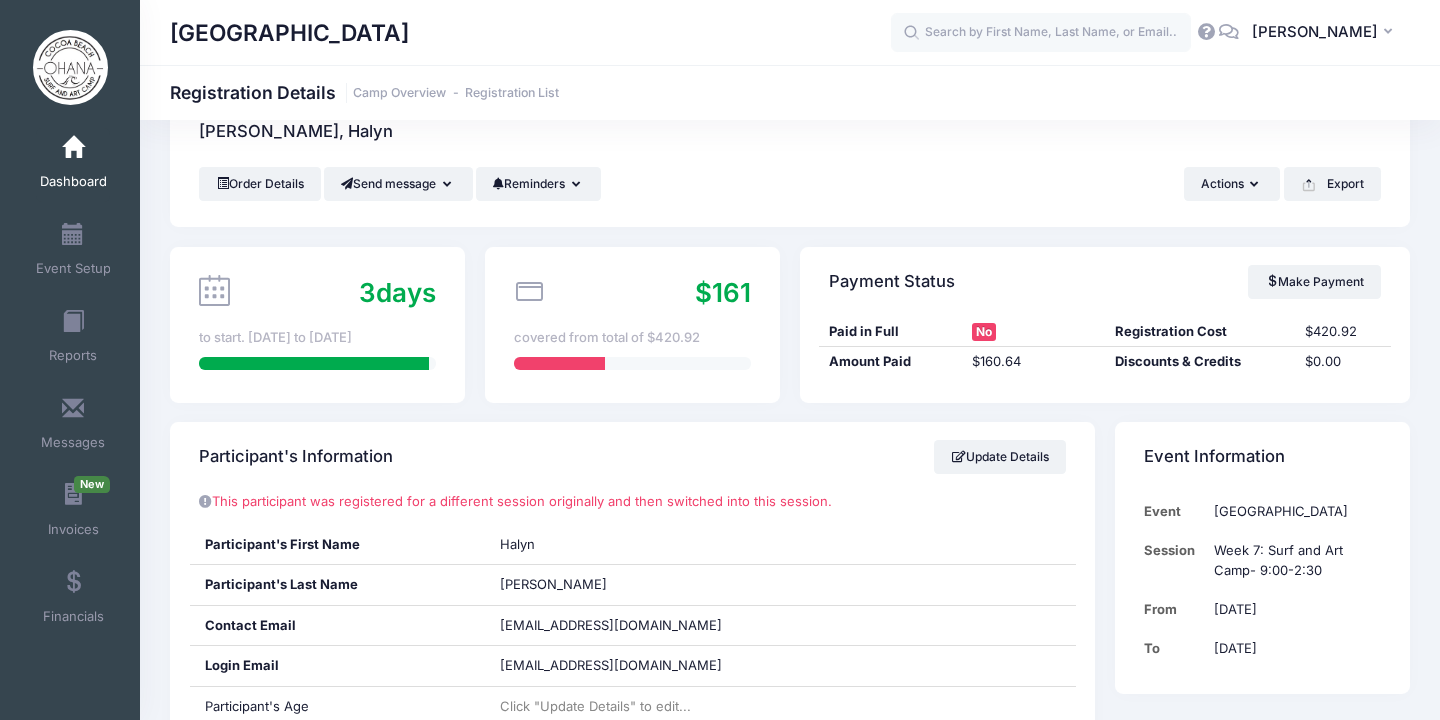 click on "Dashboard" at bounding box center (73, 165) 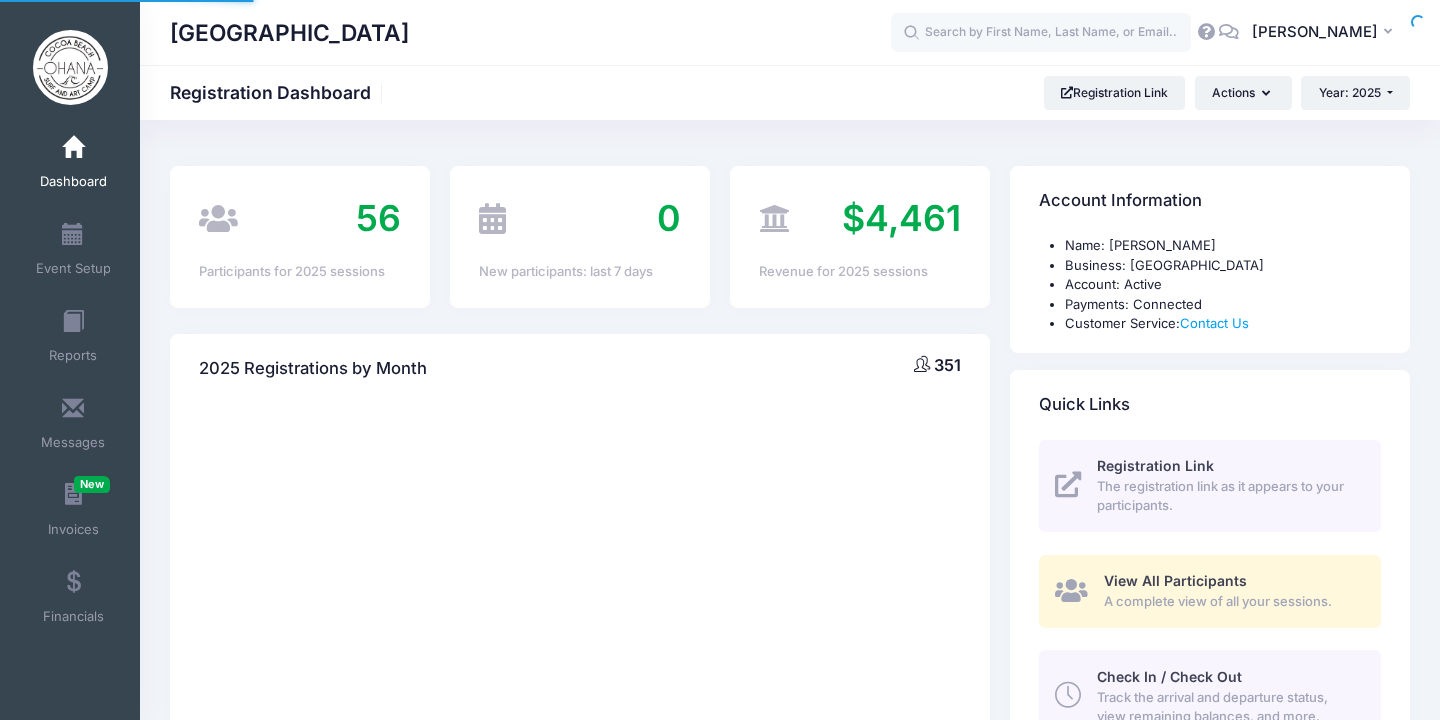 scroll, scrollTop: 0, scrollLeft: 0, axis: both 